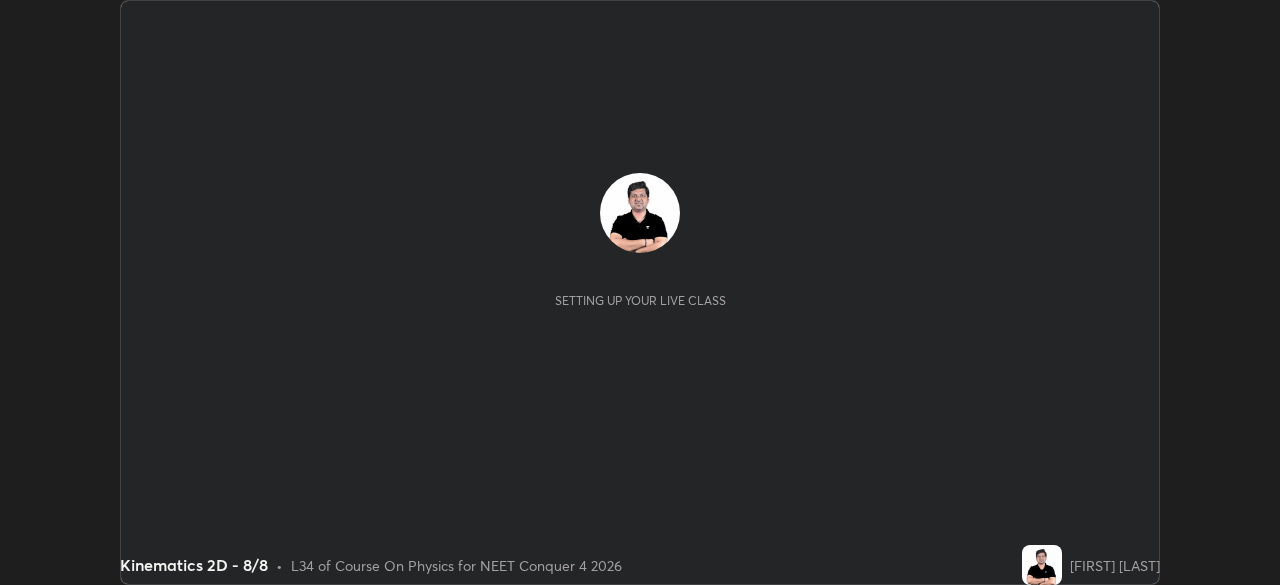 scroll, scrollTop: 0, scrollLeft: 0, axis: both 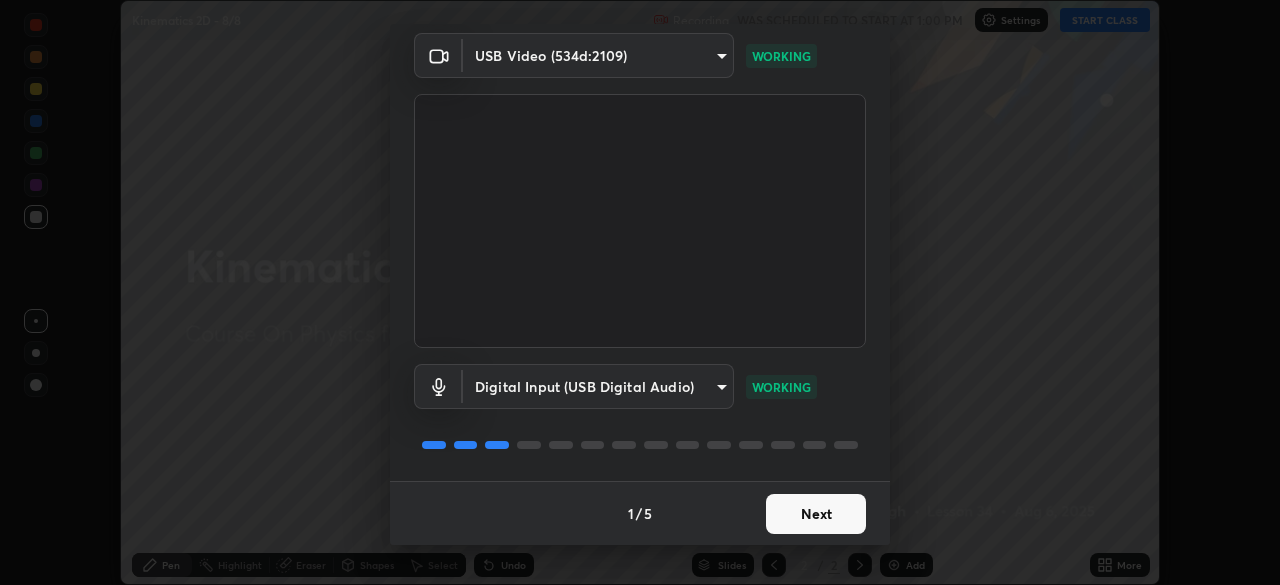 click on "Next" at bounding box center [816, 514] 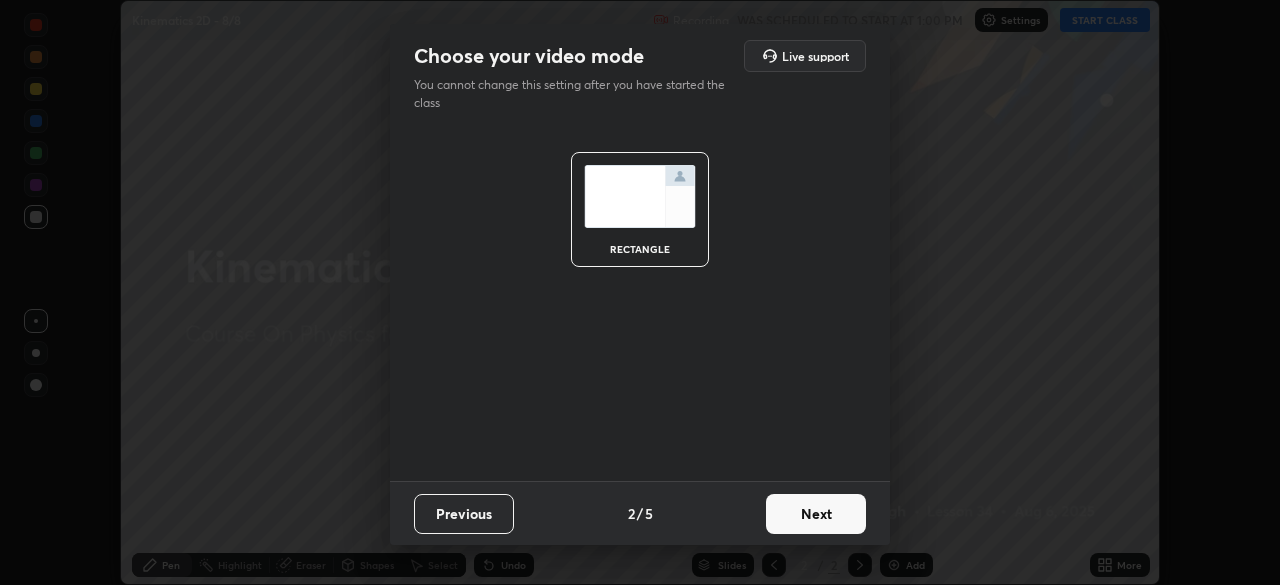click on "Next" at bounding box center [816, 514] 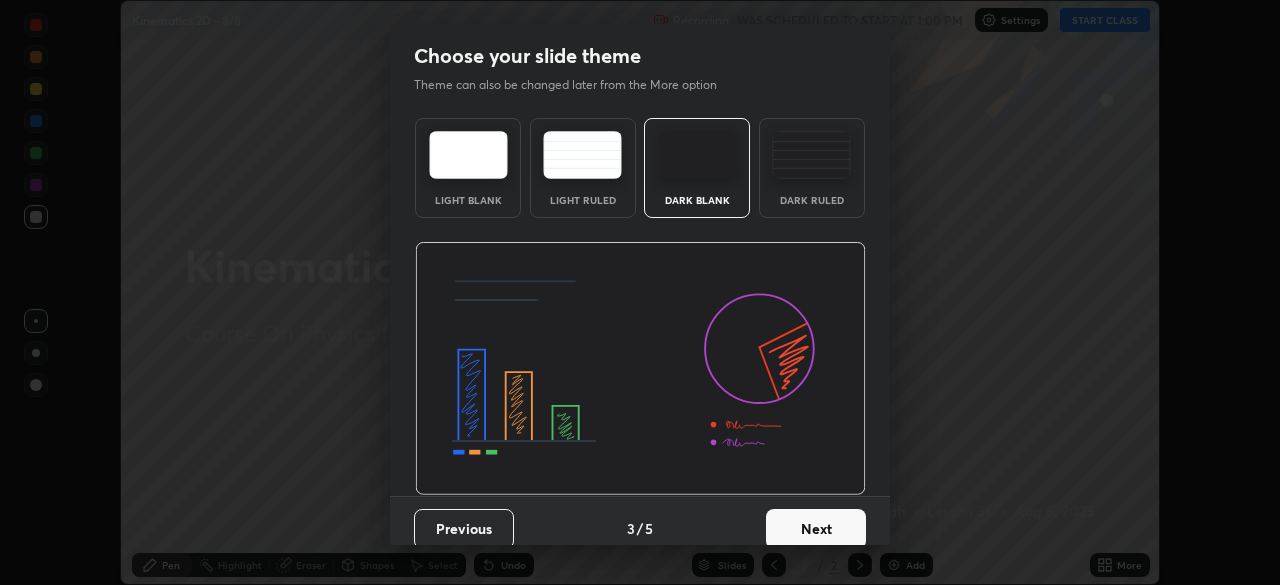 click on "Next" at bounding box center (816, 529) 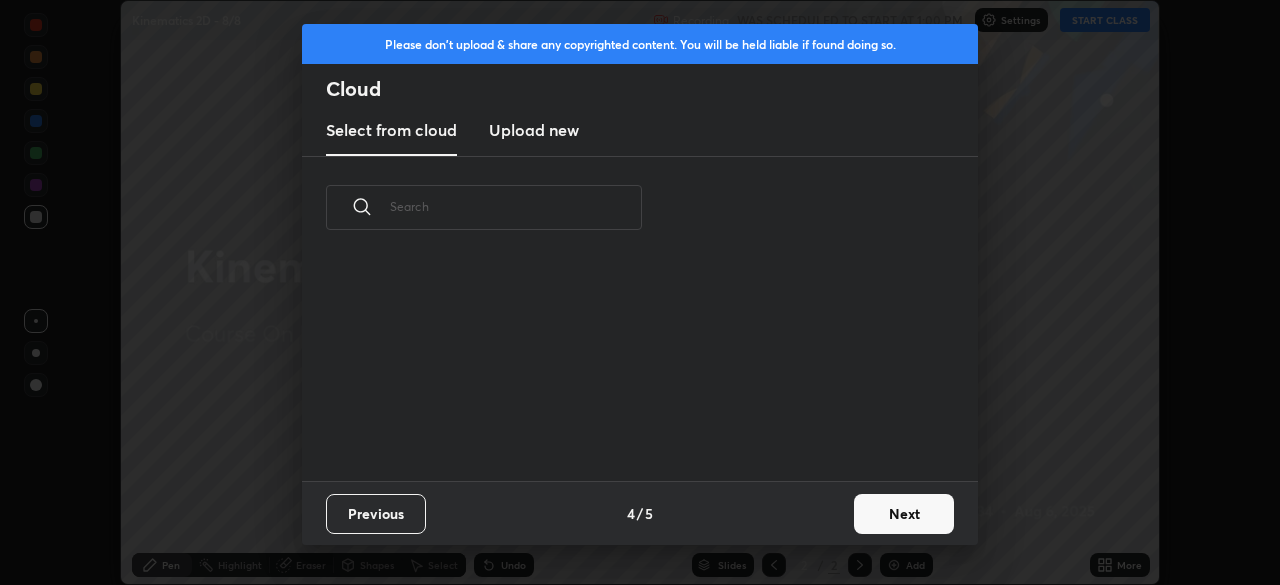 scroll, scrollTop: 7, scrollLeft: 11, axis: both 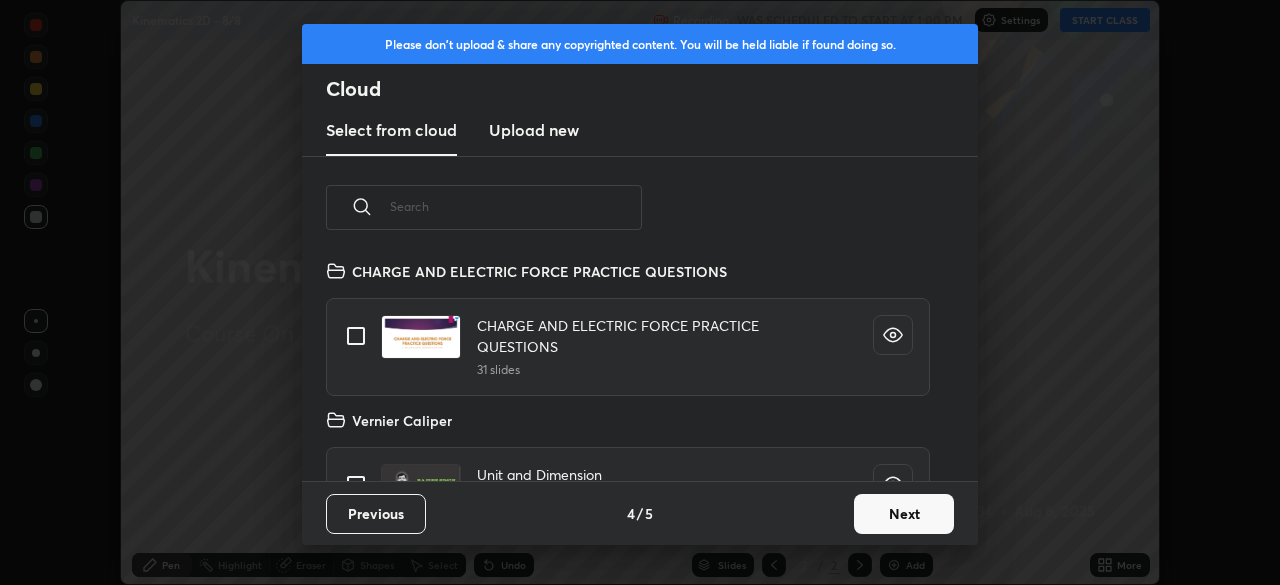 click on "Upload new" at bounding box center (534, 130) 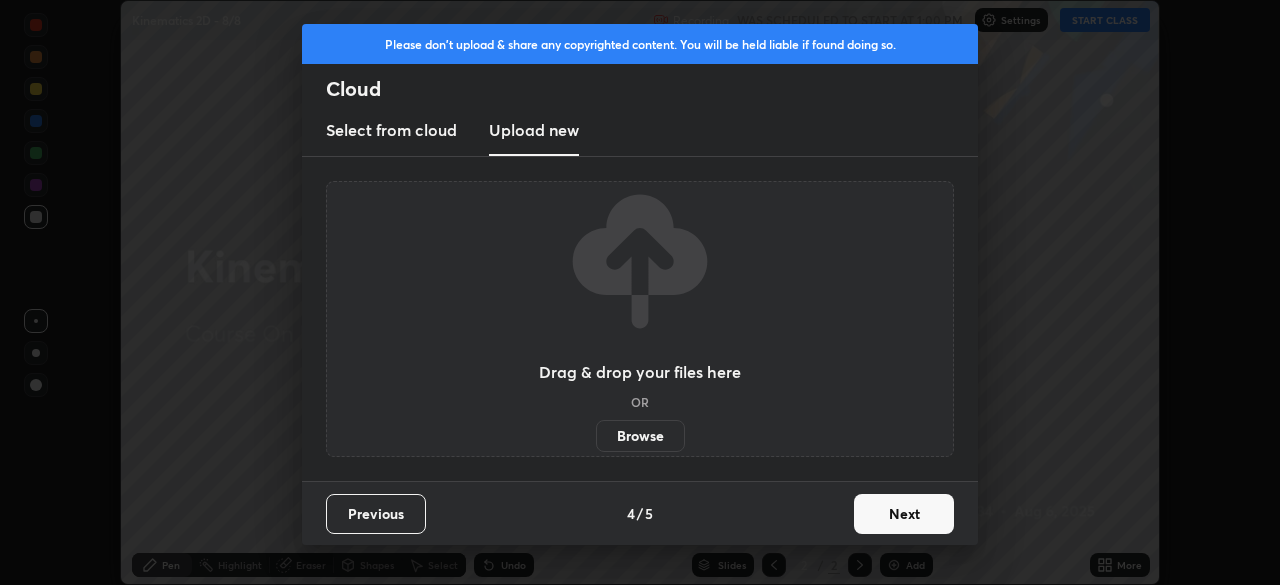 click on "Browse" at bounding box center (640, 436) 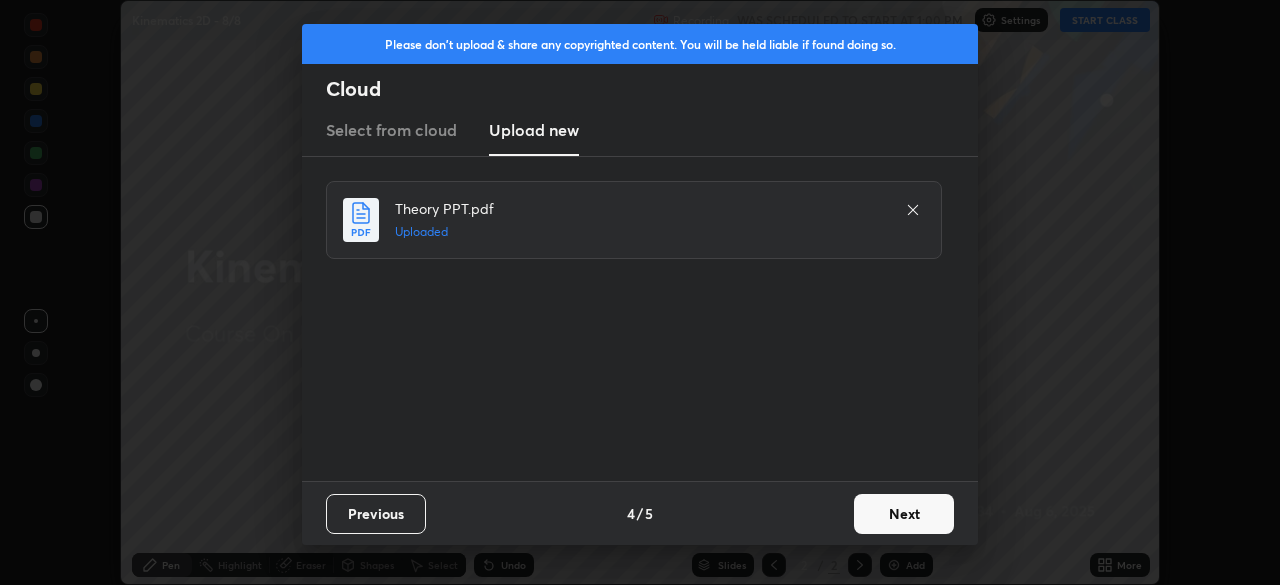 click on "Next" at bounding box center [904, 514] 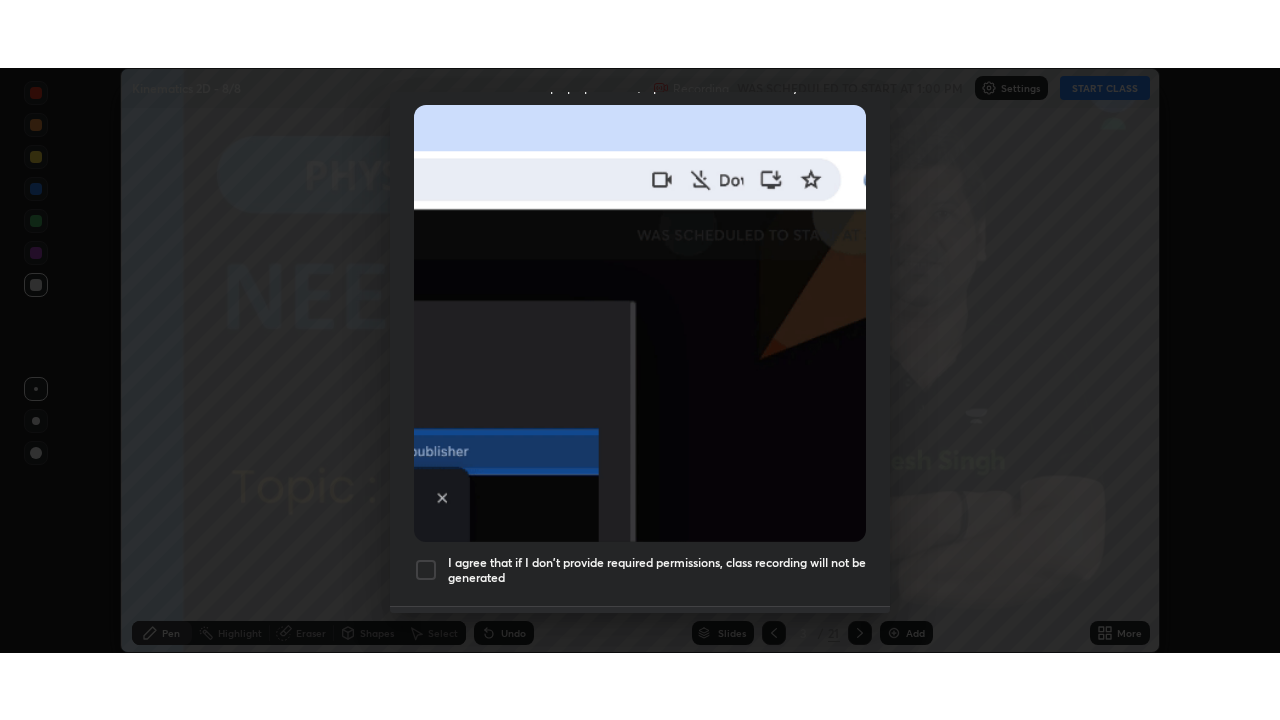 scroll, scrollTop: 479, scrollLeft: 0, axis: vertical 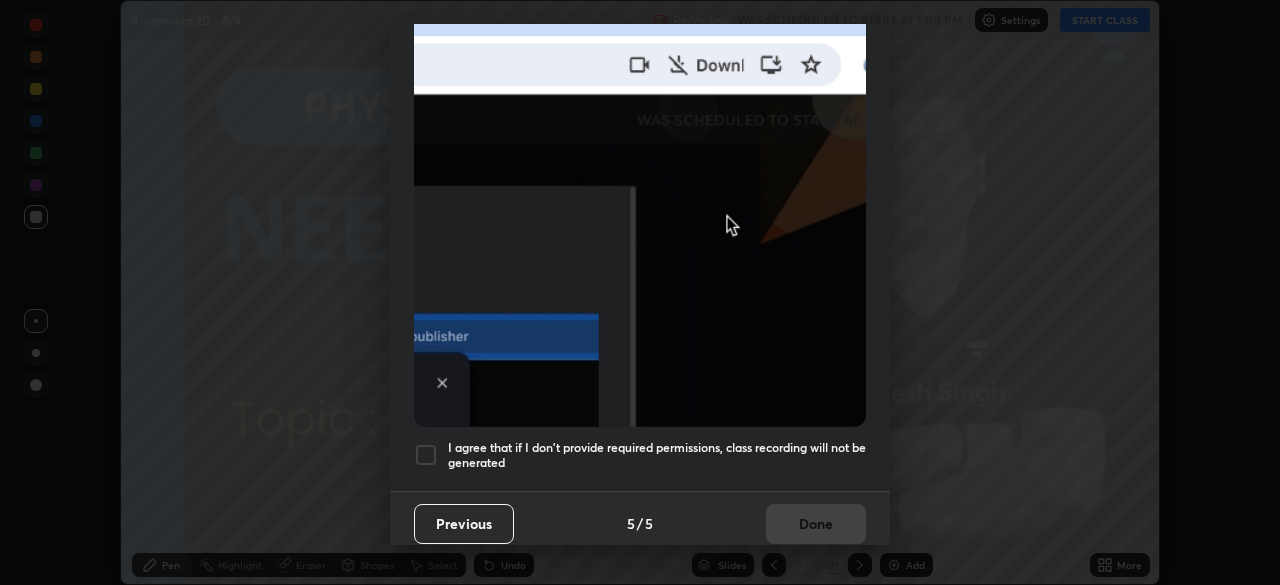 click on "I agree that if I don't provide required permissions, class recording will not be generated" at bounding box center (657, 455) 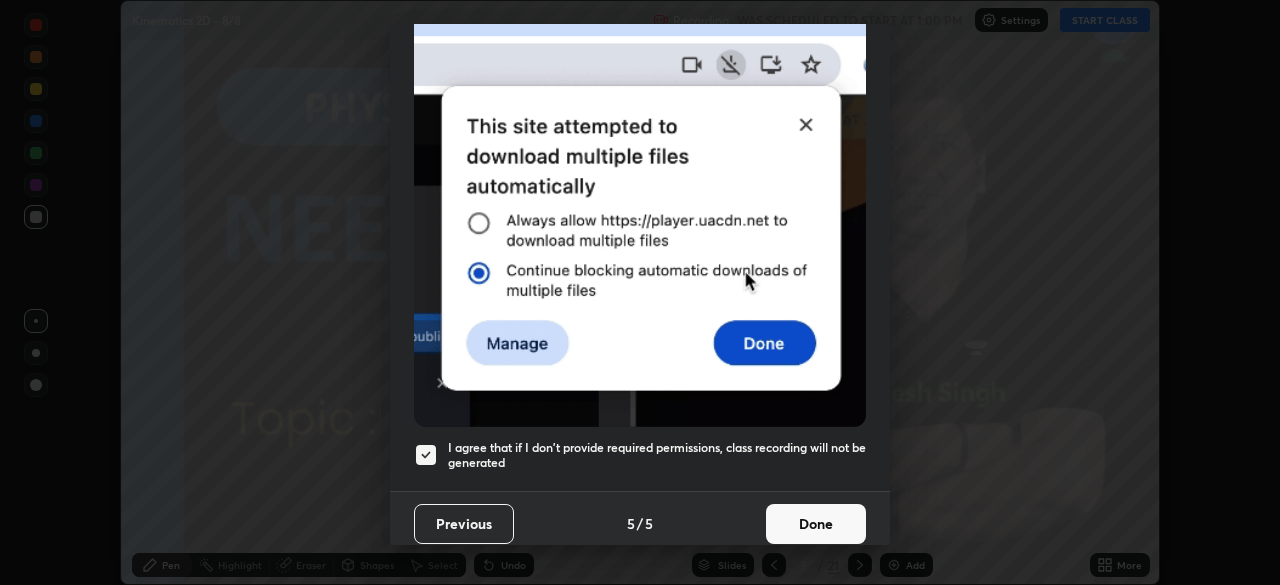 click on "Done" at bounding box center [816, 524] 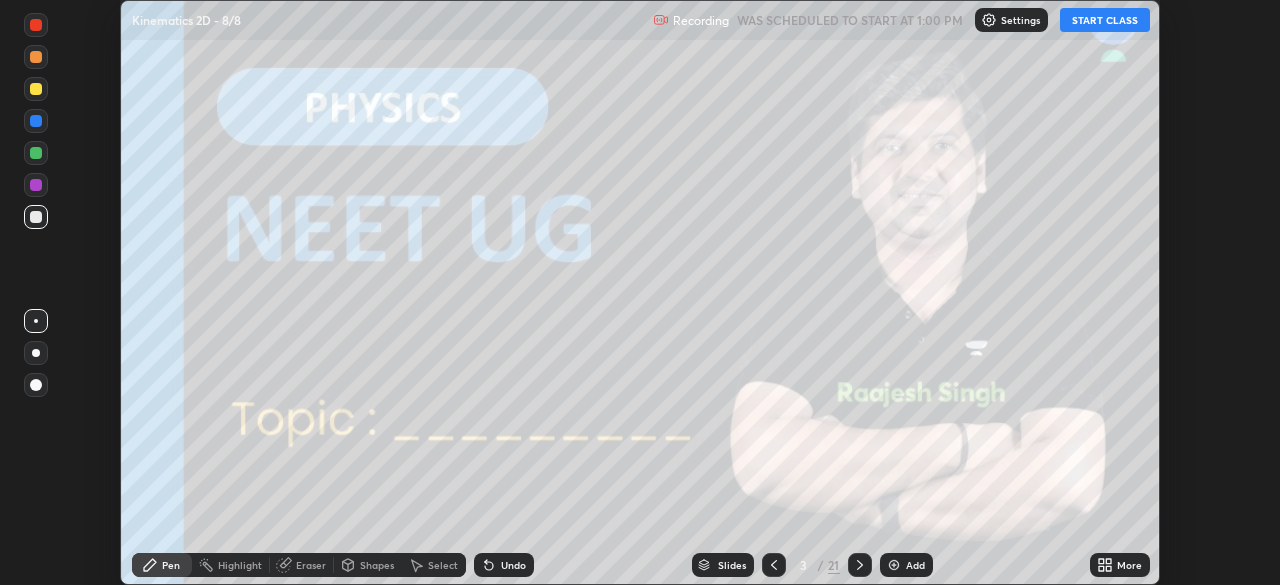 click on "More" at bounding box center (1129, 565) 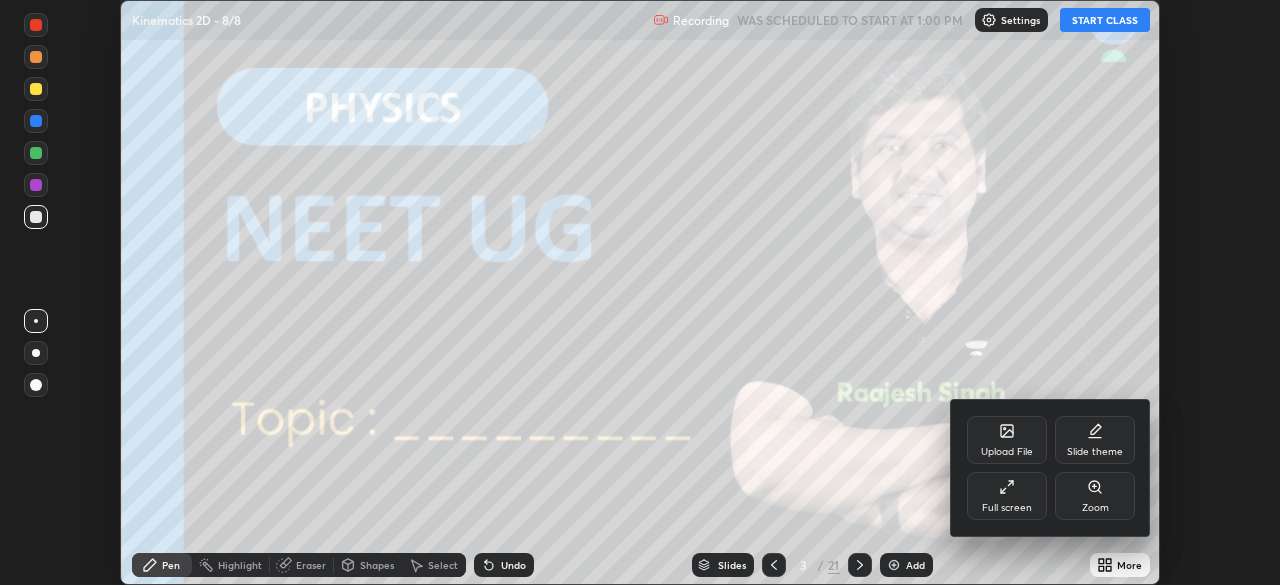click on "Full screen" at bounding box center [1007, 508] 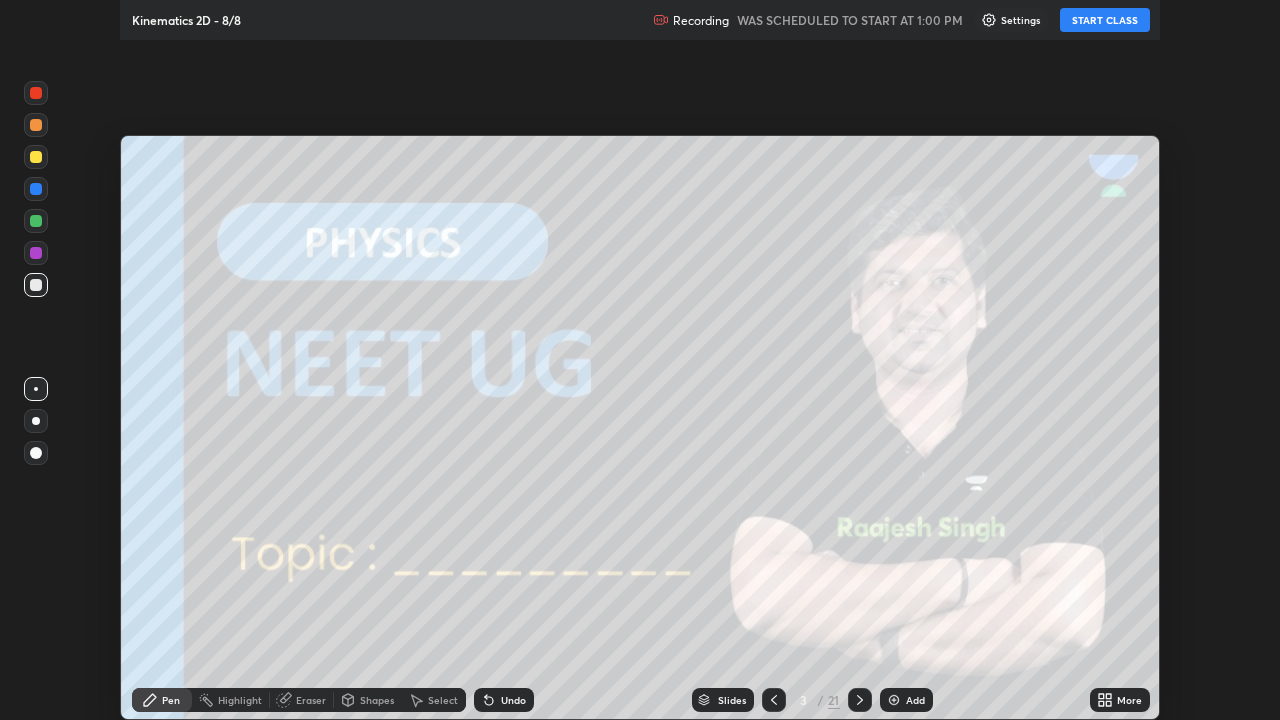 scroll, scrollTop: 99280, scrollLeft: 98720, axis: both 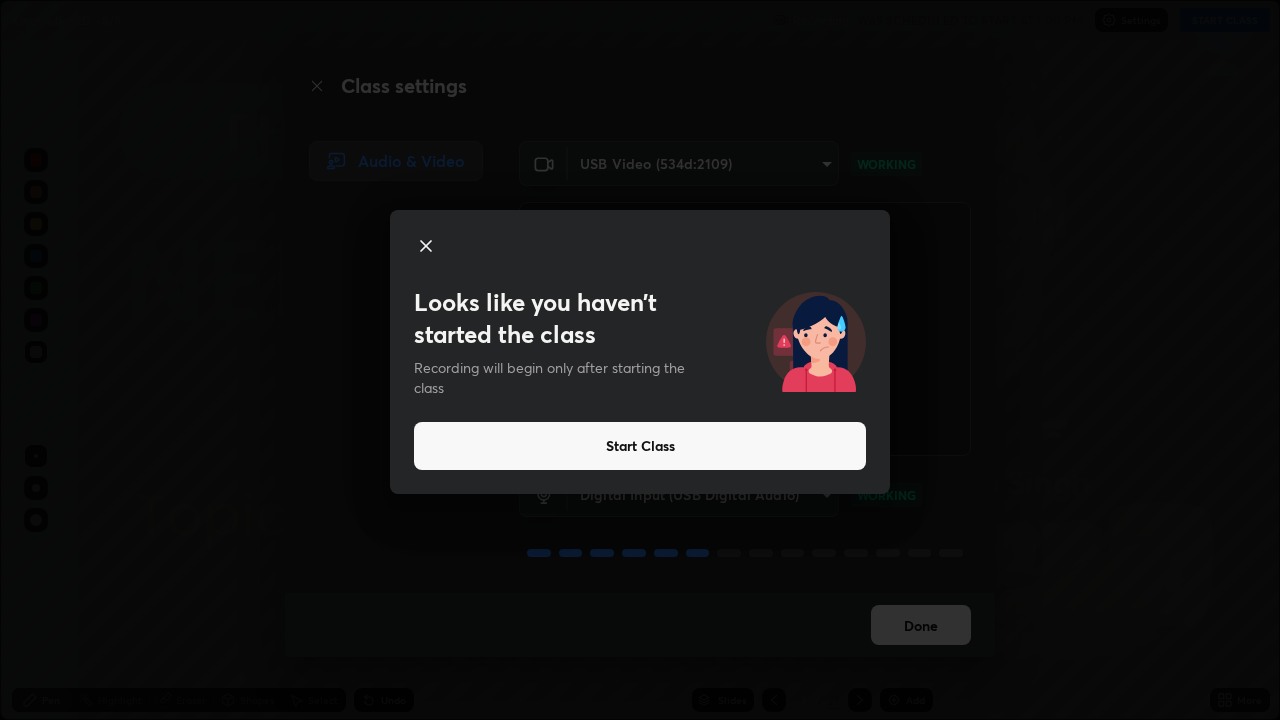 click on "Start Class" at bounding box center (640, 446) 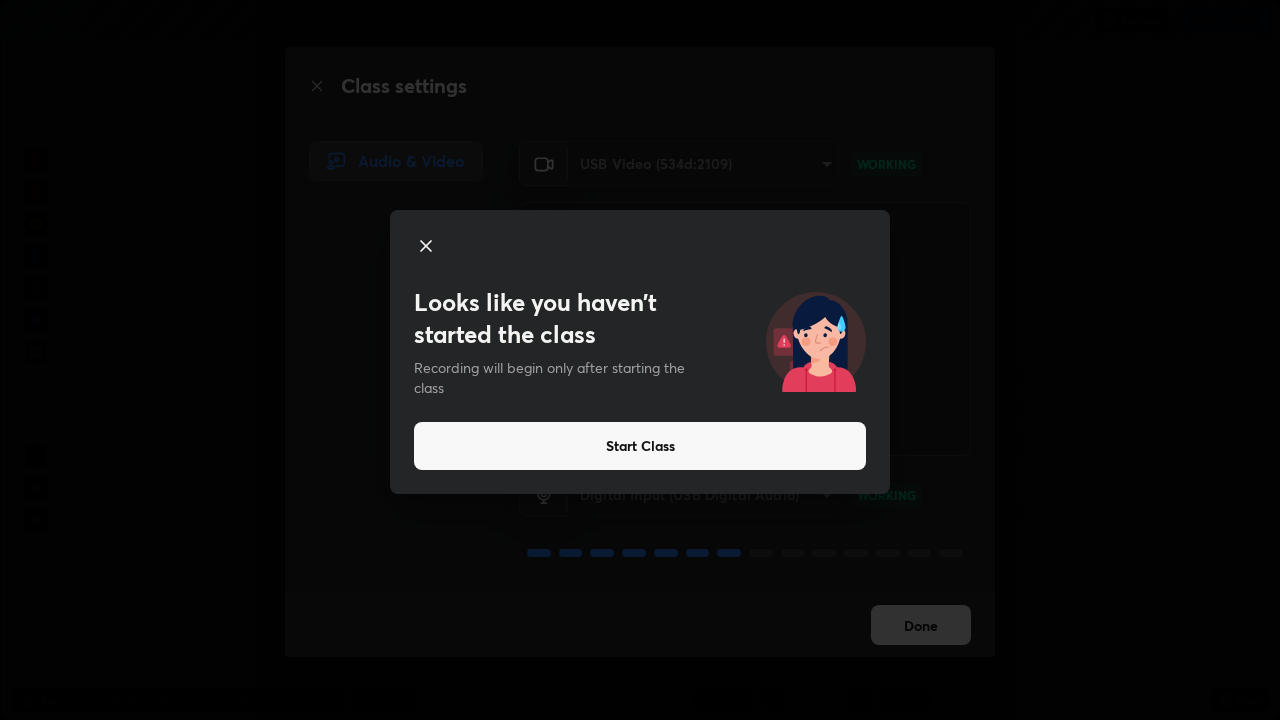 click on "Start Class" at bounding box center [640, 446] 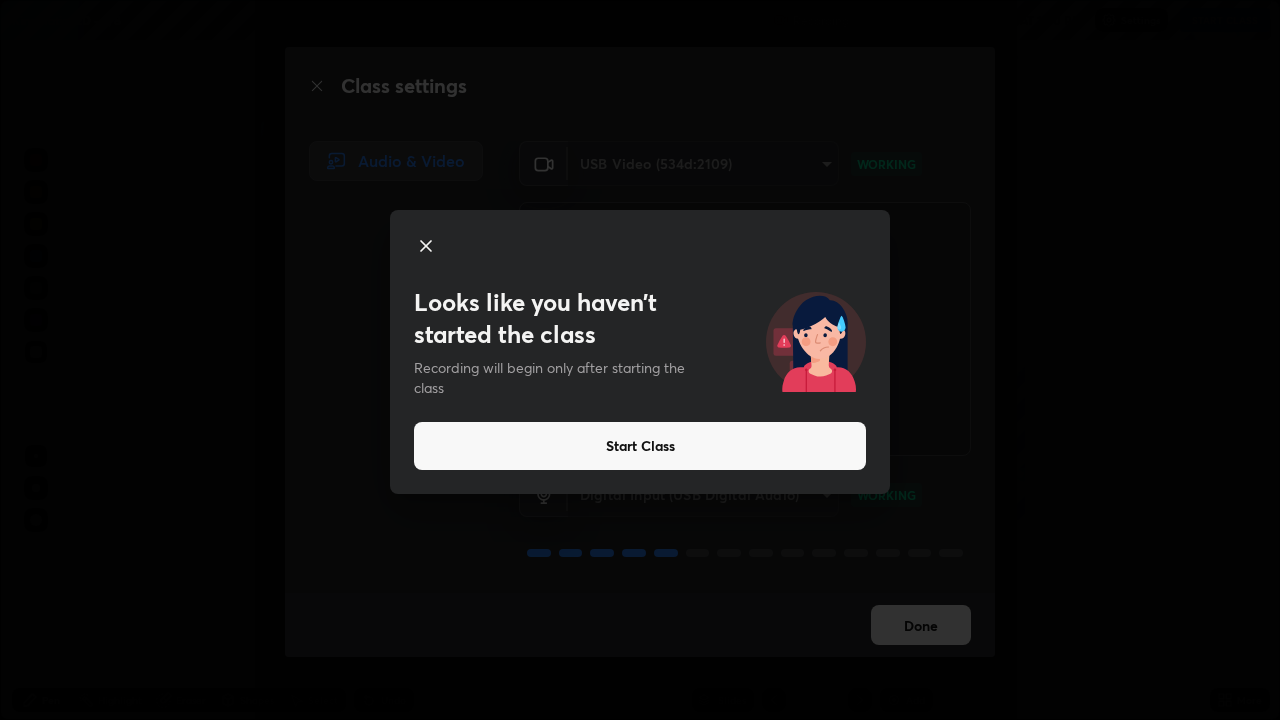 click on "Start Class" at bounding box center (640, 446) 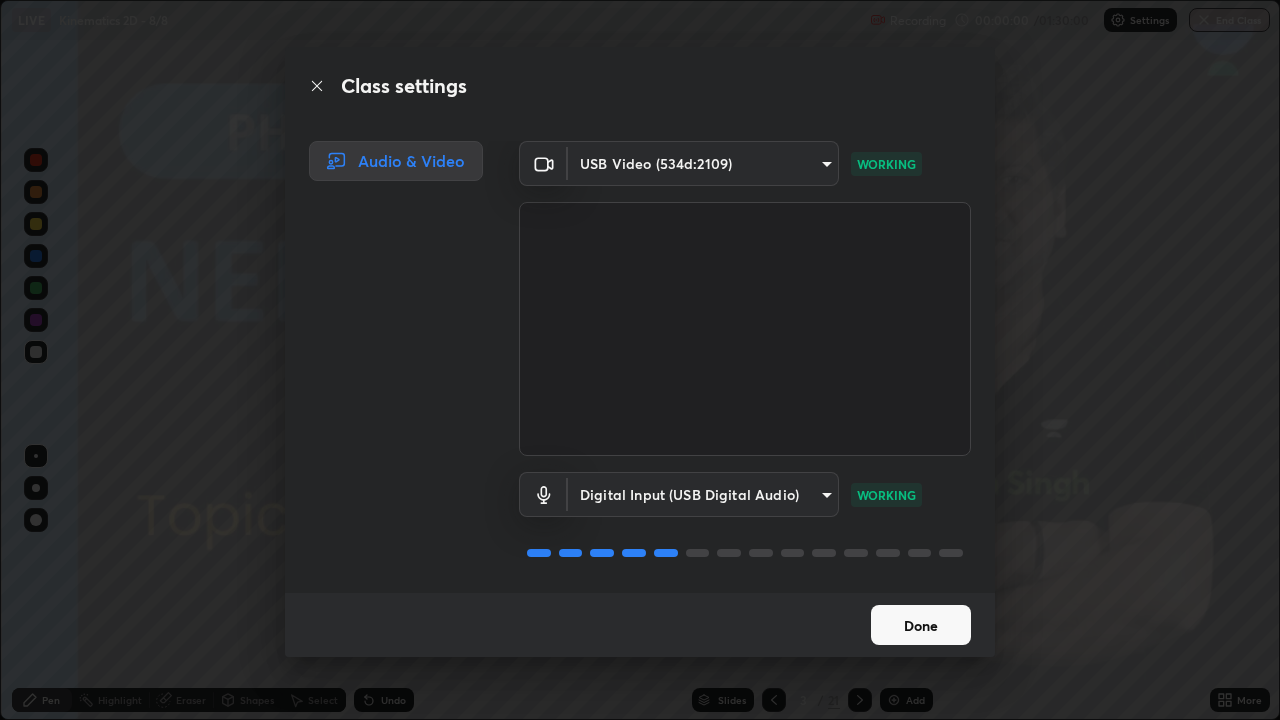 click at bounding box center (745, 329) 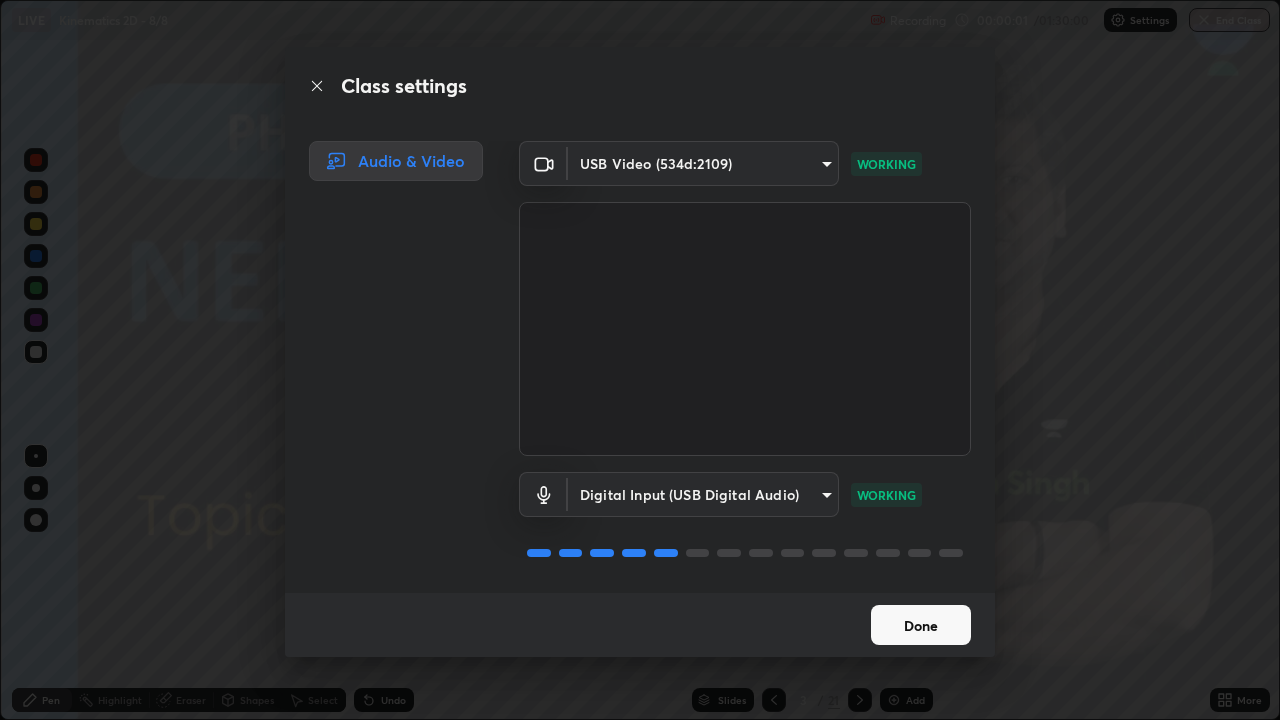 click on "Done" at bounding box center [921, 625] 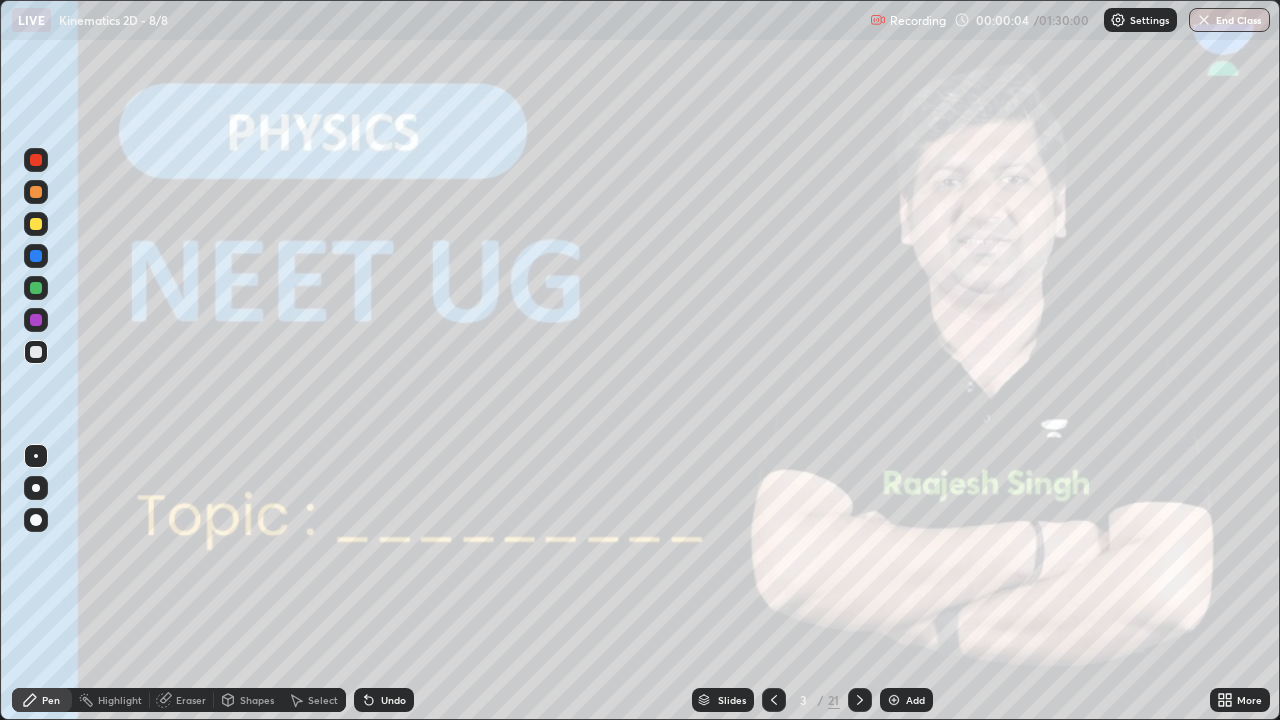 click 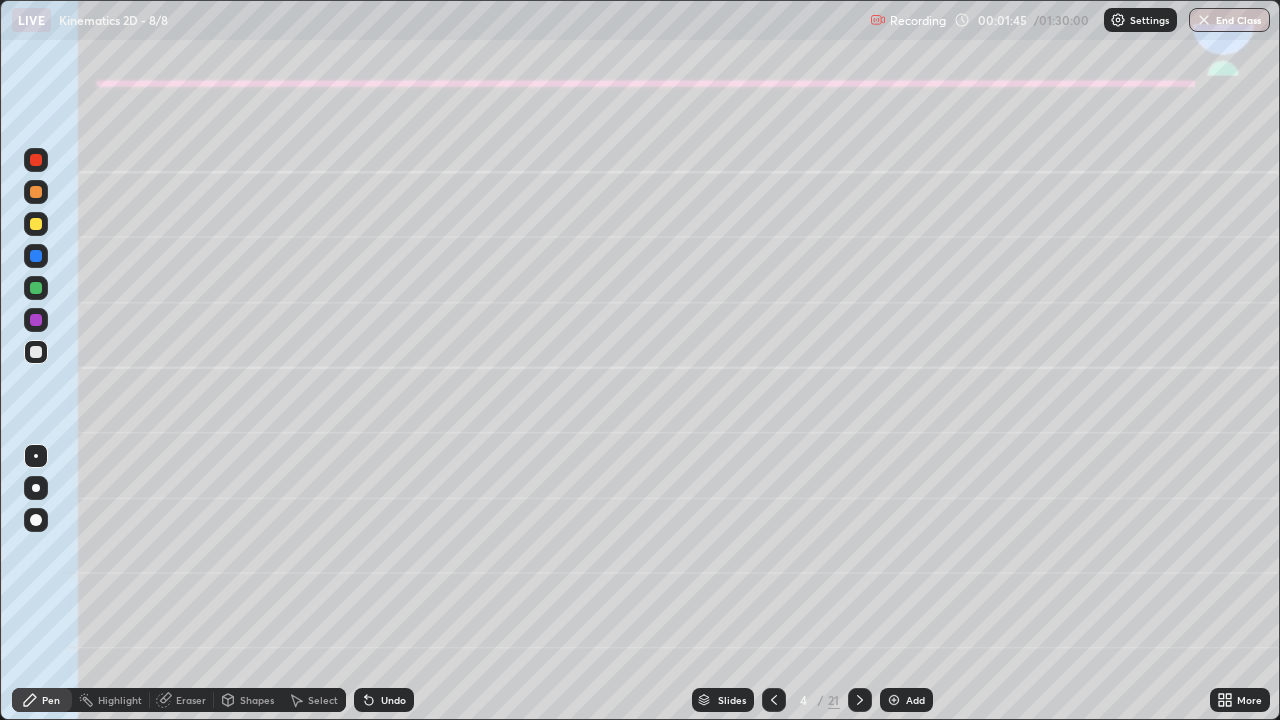 click at bounding box center (36, 224) 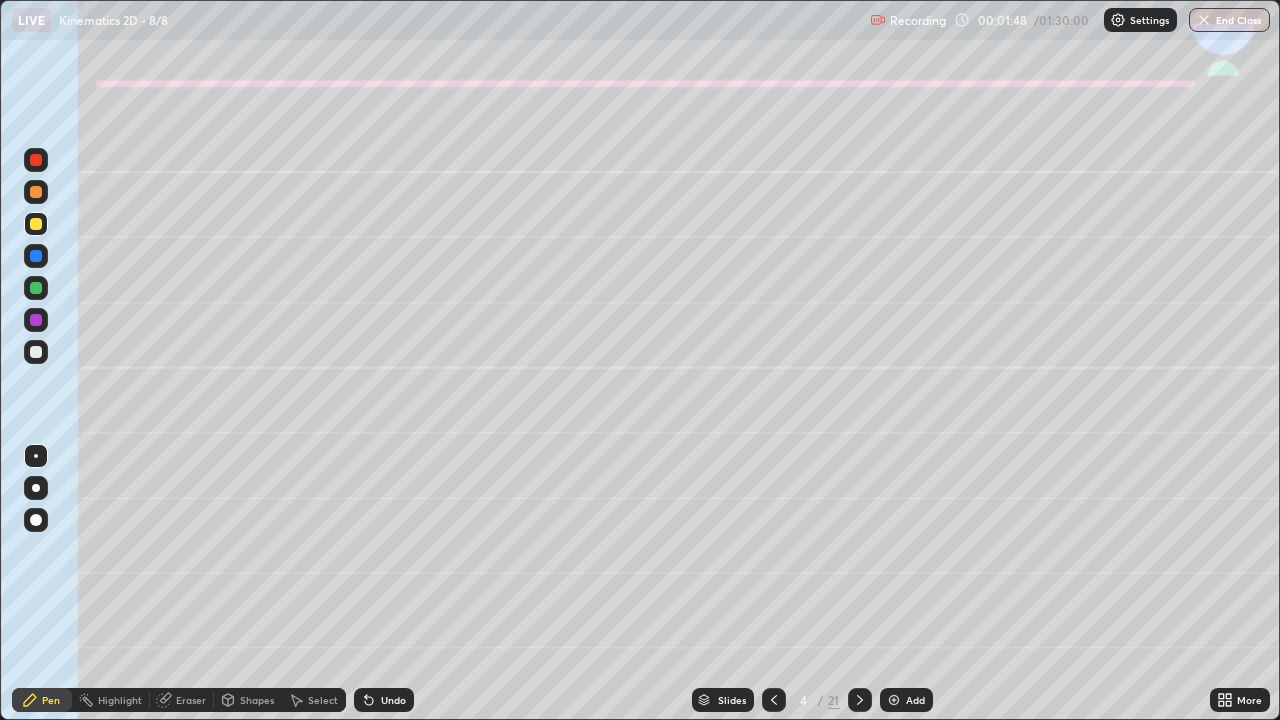 click at bounding box center (36, 488) 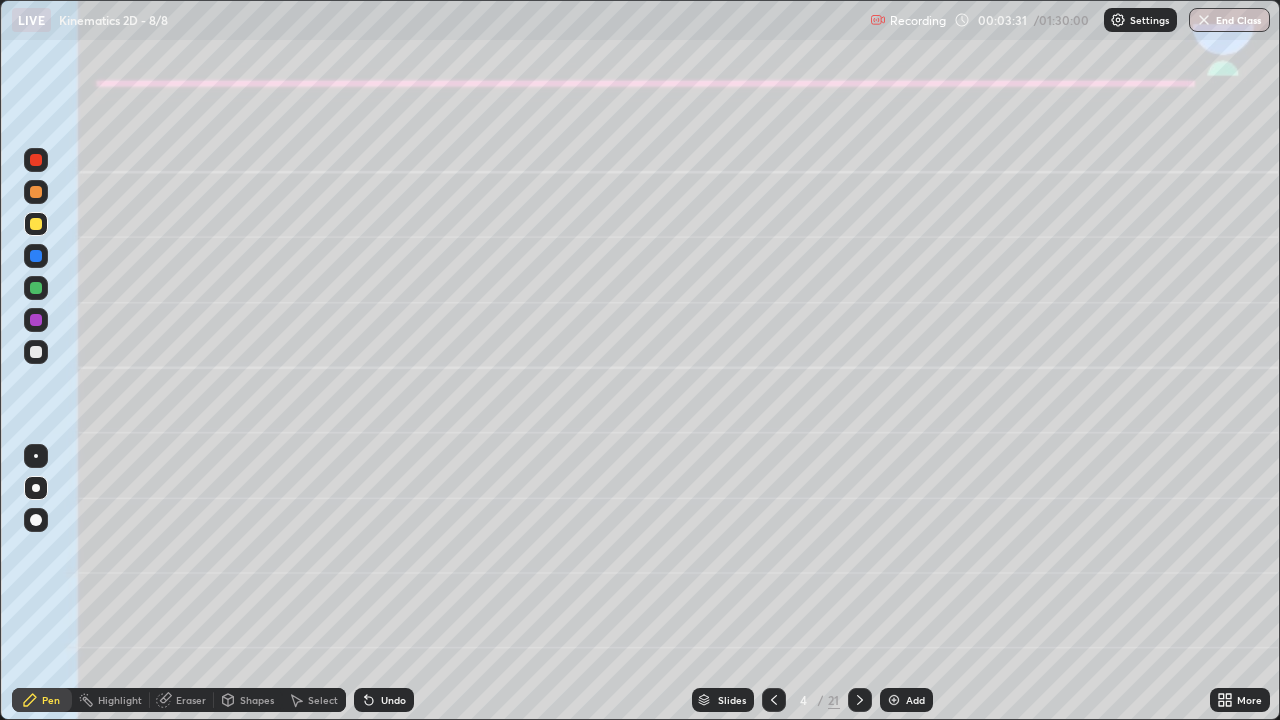 click at bounding box center [36, 256] 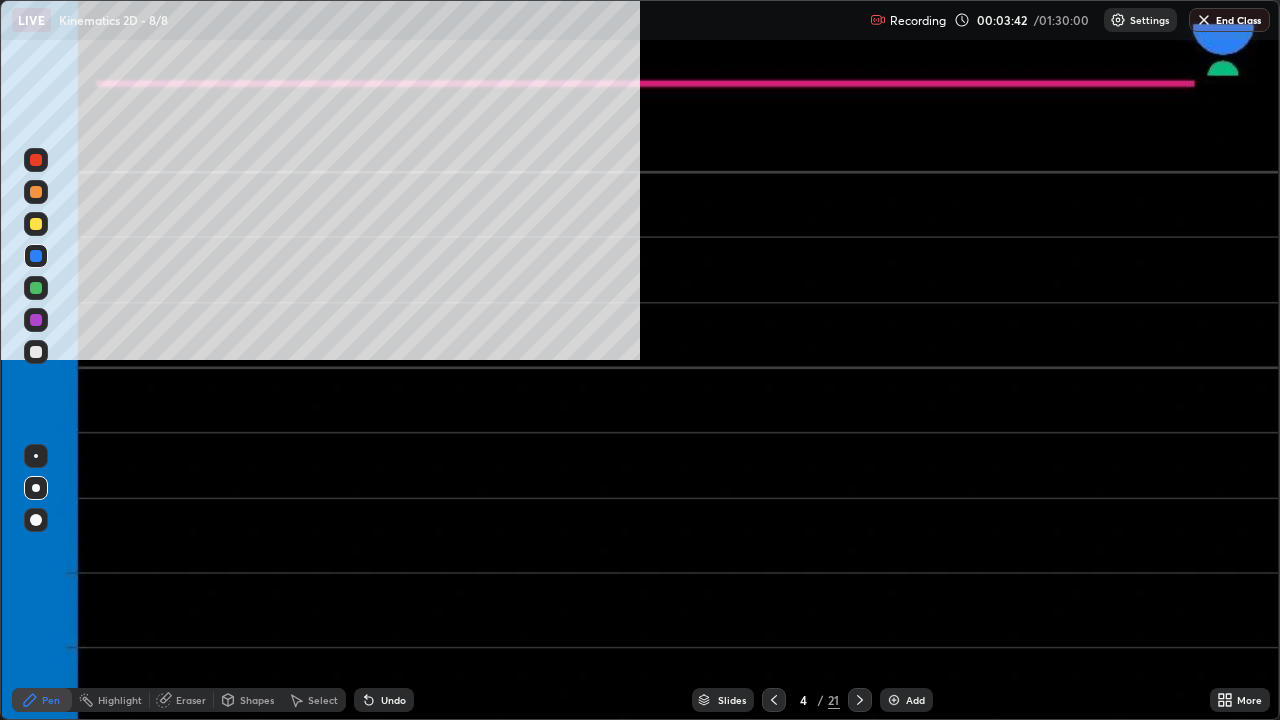 scroll, scrollTop: 99280, scrollLeft: 98720, axis: both 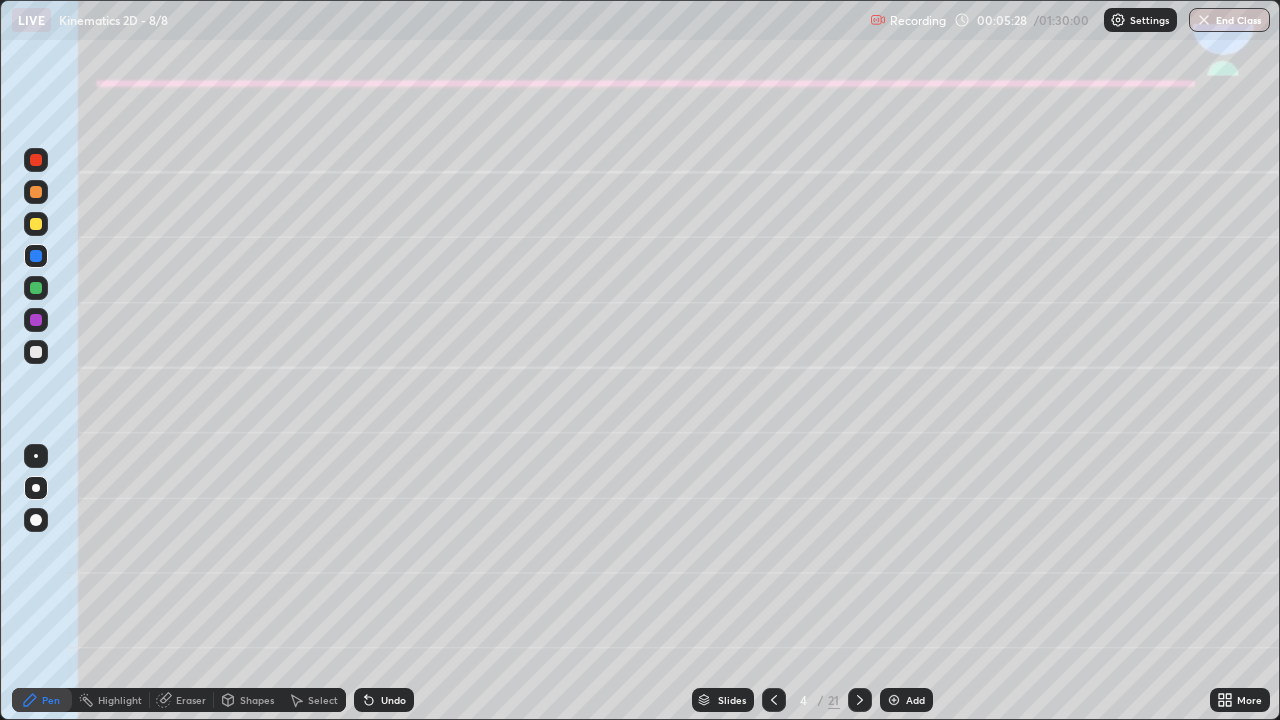 click on "Shapes" at bounding box center [248, 700] 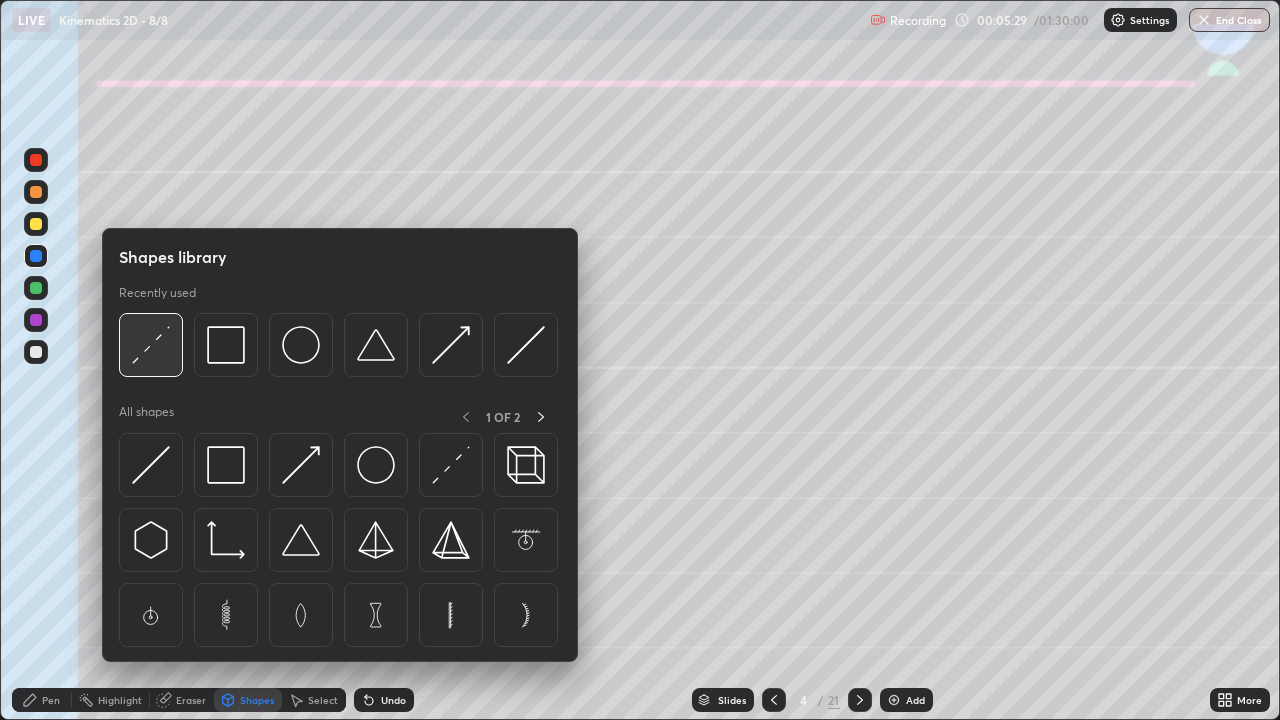 click at bounding box center [151, 345] 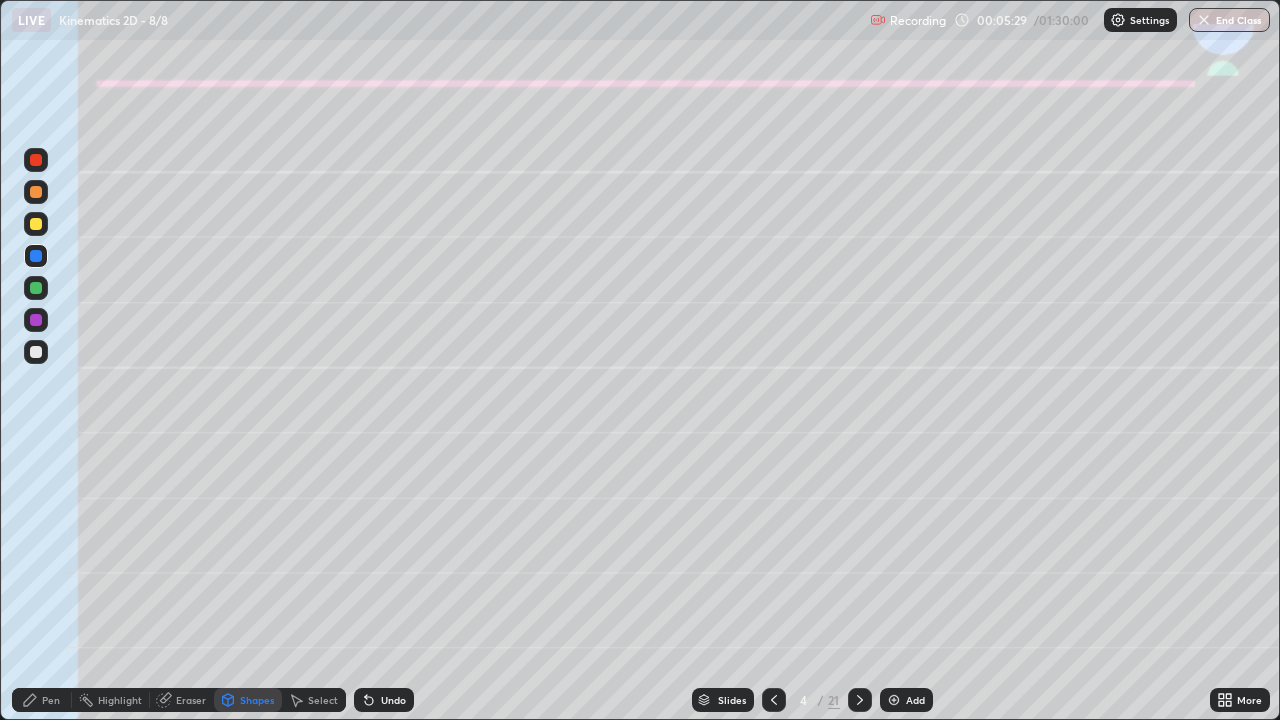 click at bounding box center [36, 288] 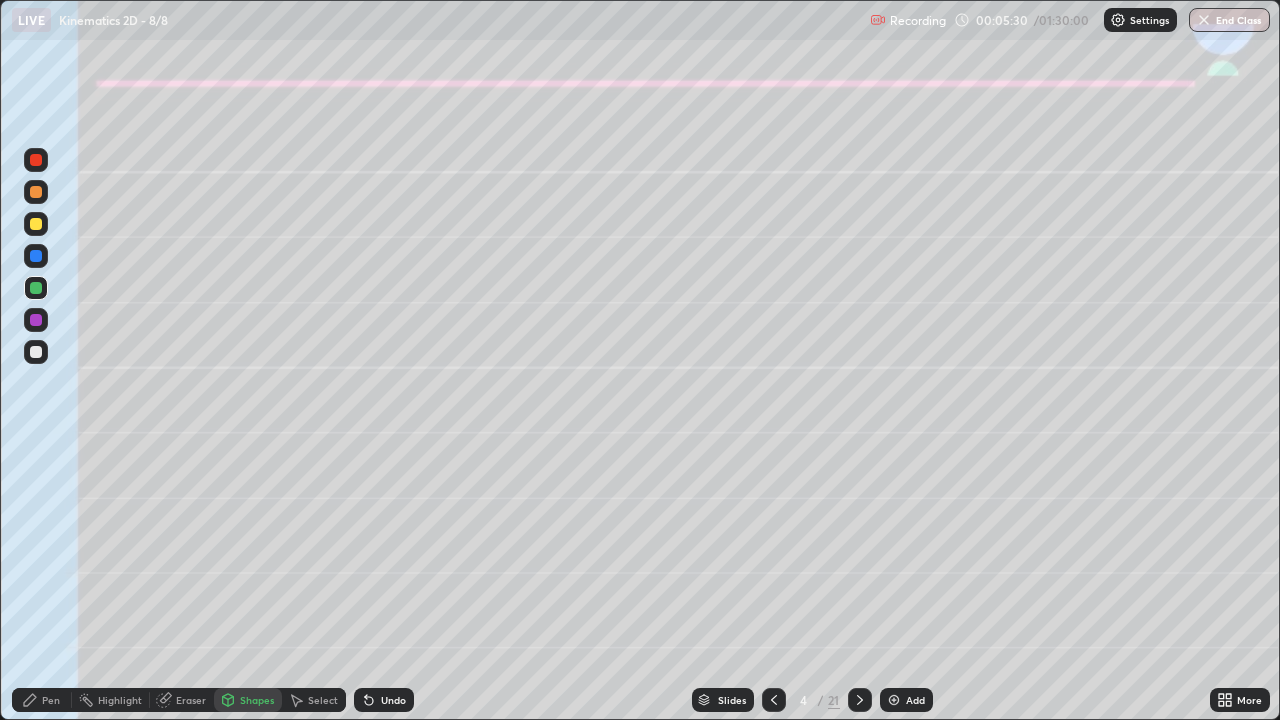 click on "Pen" at bounding box center [51, 700] 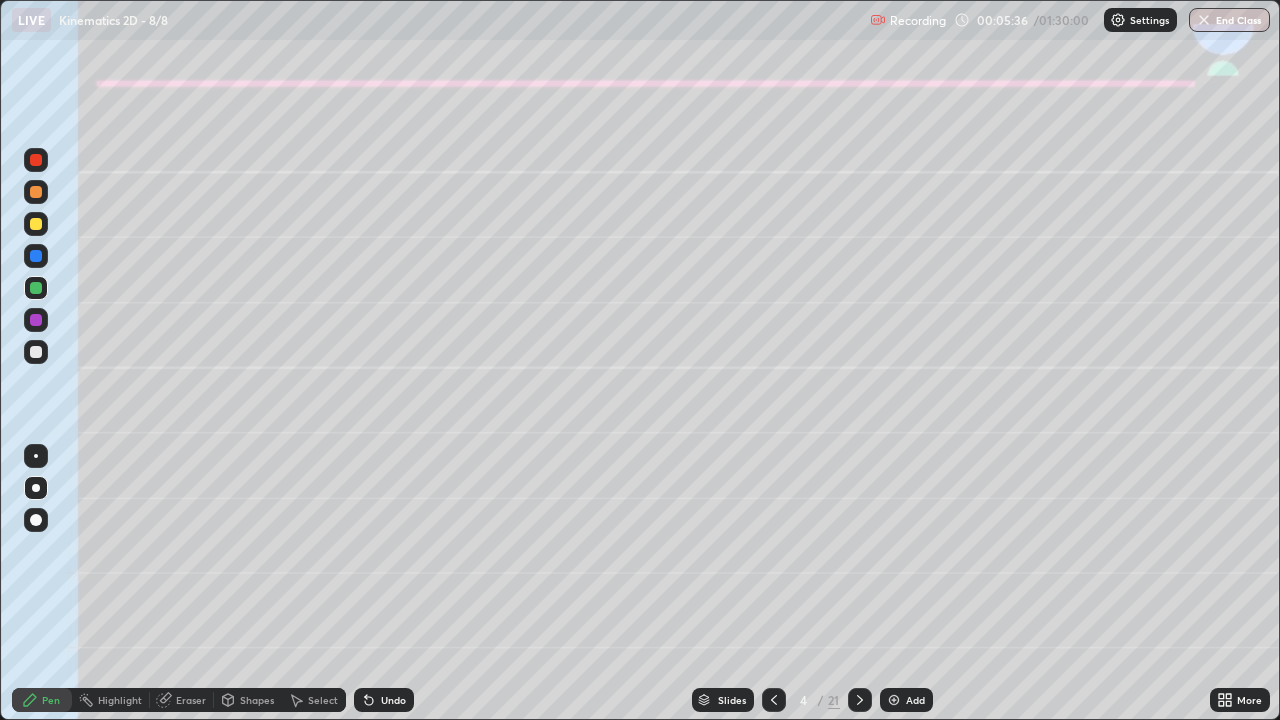 click on "Undo" at bounding box center (384, 700) 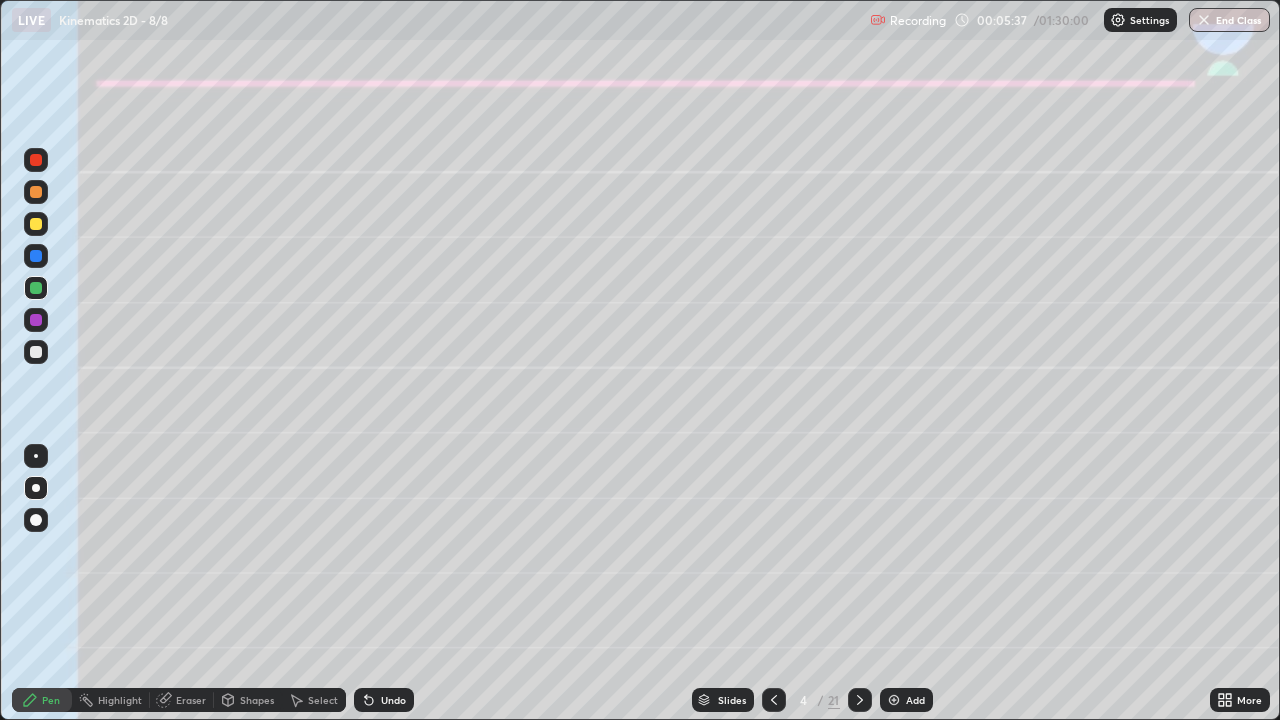click on "Shapes" at bounding box center [257, 700] 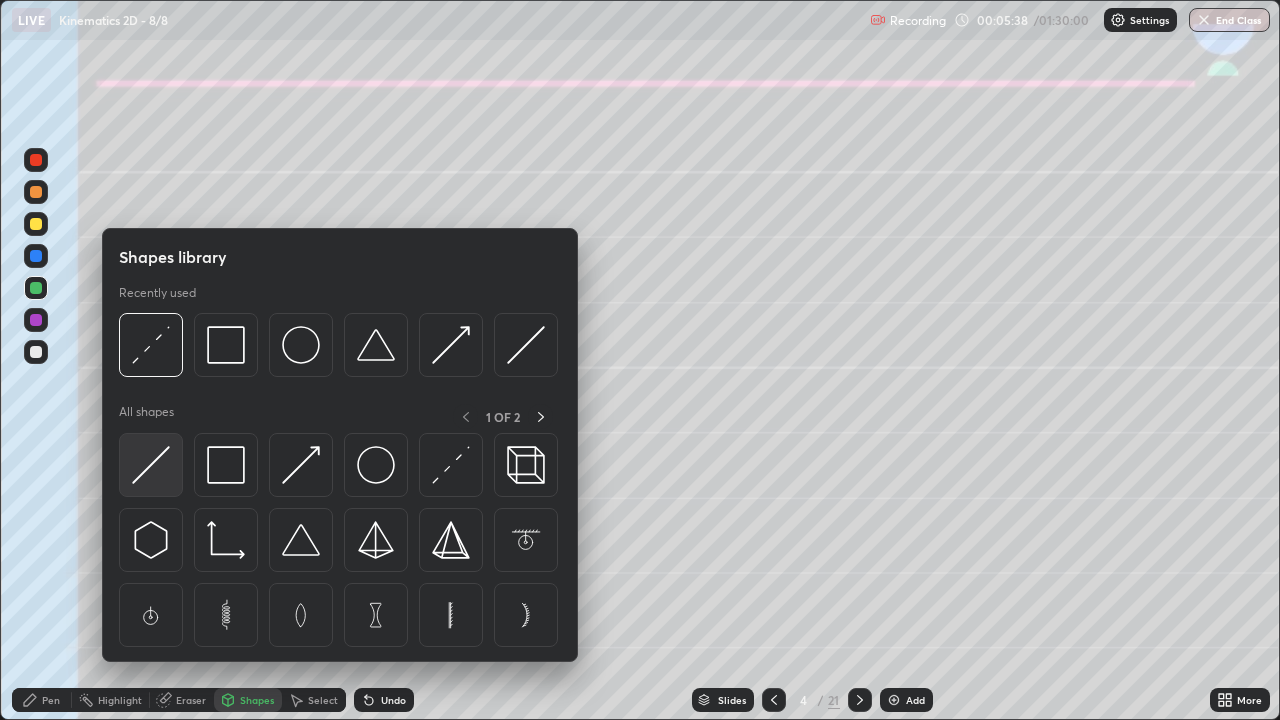 click at bounding box center [151, 465] 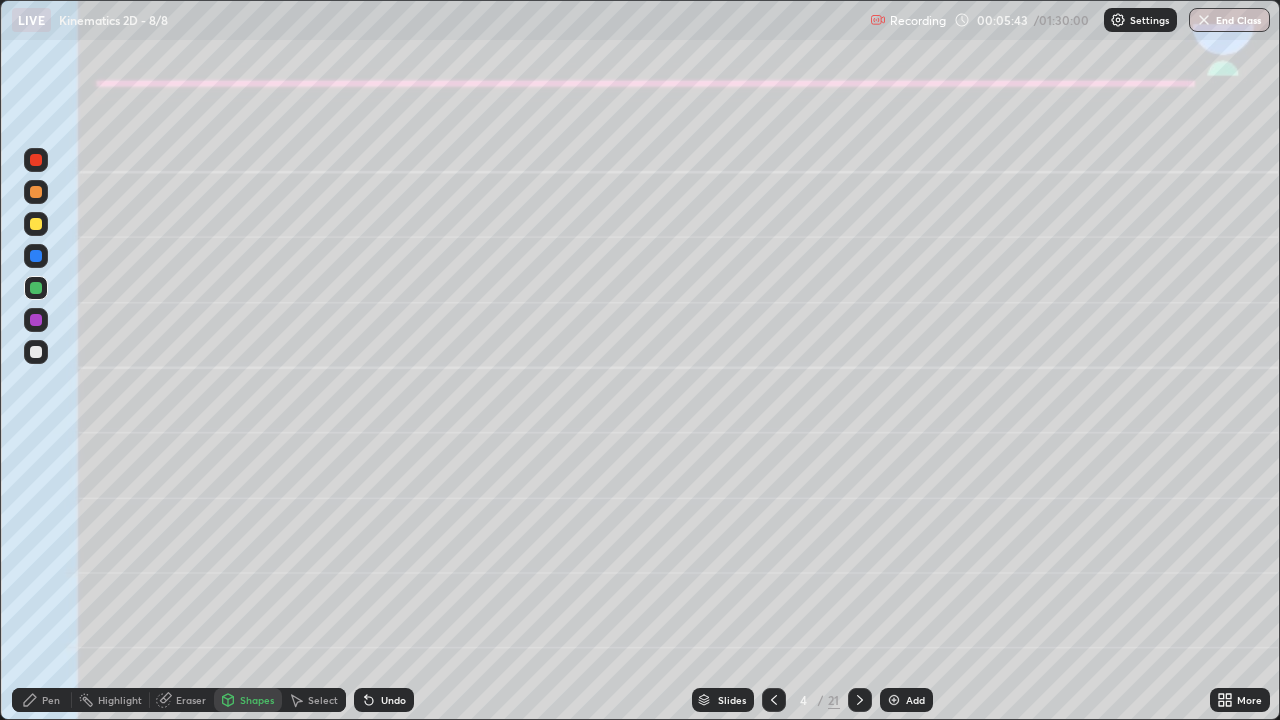 click 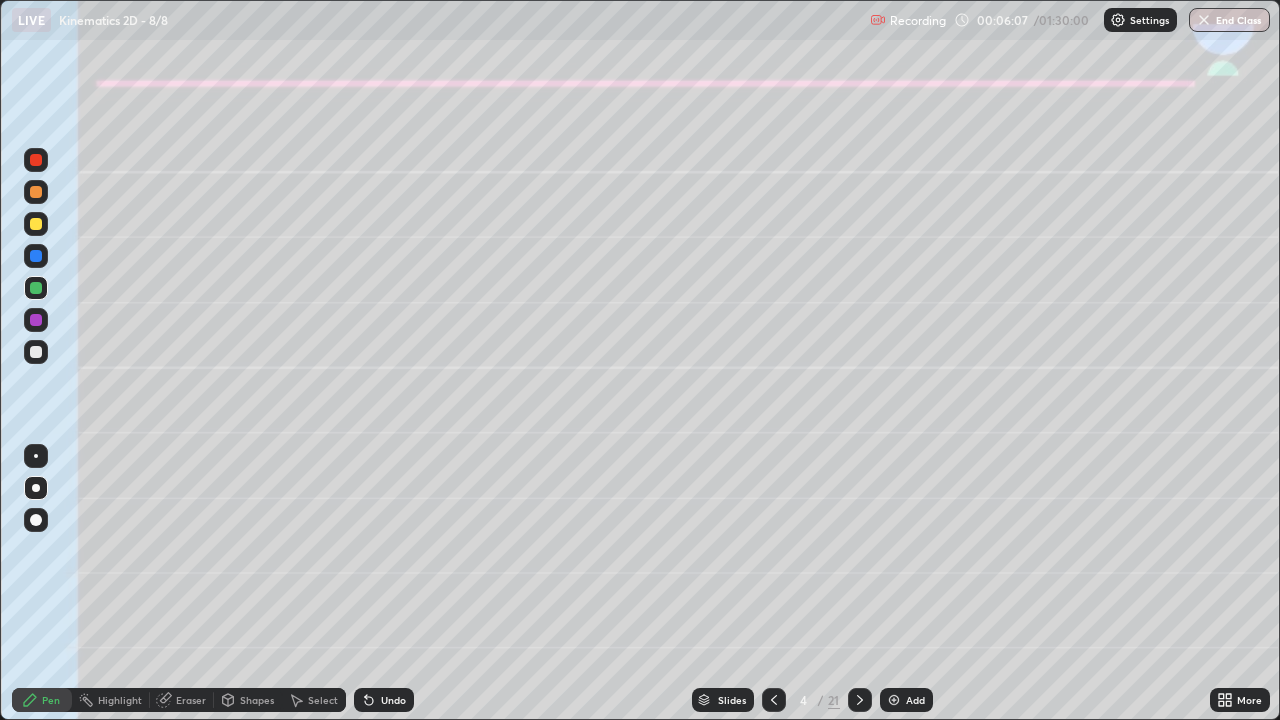 click at bounding box center [36, 352] 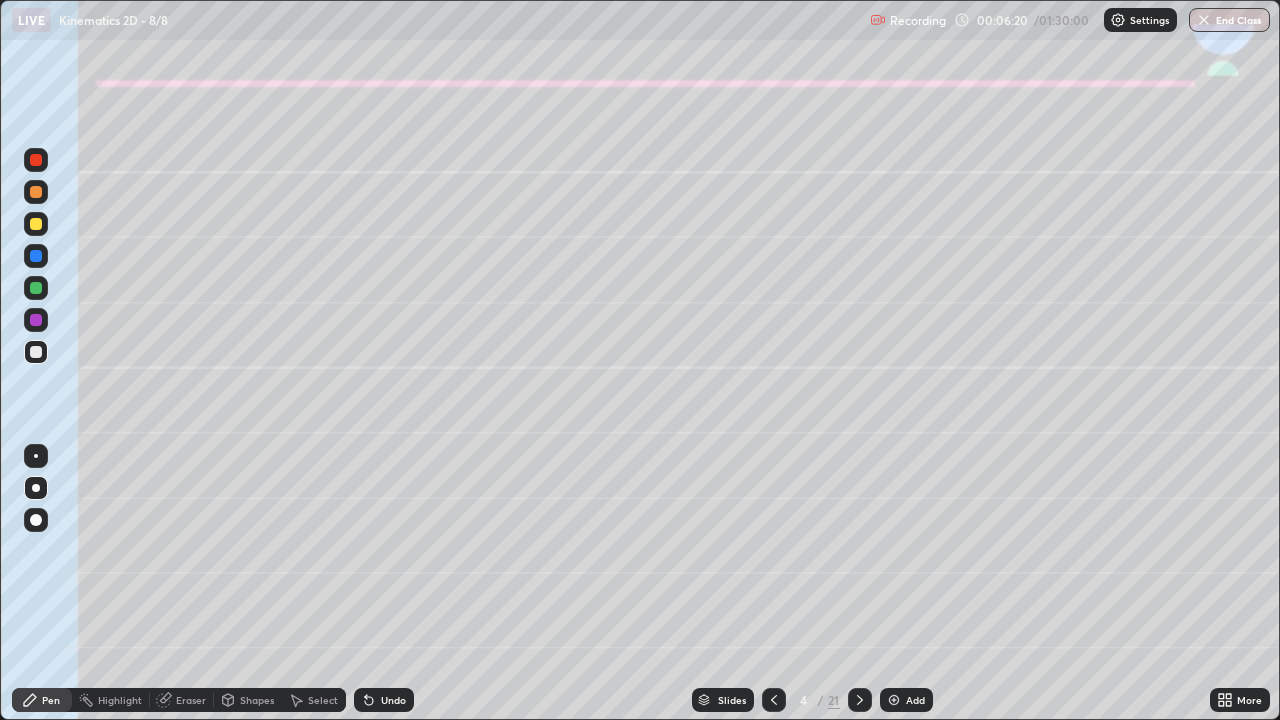 click 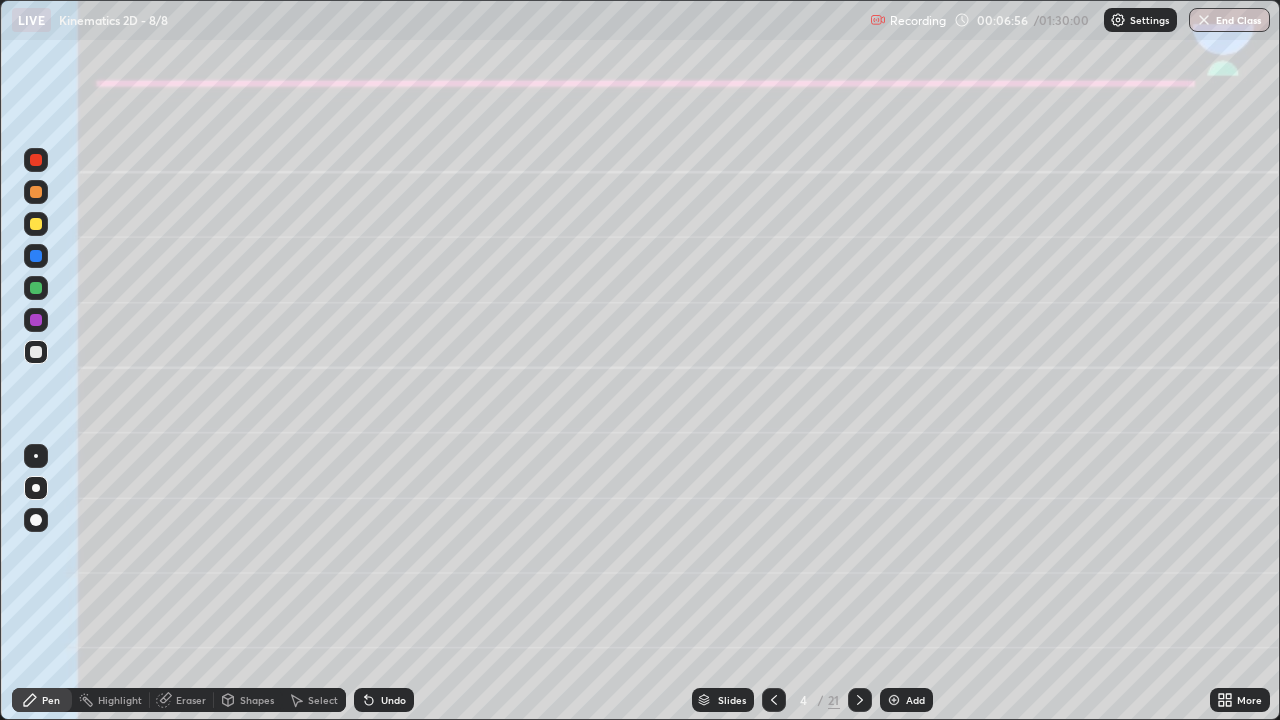 click at bounding box center (36, 352) 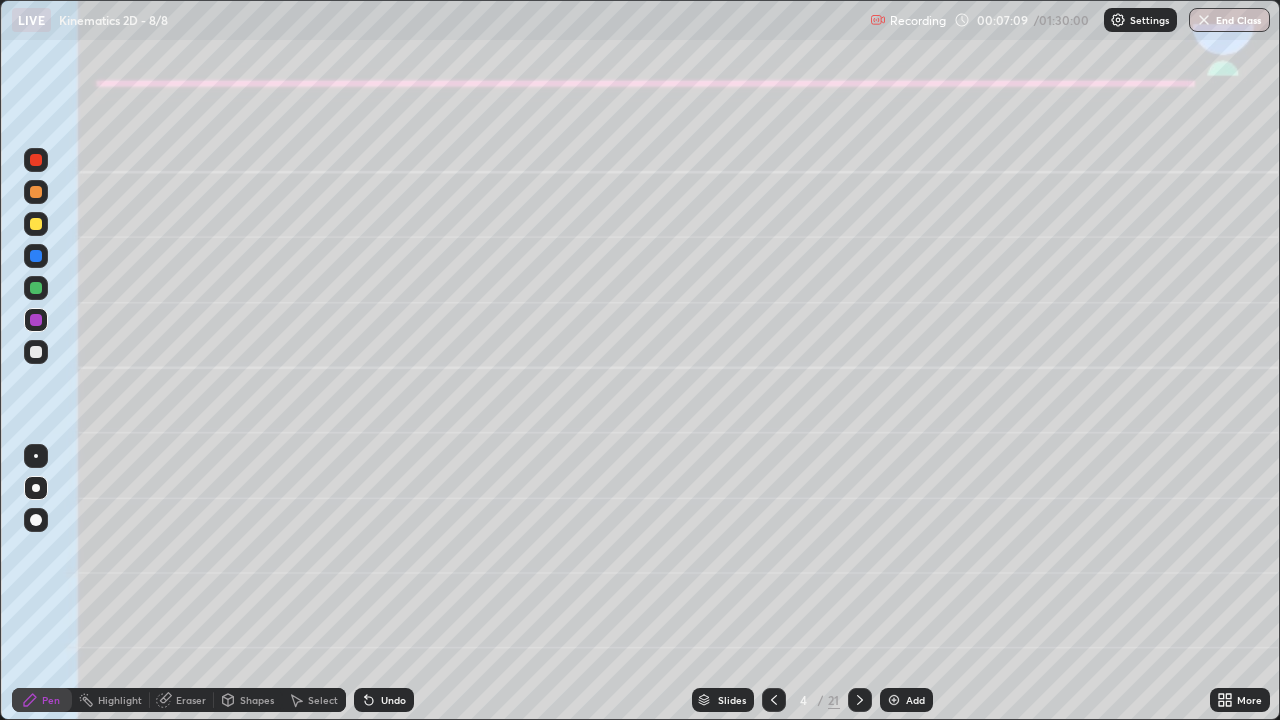 click on "Shapes" at bounding box center [257, 700] 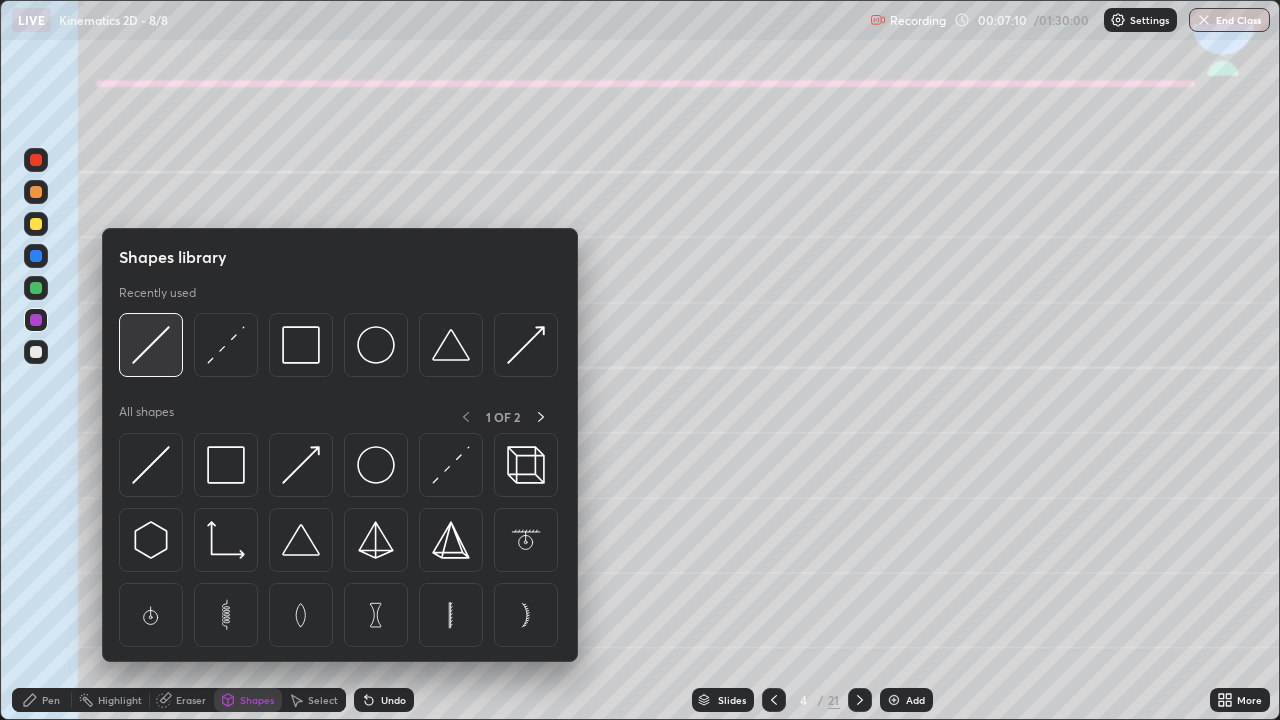 click at bounding box center [151, 345] 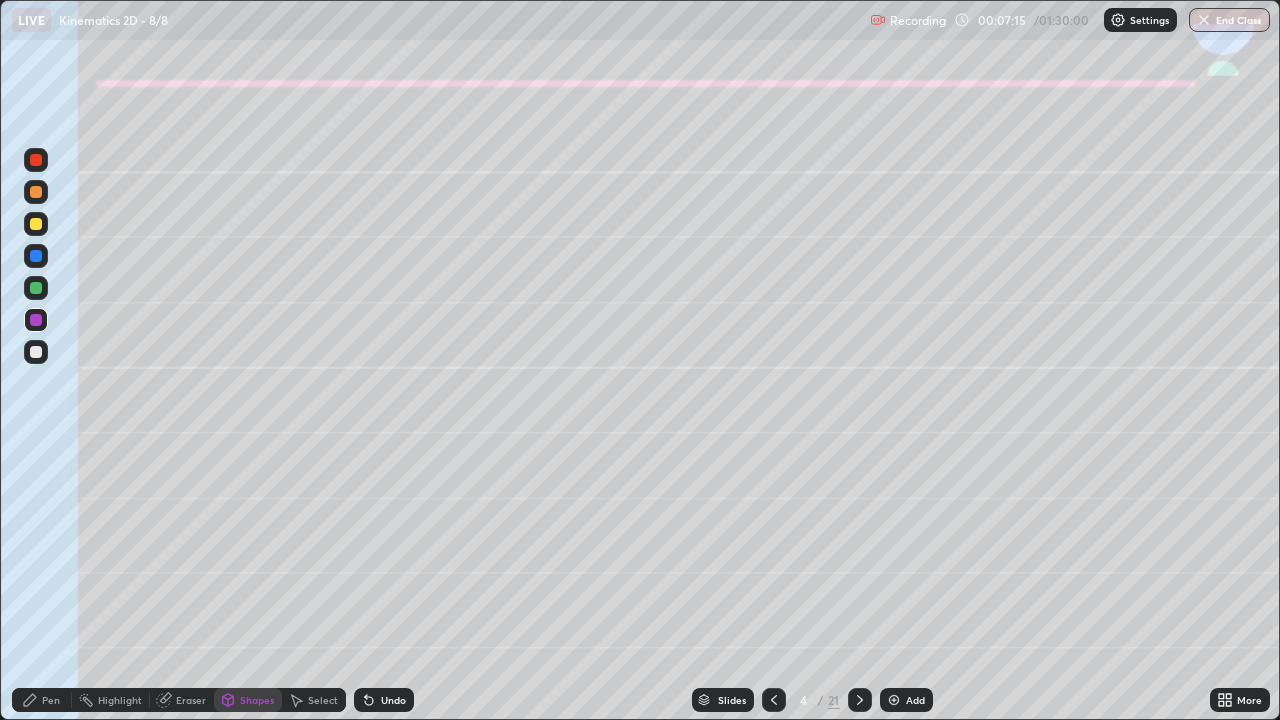 click on "Shapes" at bounding box center (257, 700) 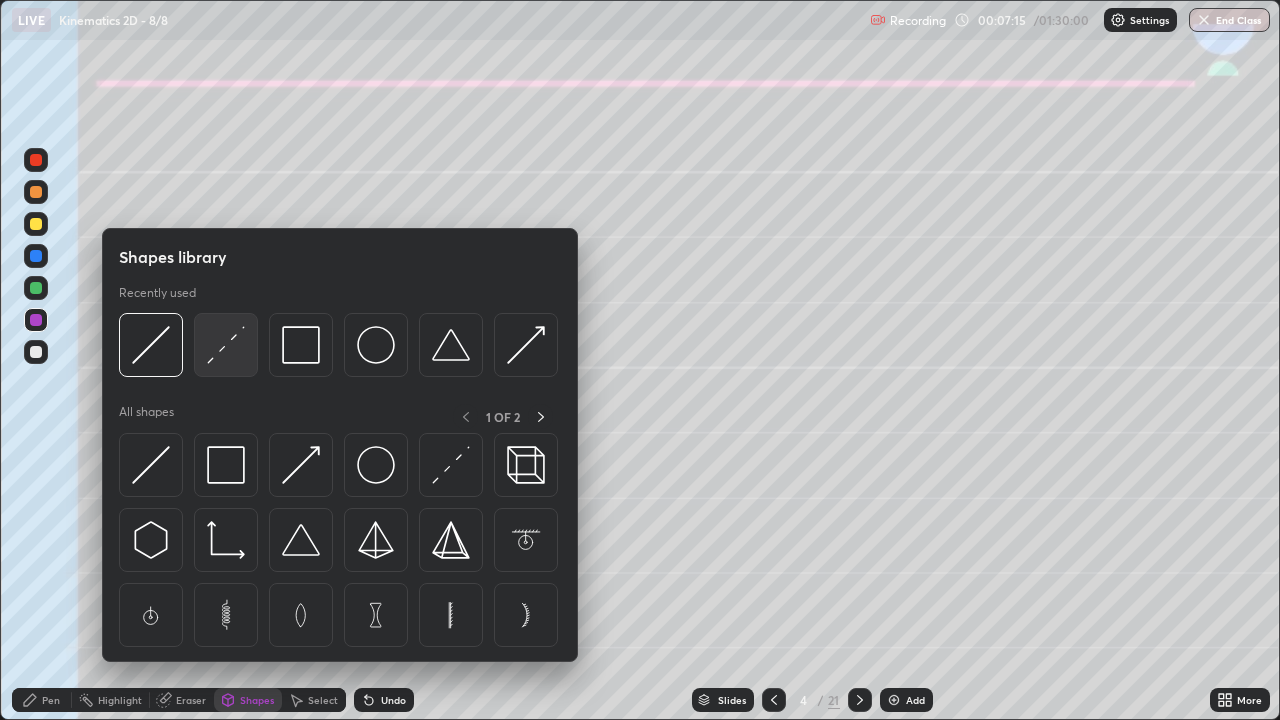 click at bounding box center (226, 345) 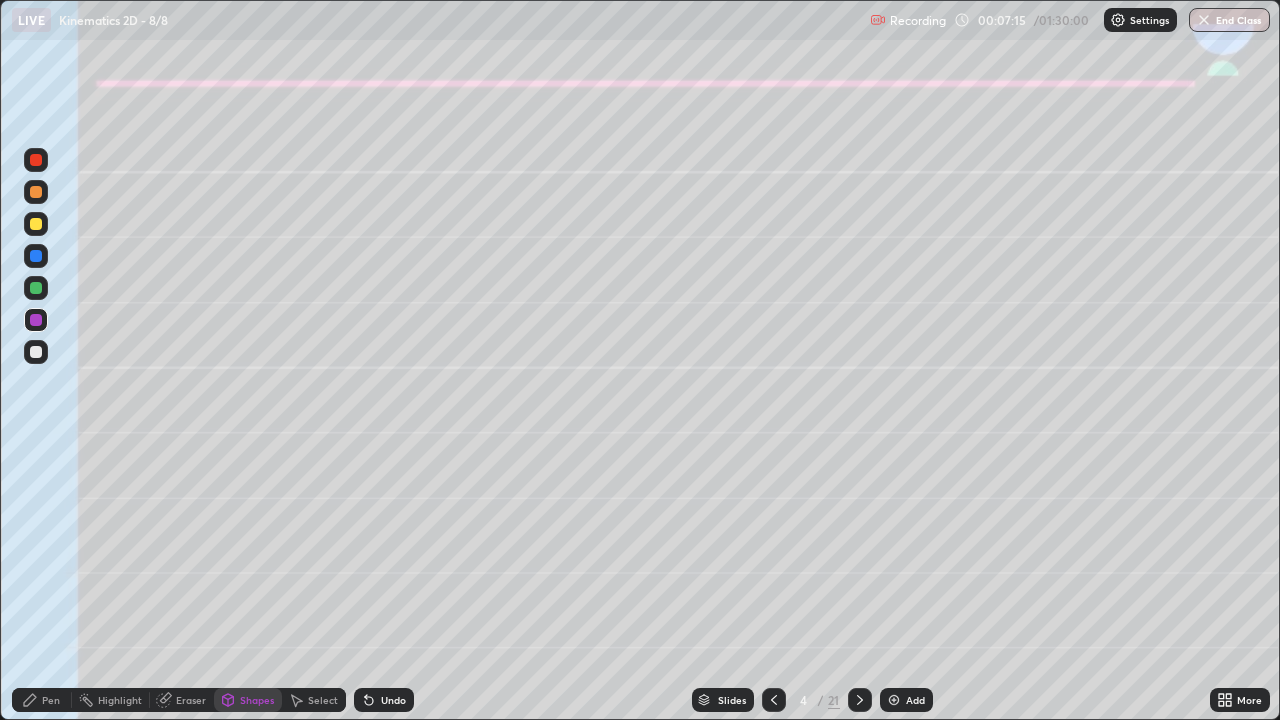 click at bounding box center [36, 352] 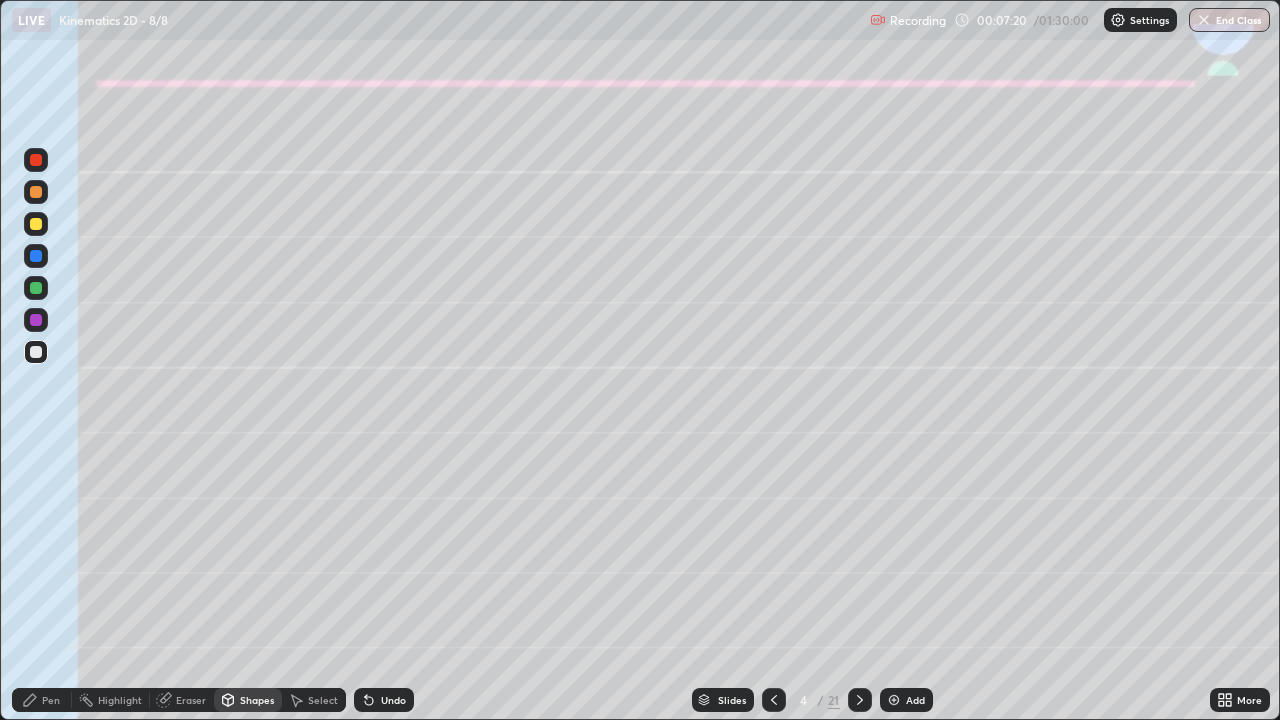 click on "Pen" at bounding box center (51, 700) 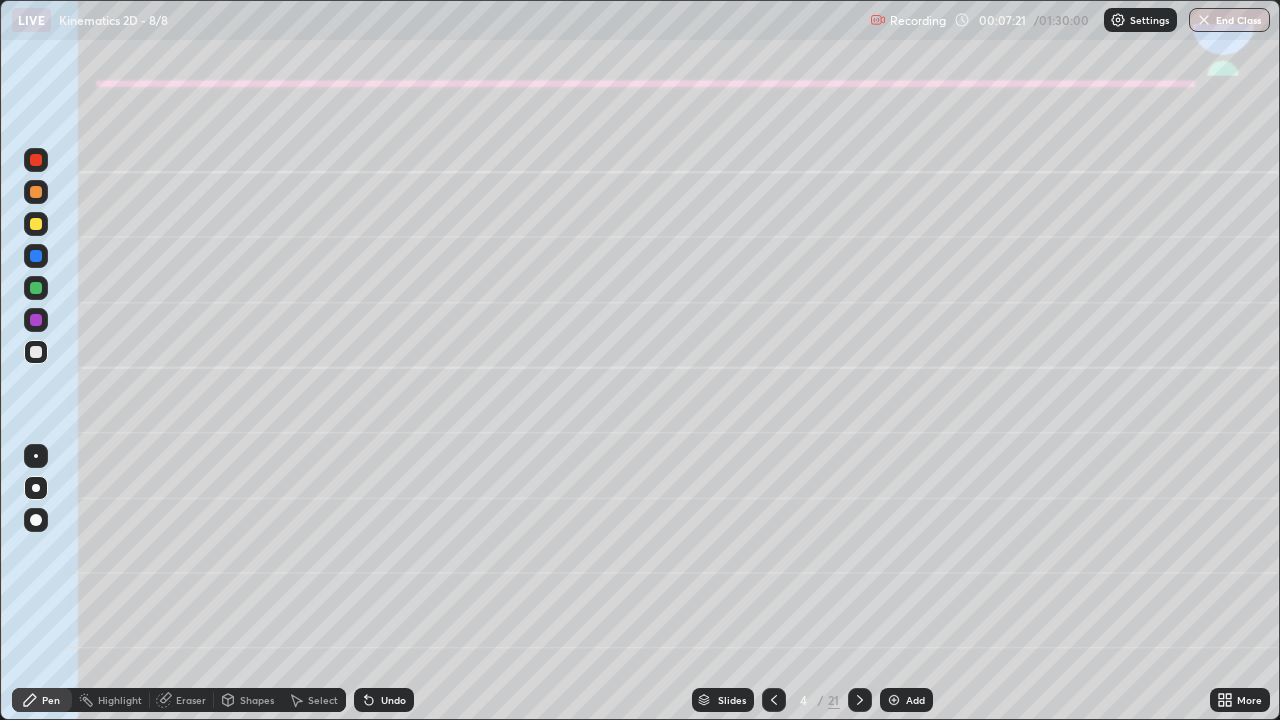 click at bounding box center (36, 288) 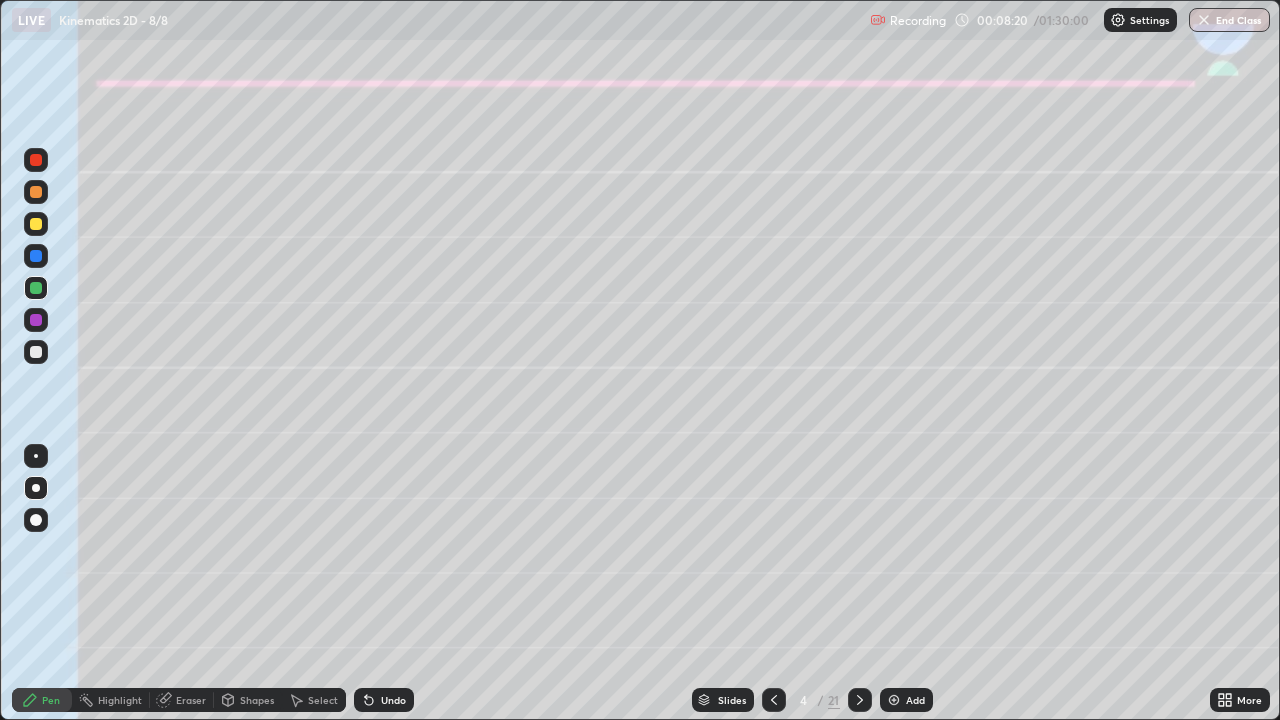 click at bounding box center [36, 352] 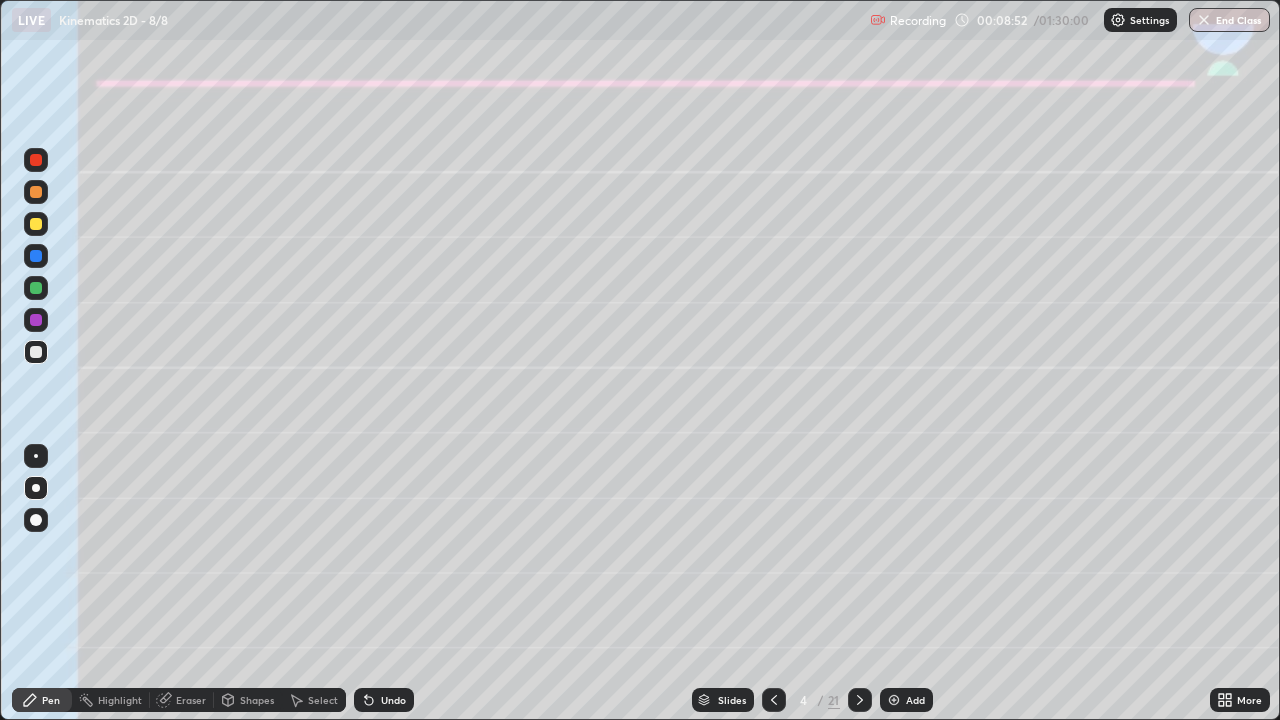 click on "Shapes" at bounding box center (257, 700) 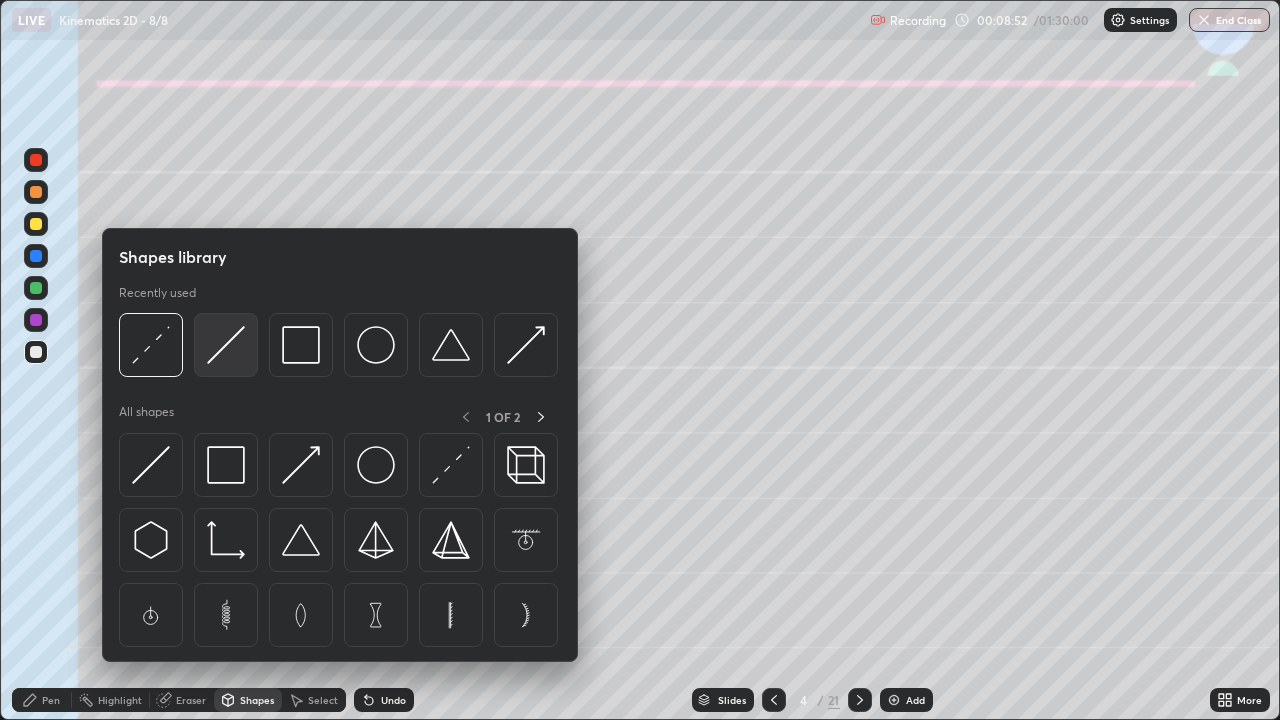 click at bounding box center (226, 345) 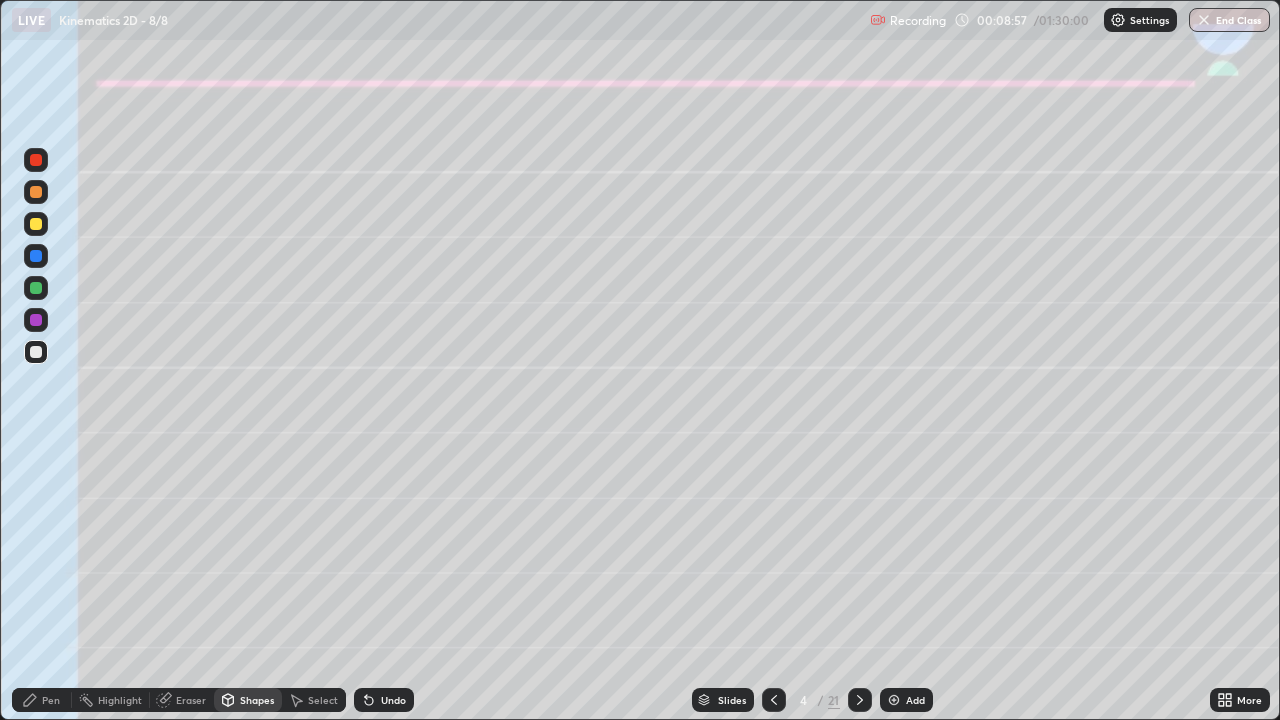 click on "Shapes" at bounding box center [257, 700] 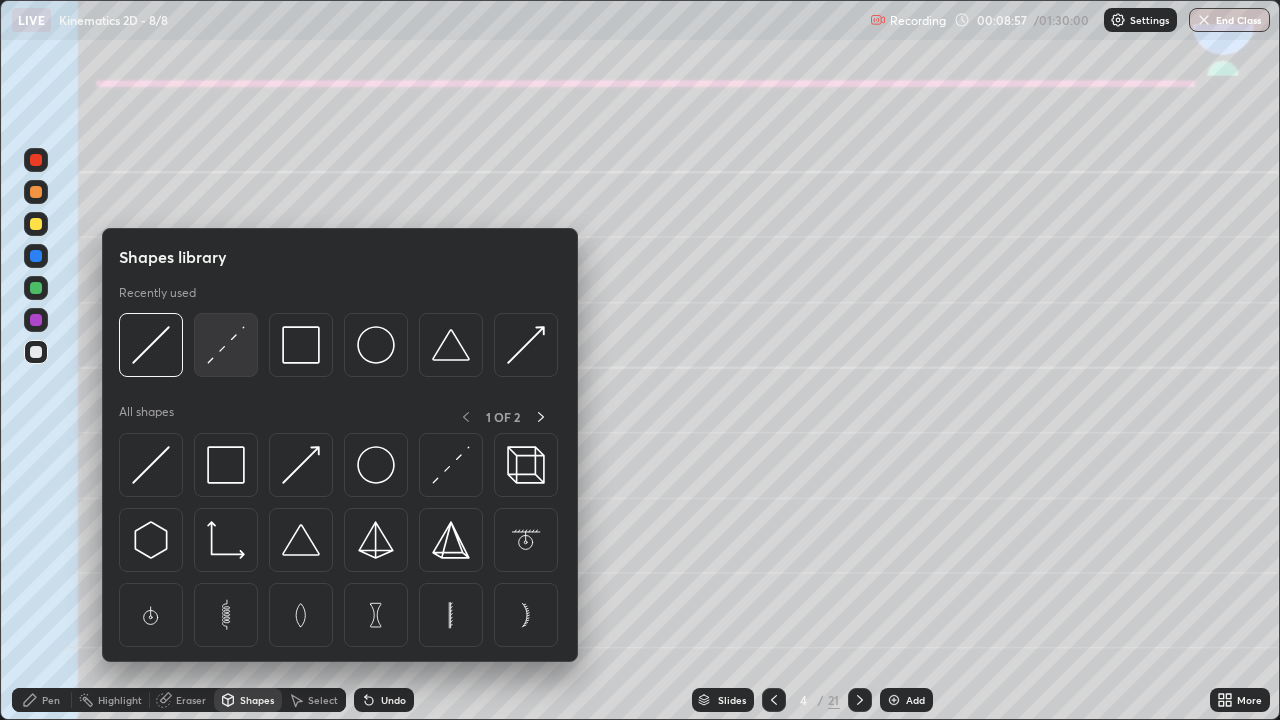 click at bounding box center [226, 345] 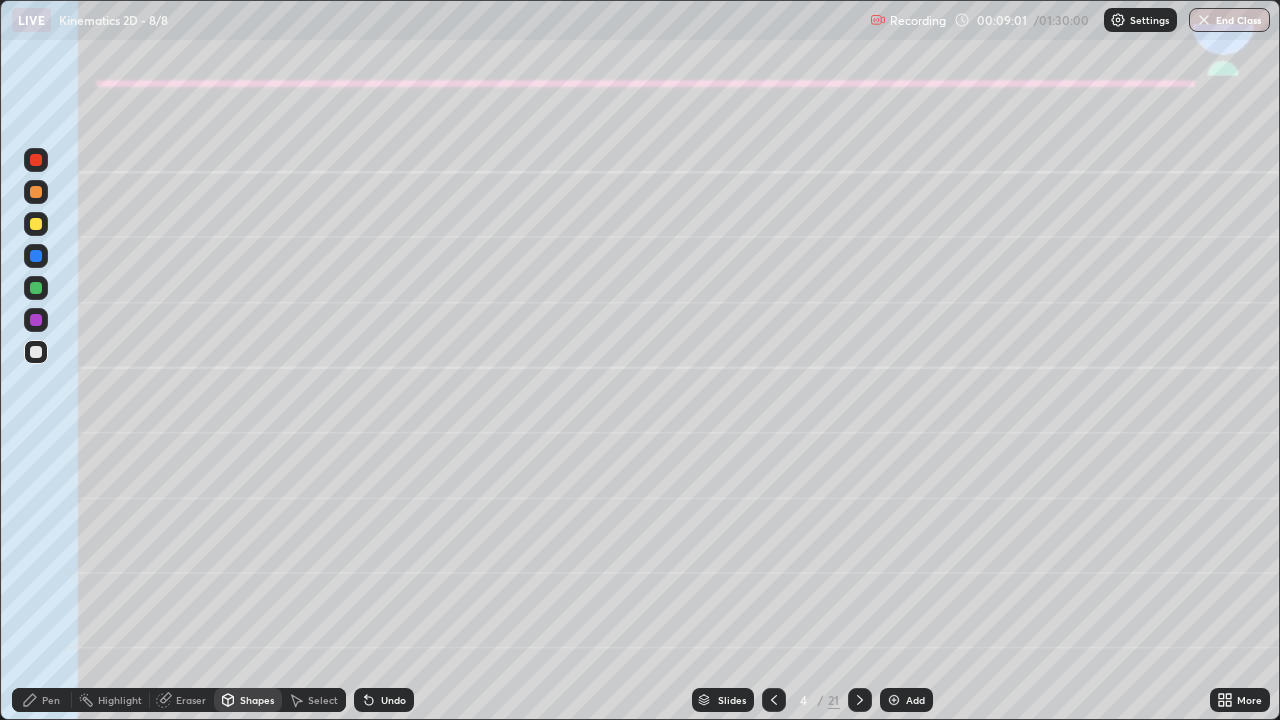 click on "Shapes" at bounding box center [257, 700] 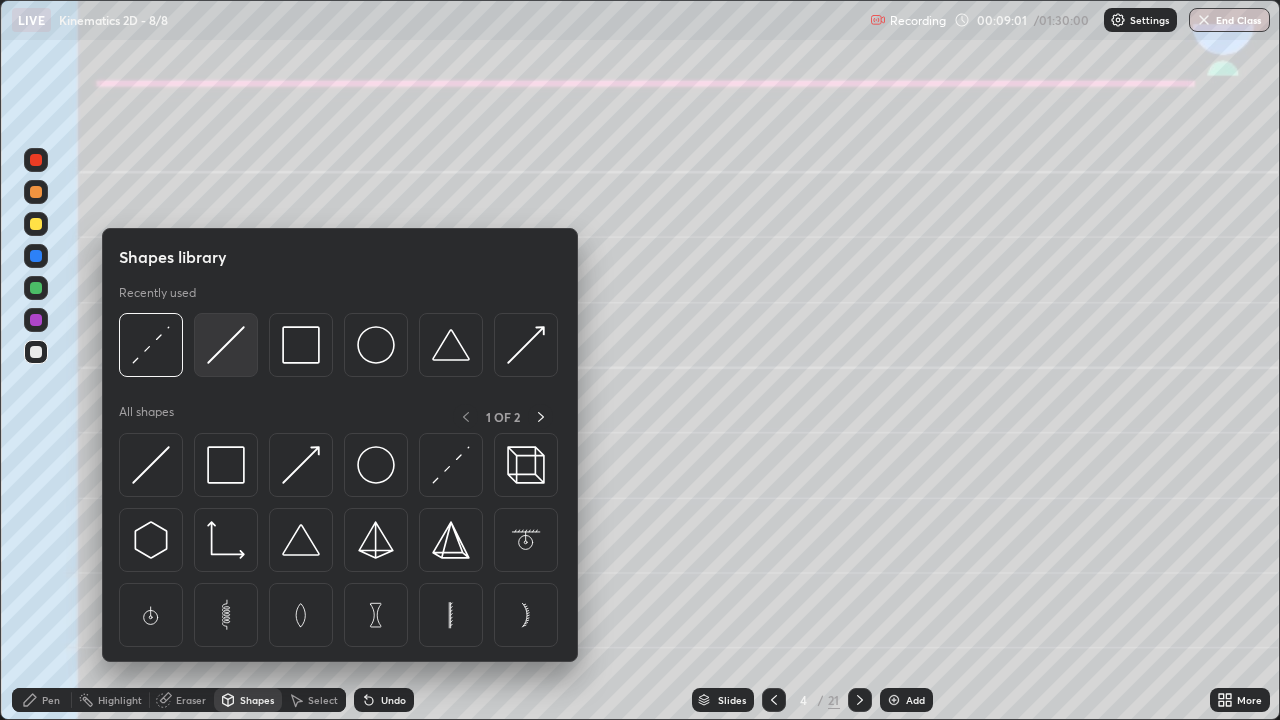 click at bounding box center (226, 345) 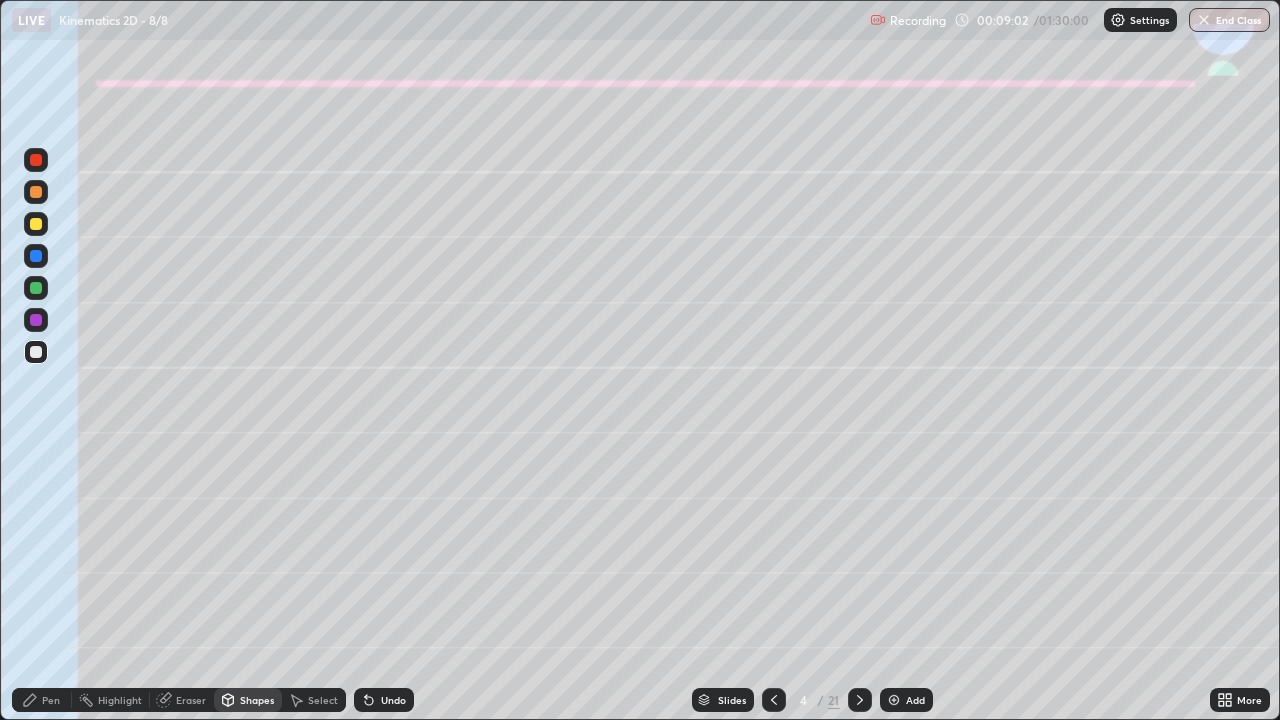 click at bounding box center [36, 288] 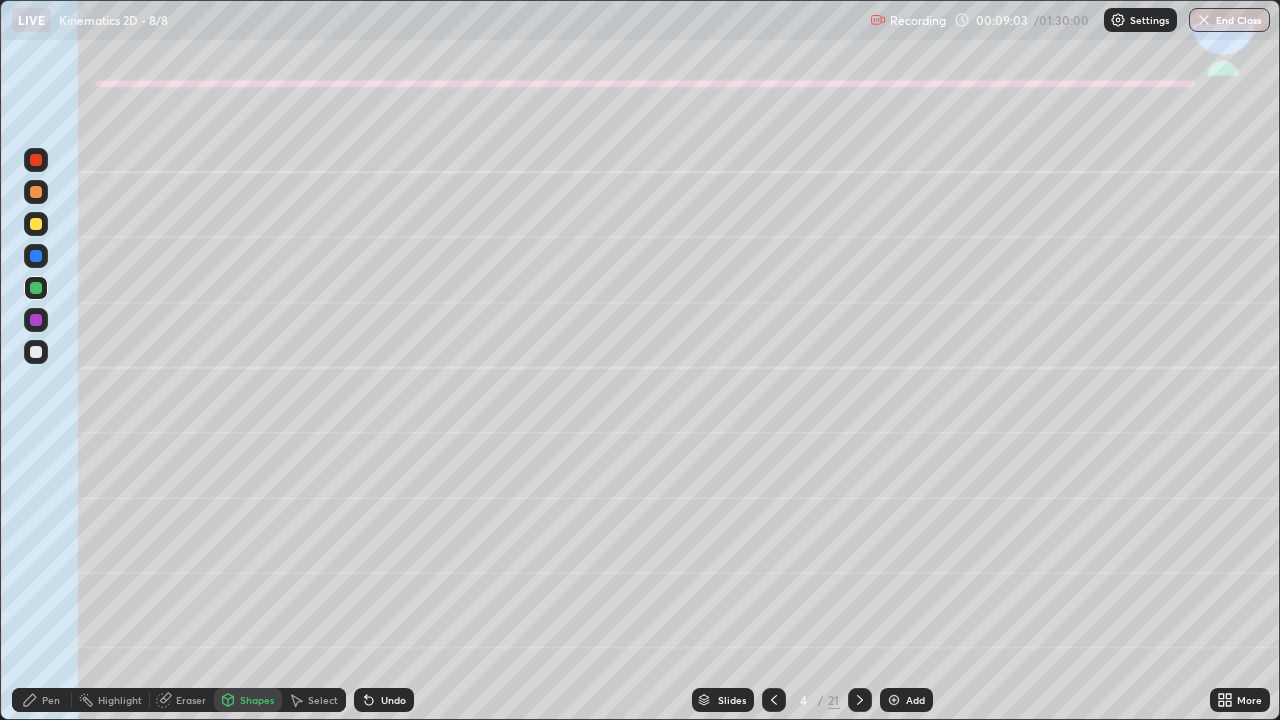 click on "Shapes" at bounding box center [257, 700] 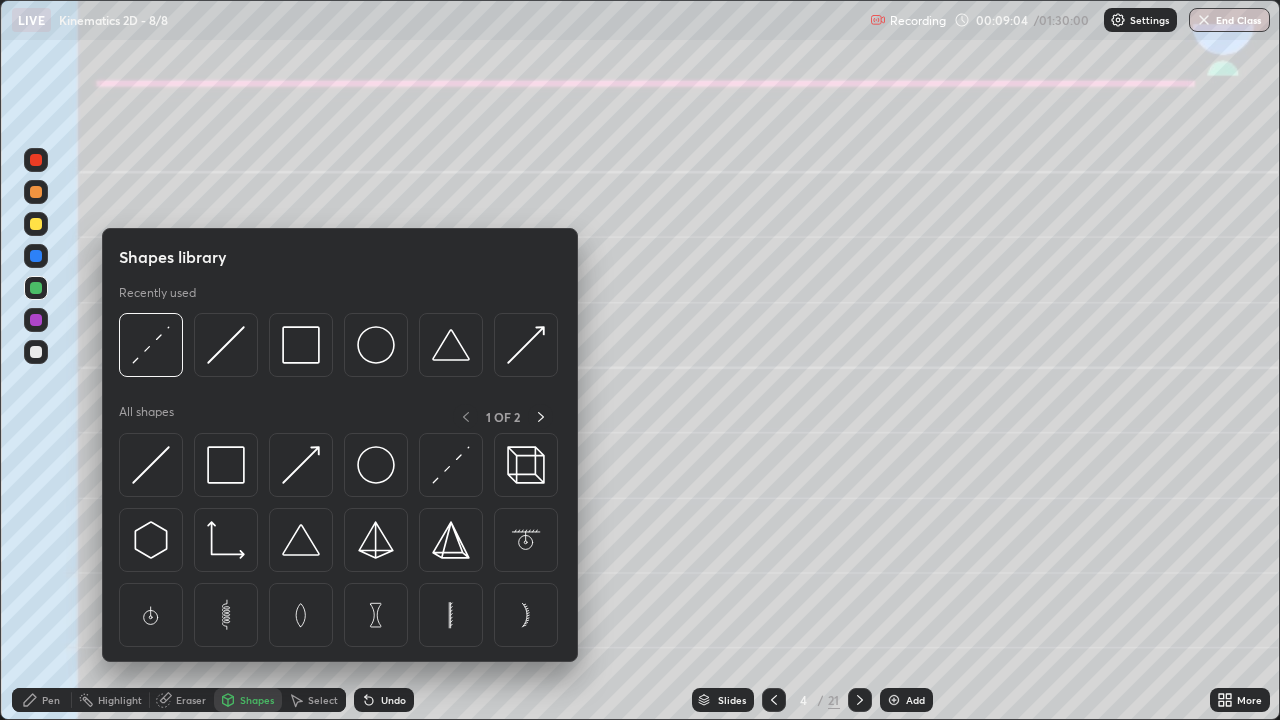 click at bounding box center (36, 352) 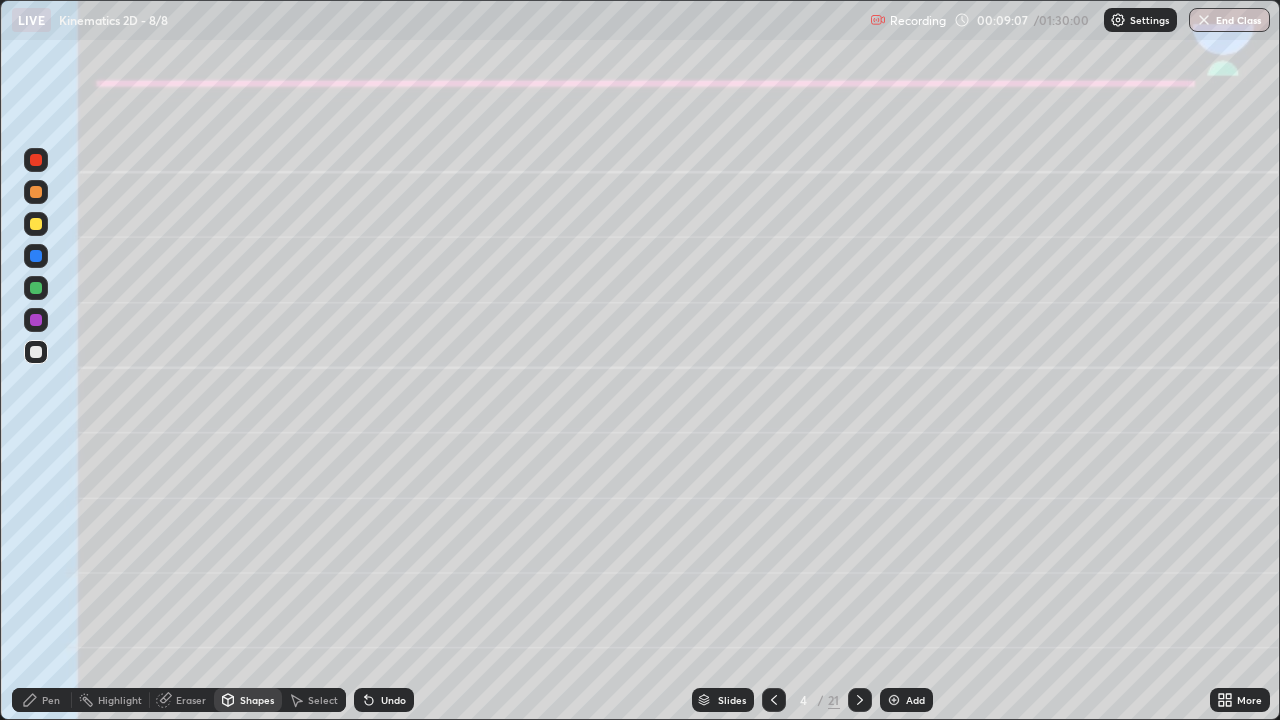 click at bounding box center [36, 288] 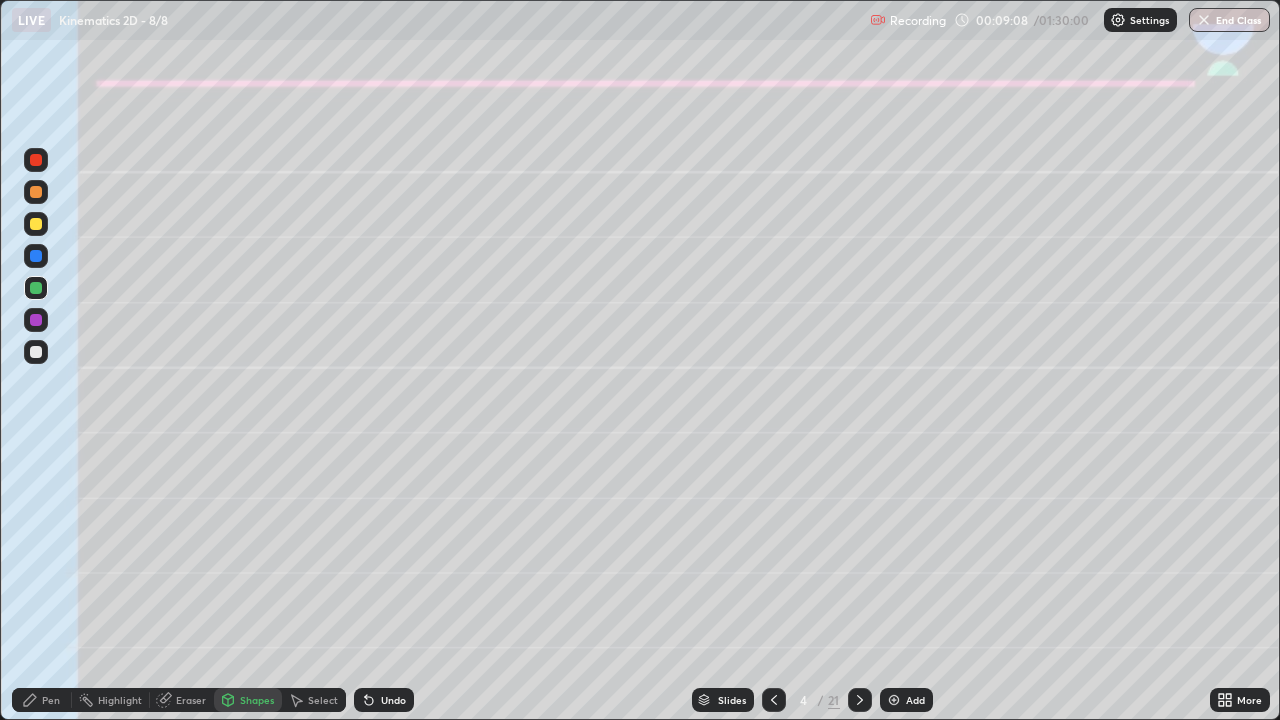 click on "Pen" at bounding box center (51, 700) 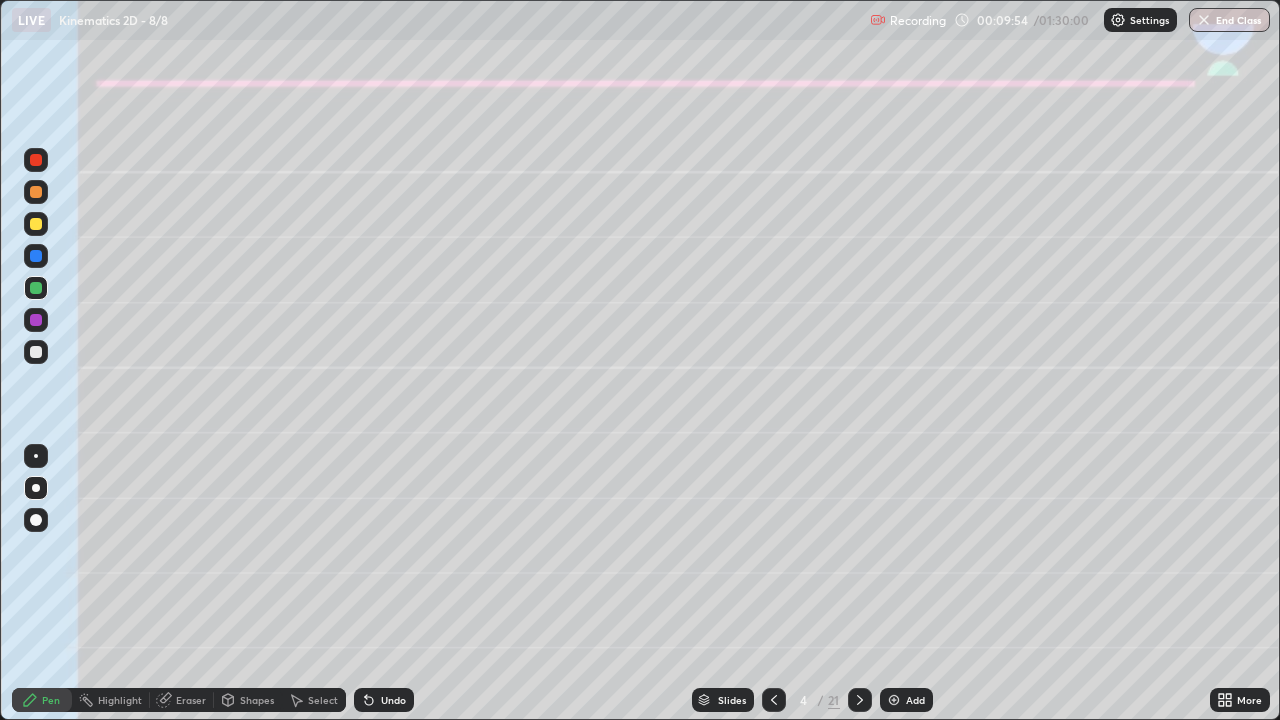 click on "Undo" at bounding box center [393, 700] 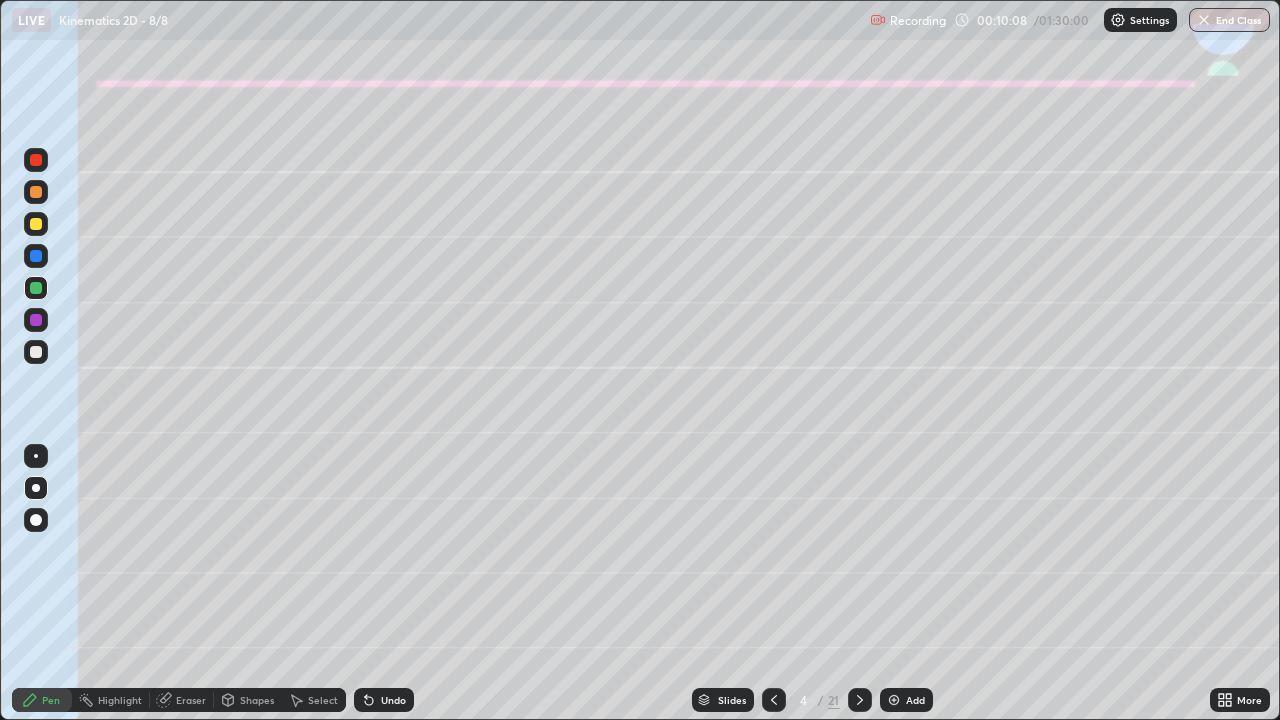 click on "Undo" at bounding box center (384, 700) 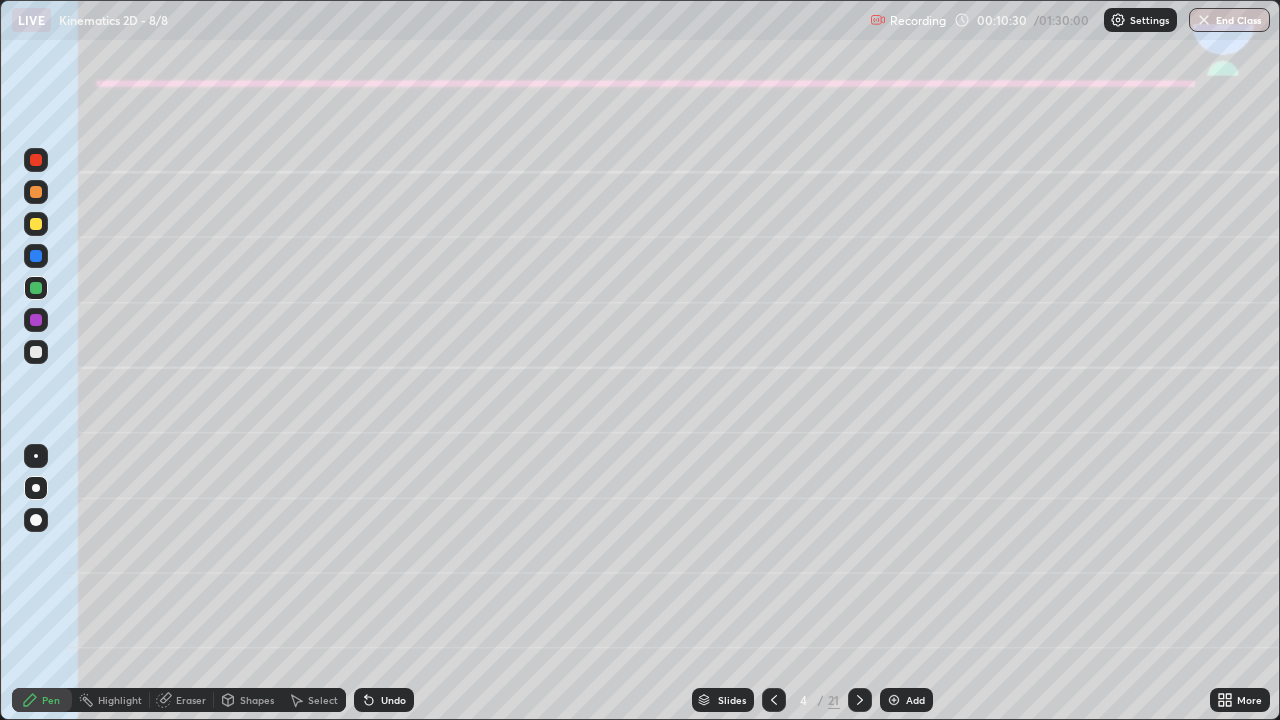 click at bounding box center [36, 224] 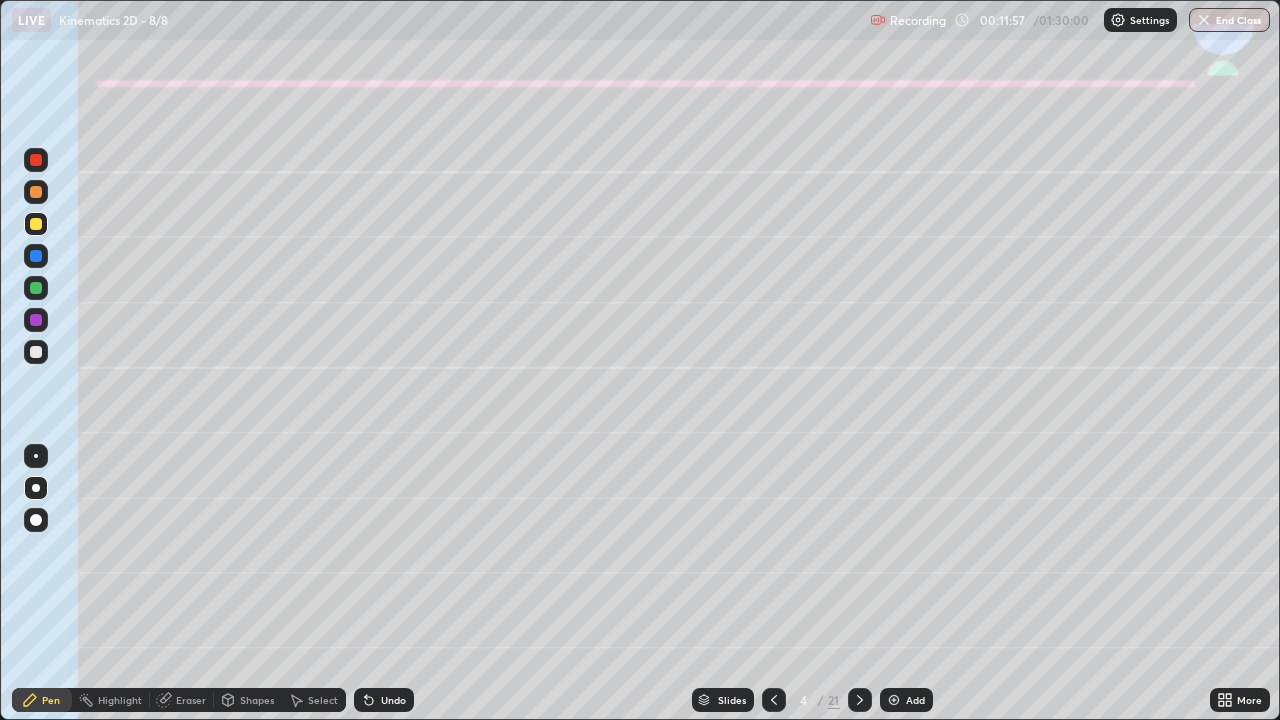 click 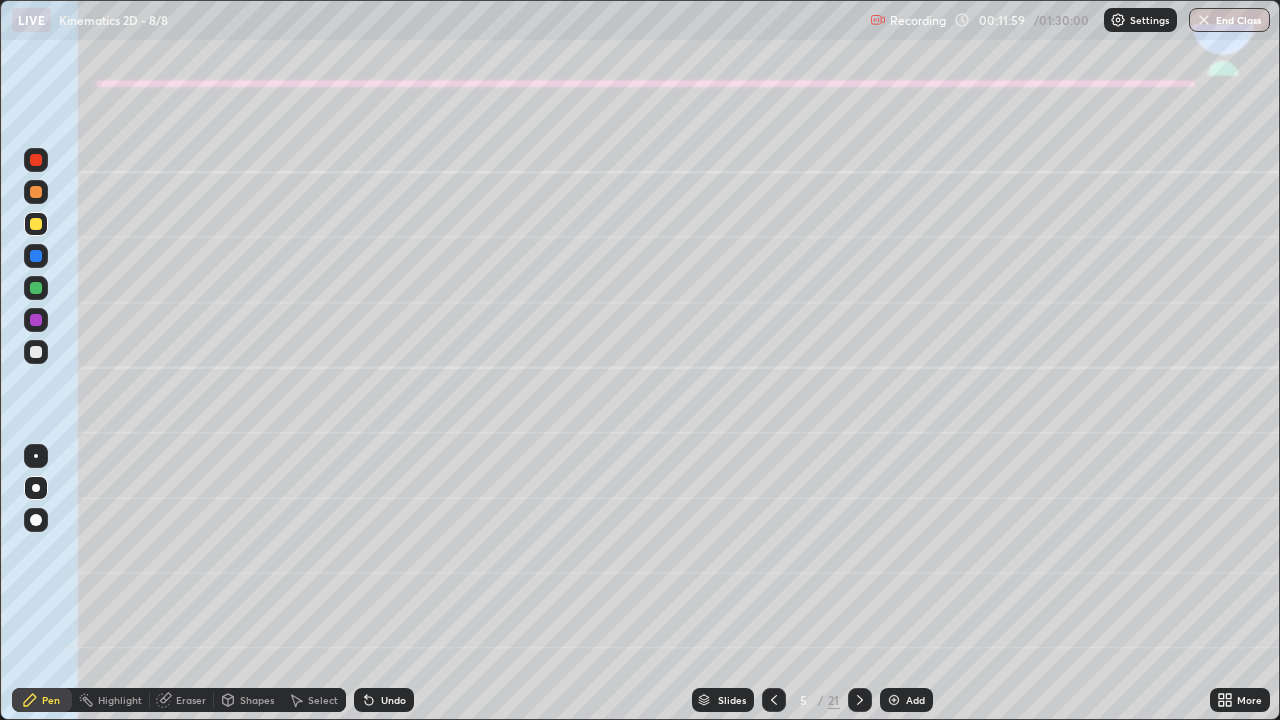 click at bounding box center (36, 192) 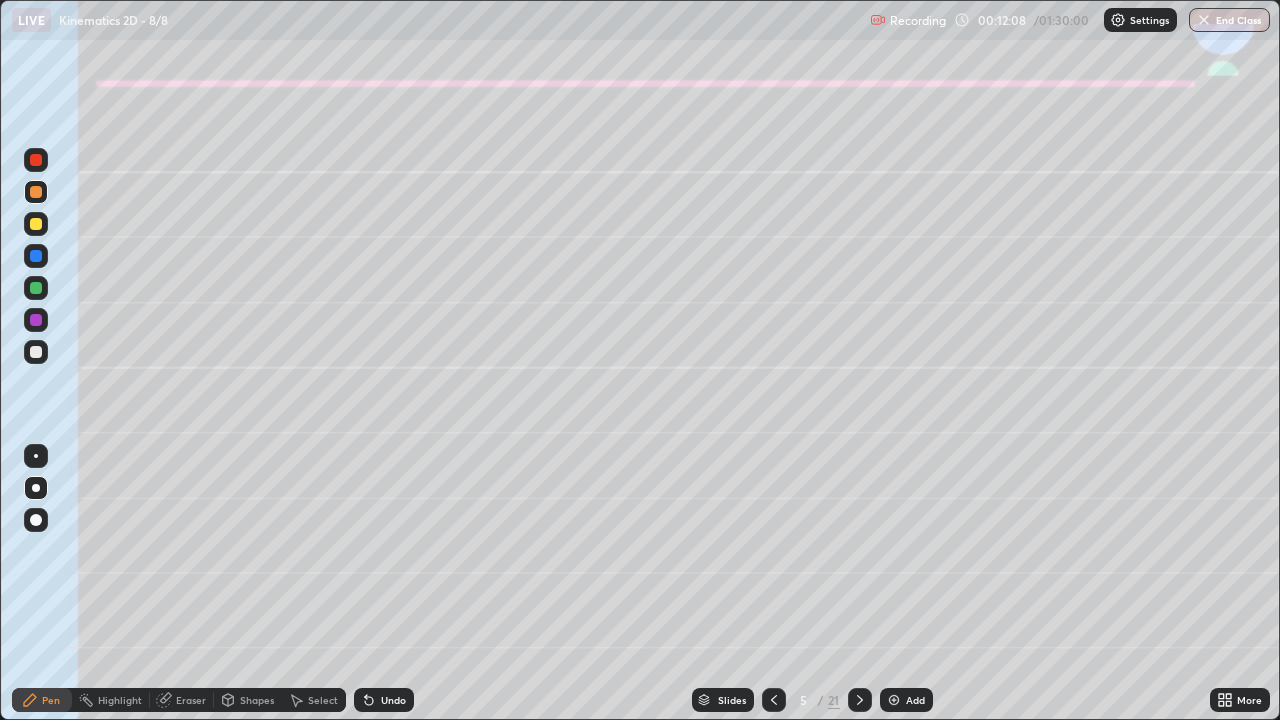 click on "Shapes" at bounding box center [257, 700] 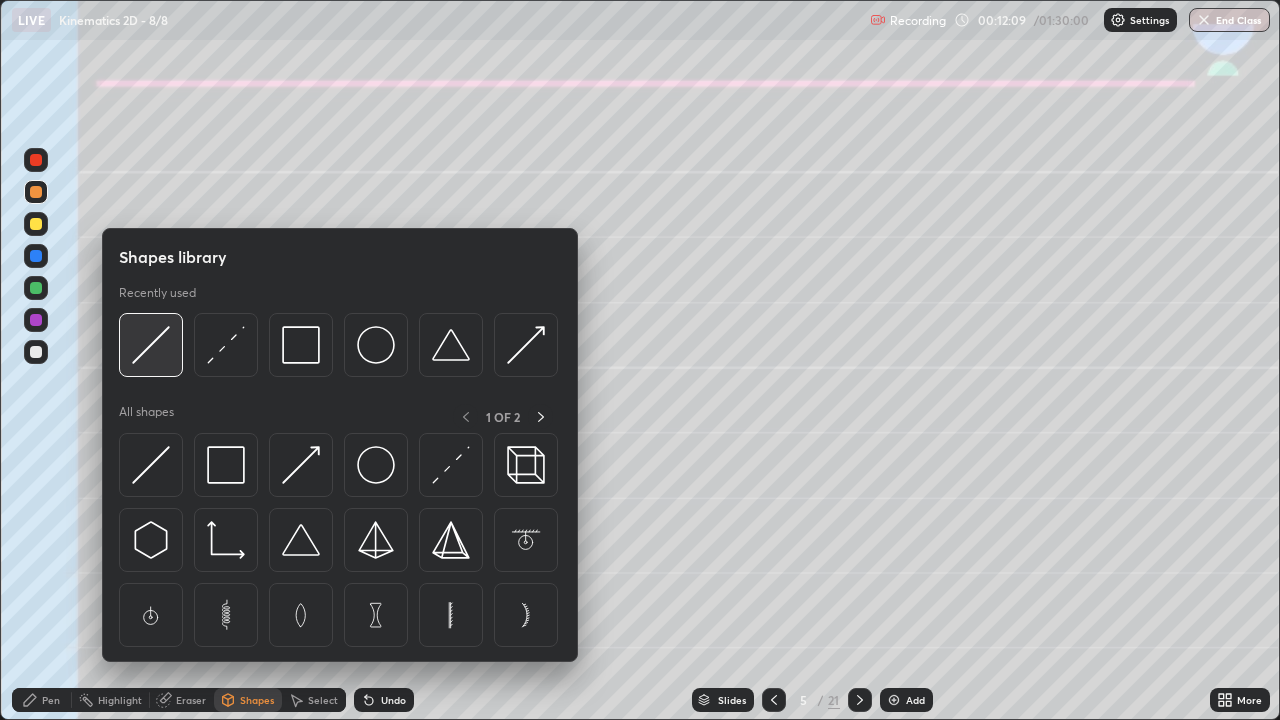 click at bounding box center [151, 345] 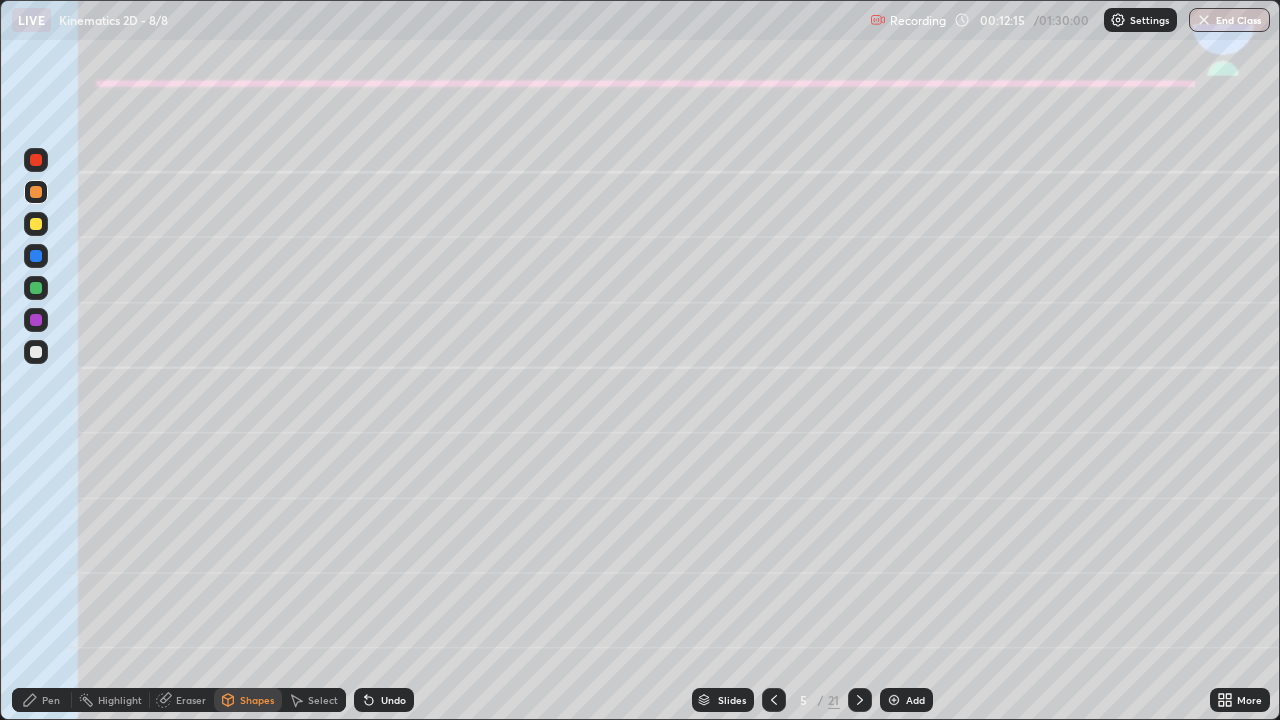 click on "Shapes" at bounding box center (257, 700) 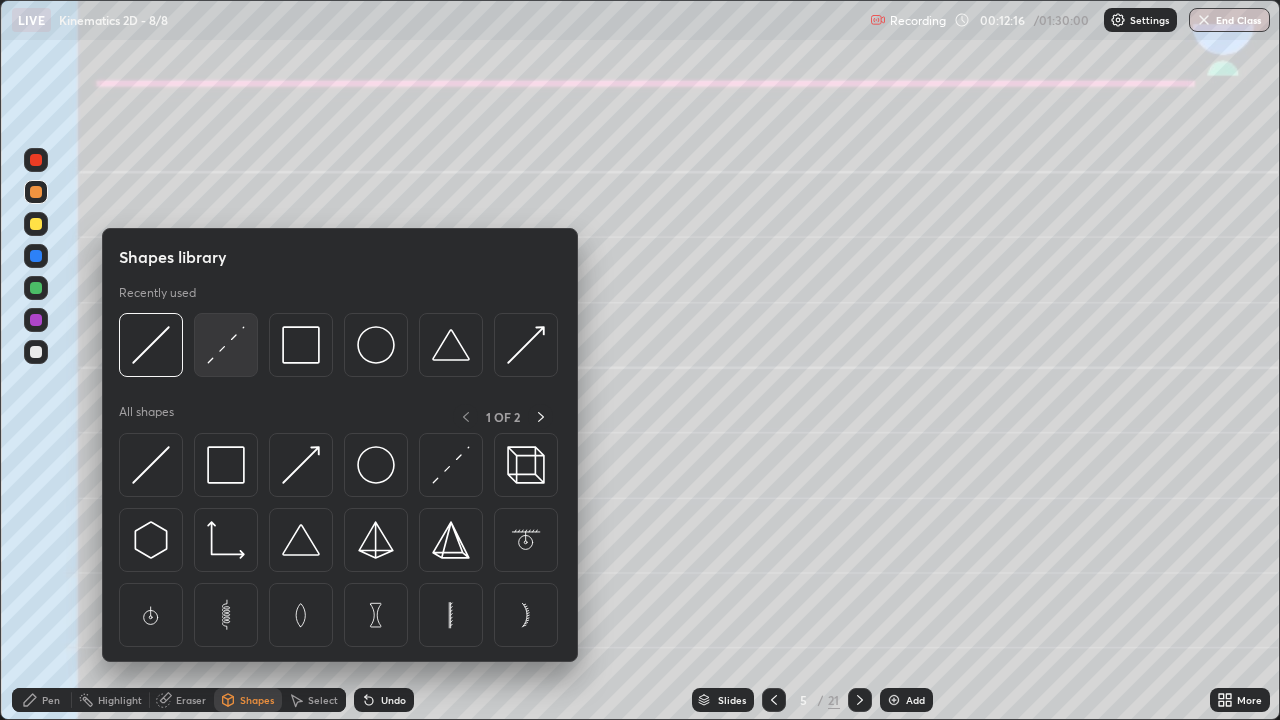 click at bounding box center (226, 345) 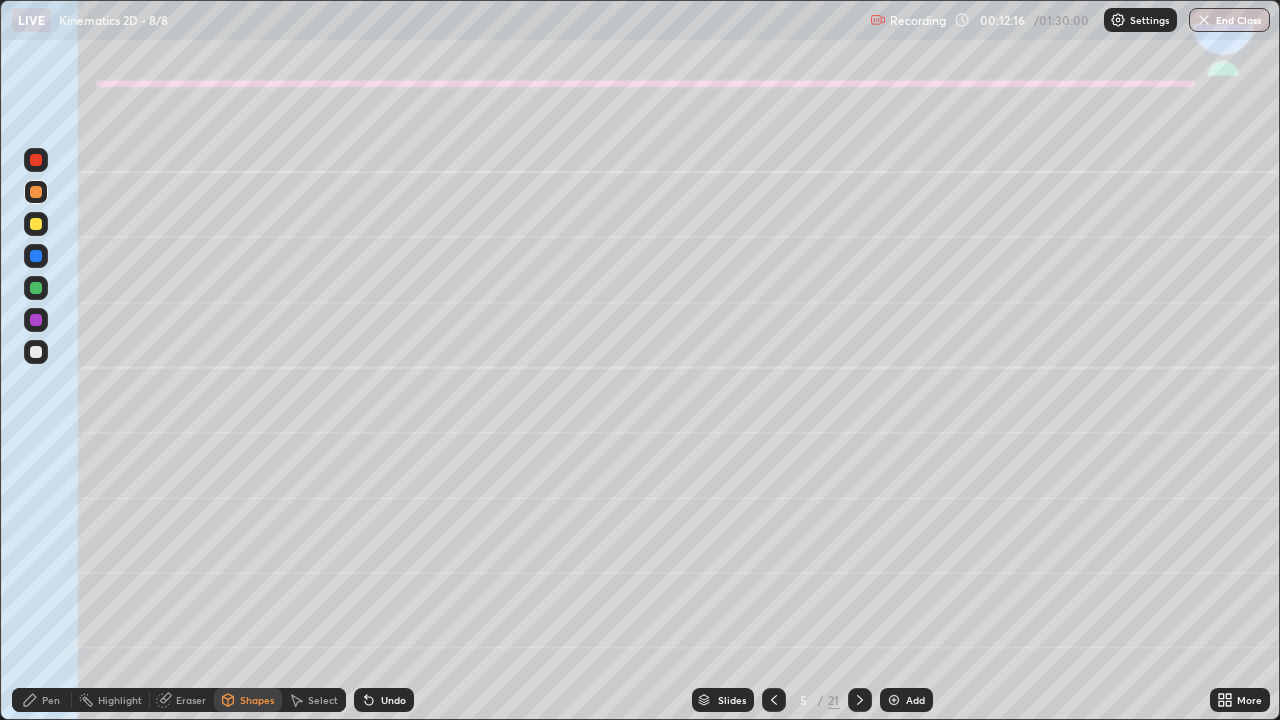 click at bounding box center (36, 320) 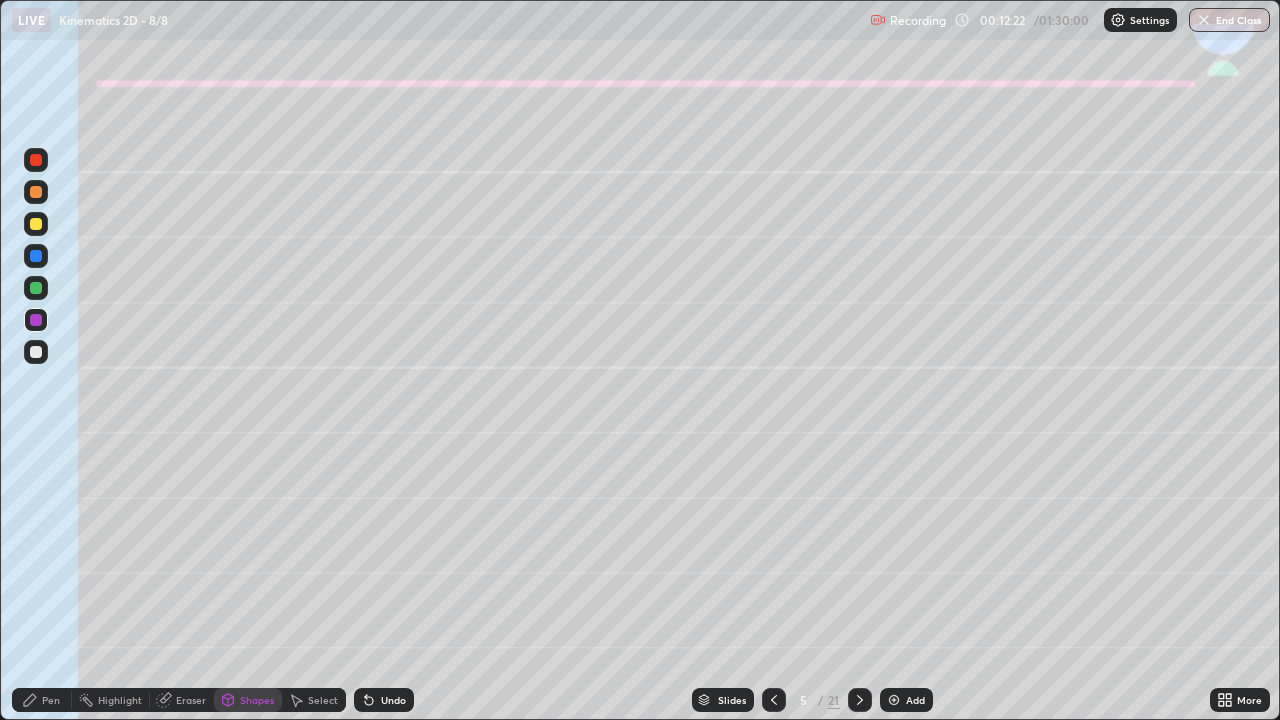 click at bounding box center (36, 256) 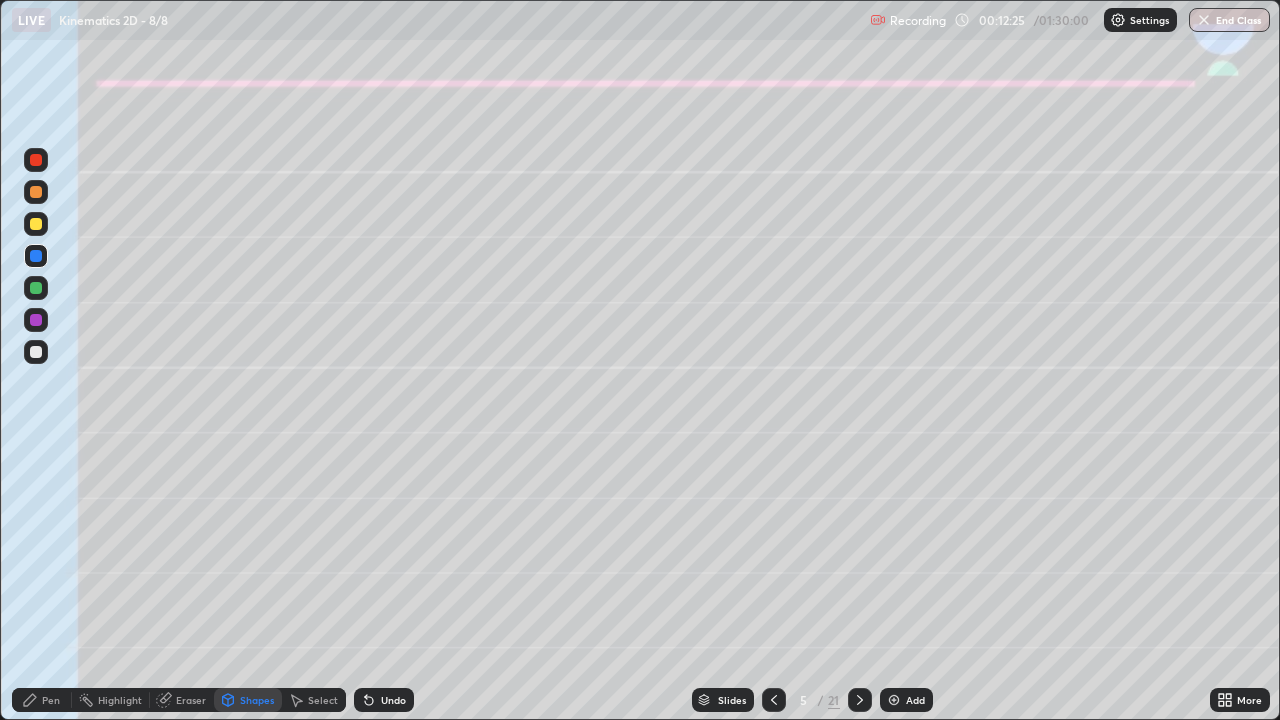 click 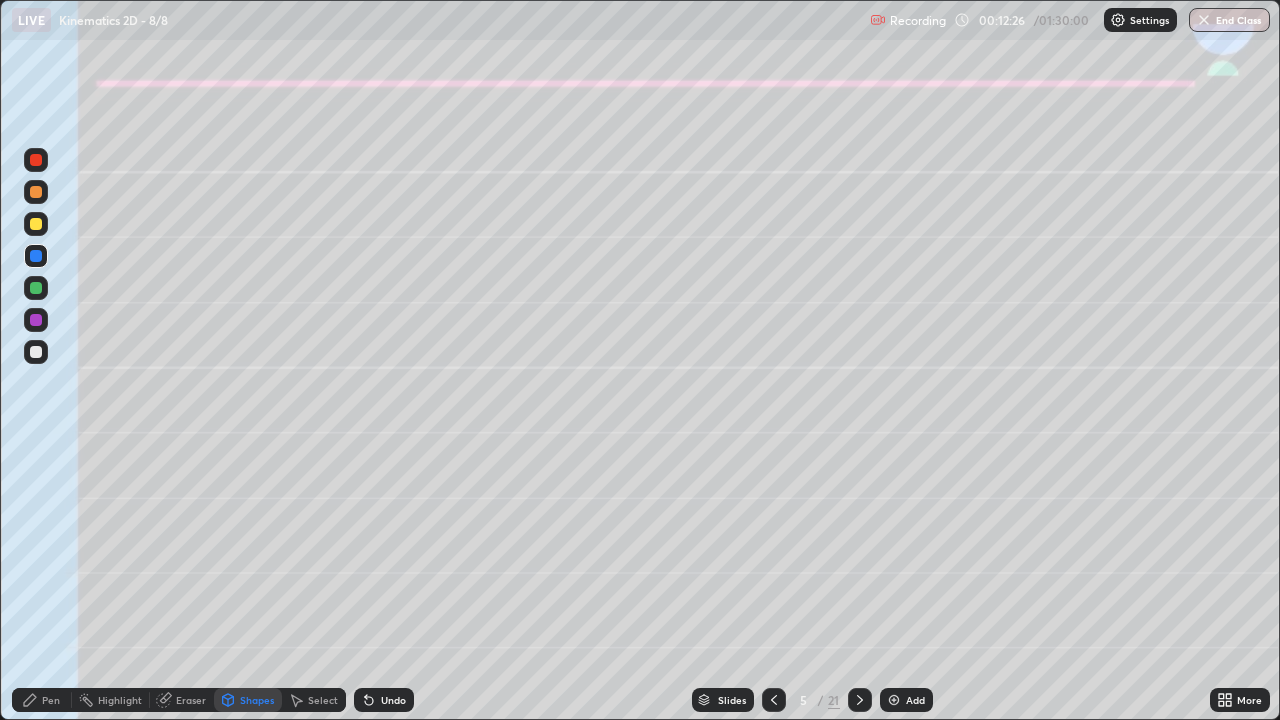click 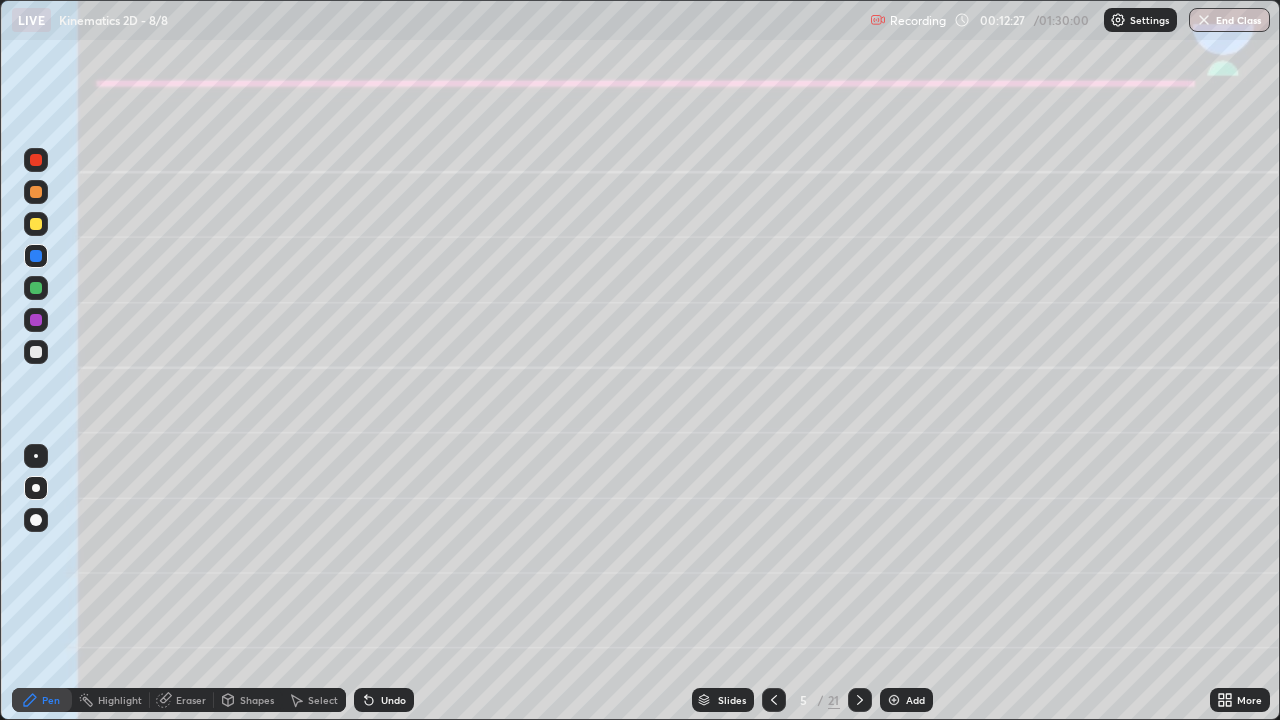 click on "Shapes" at bounding box center [257, 700] 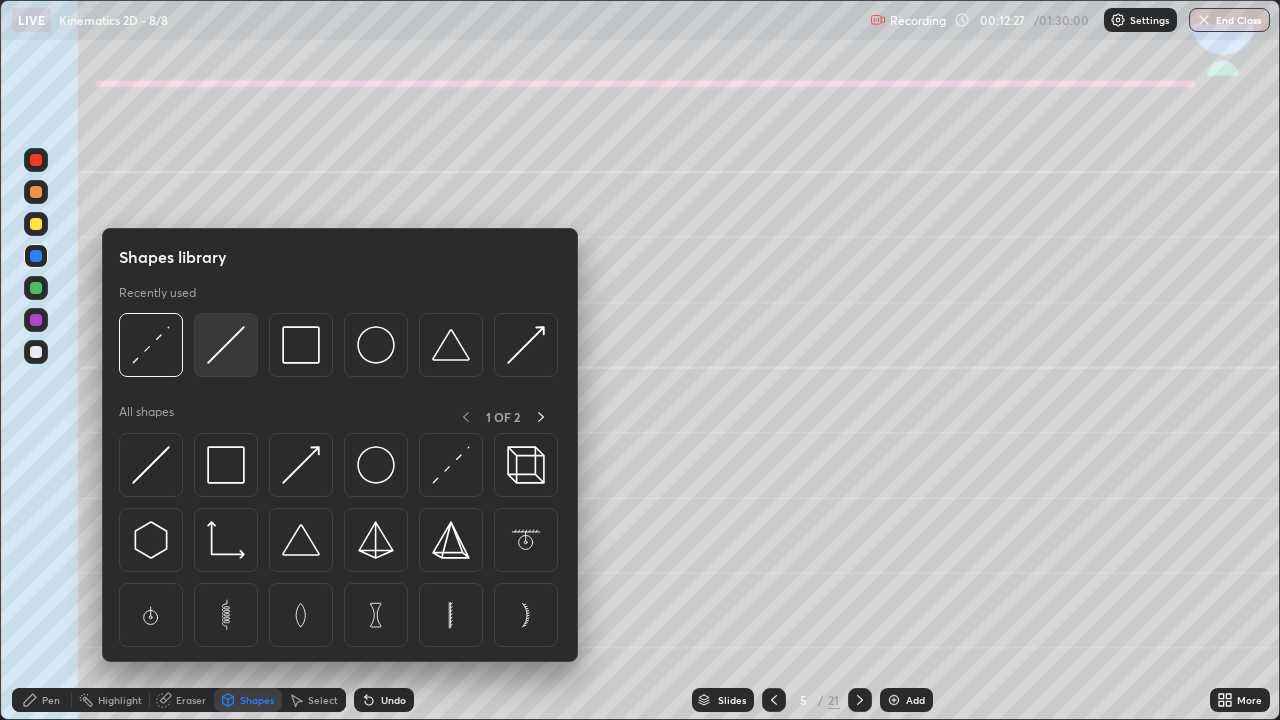 click at bounding box center (226, 345) 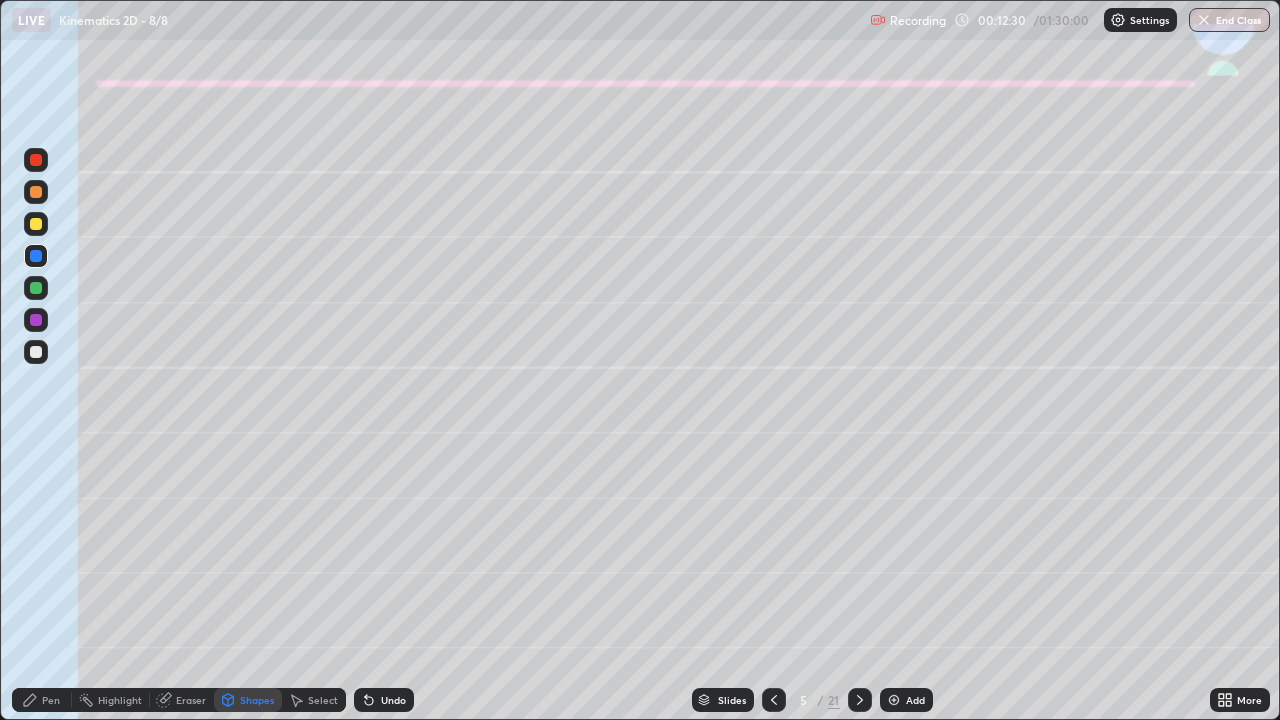click 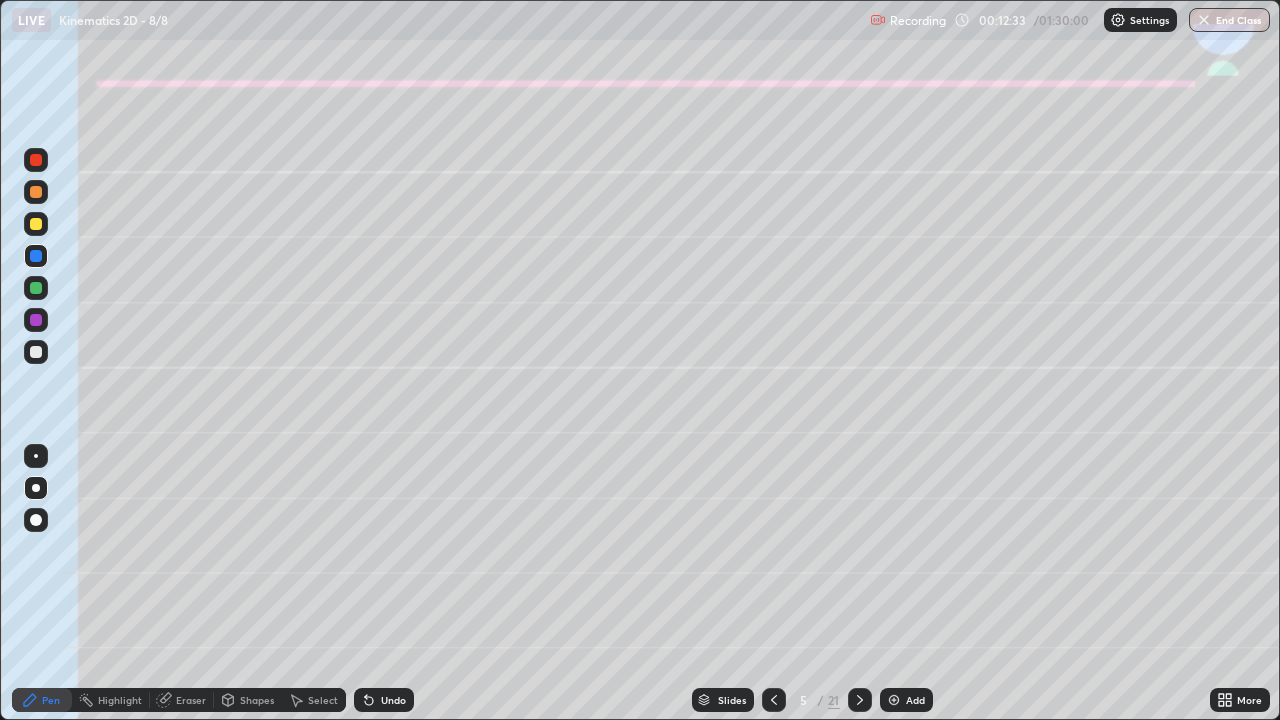 click 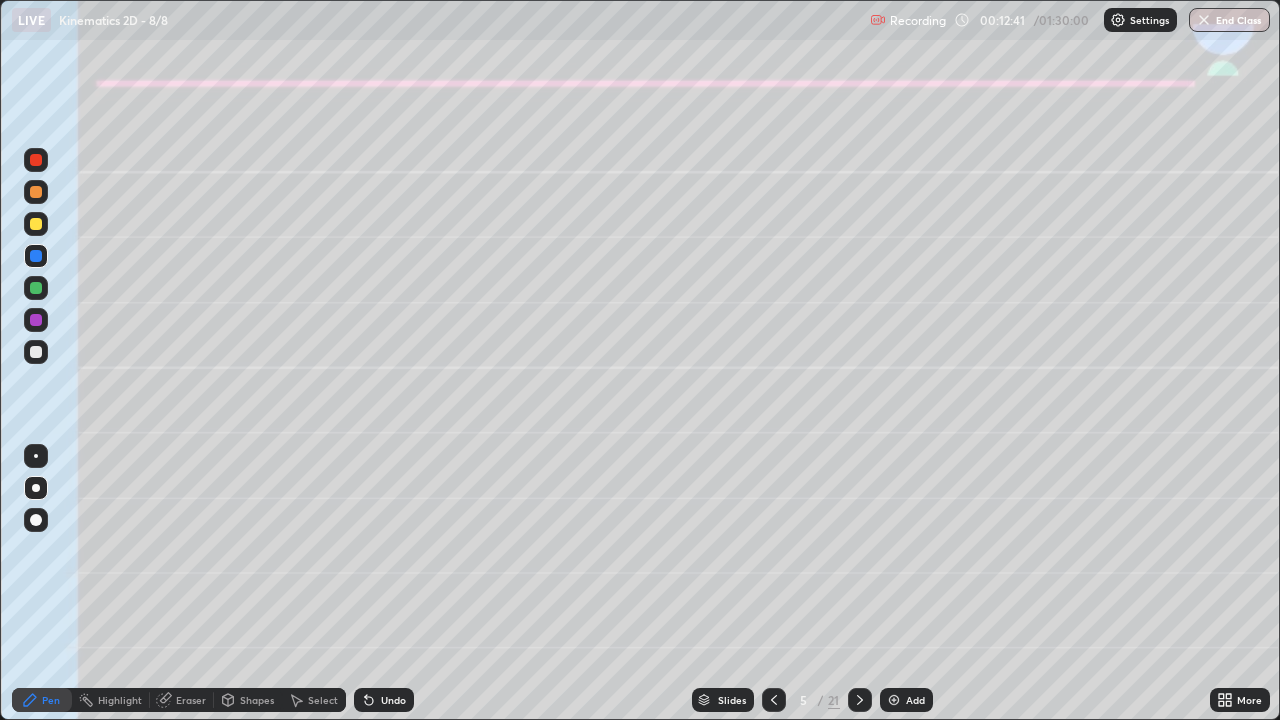 click at bounding box center [36, 288] 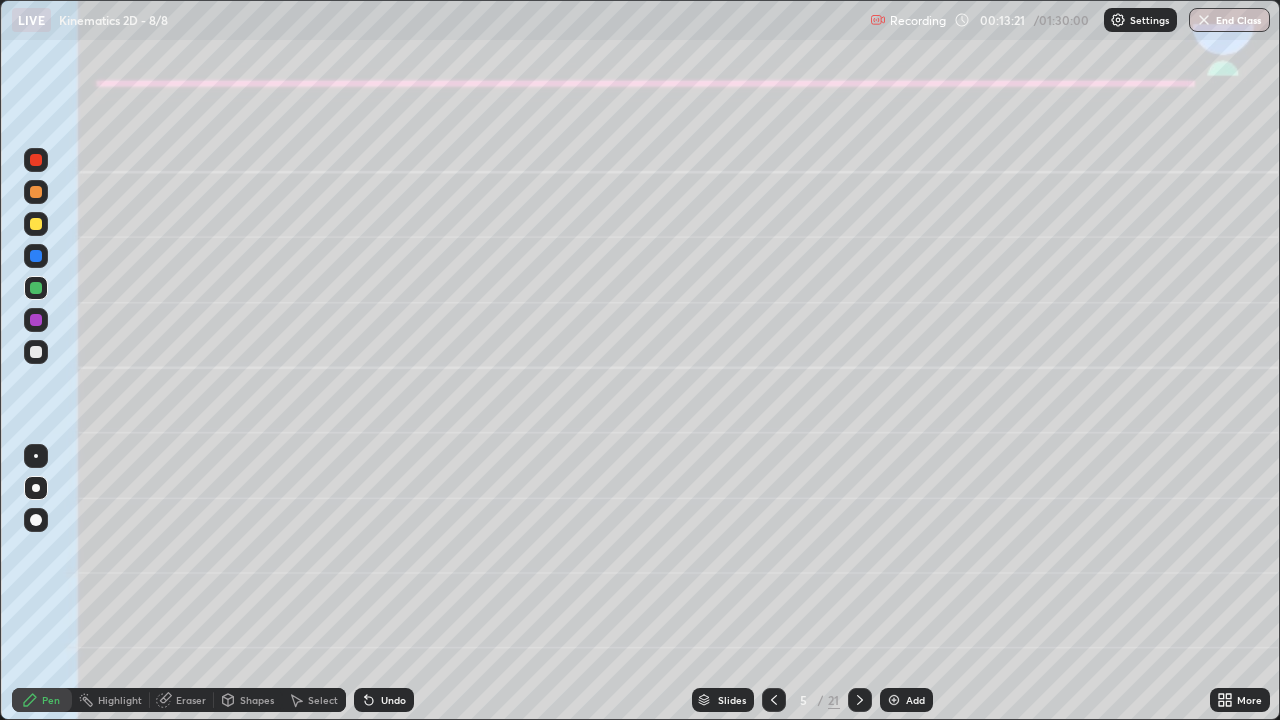 click at bounding box center (36, 352) 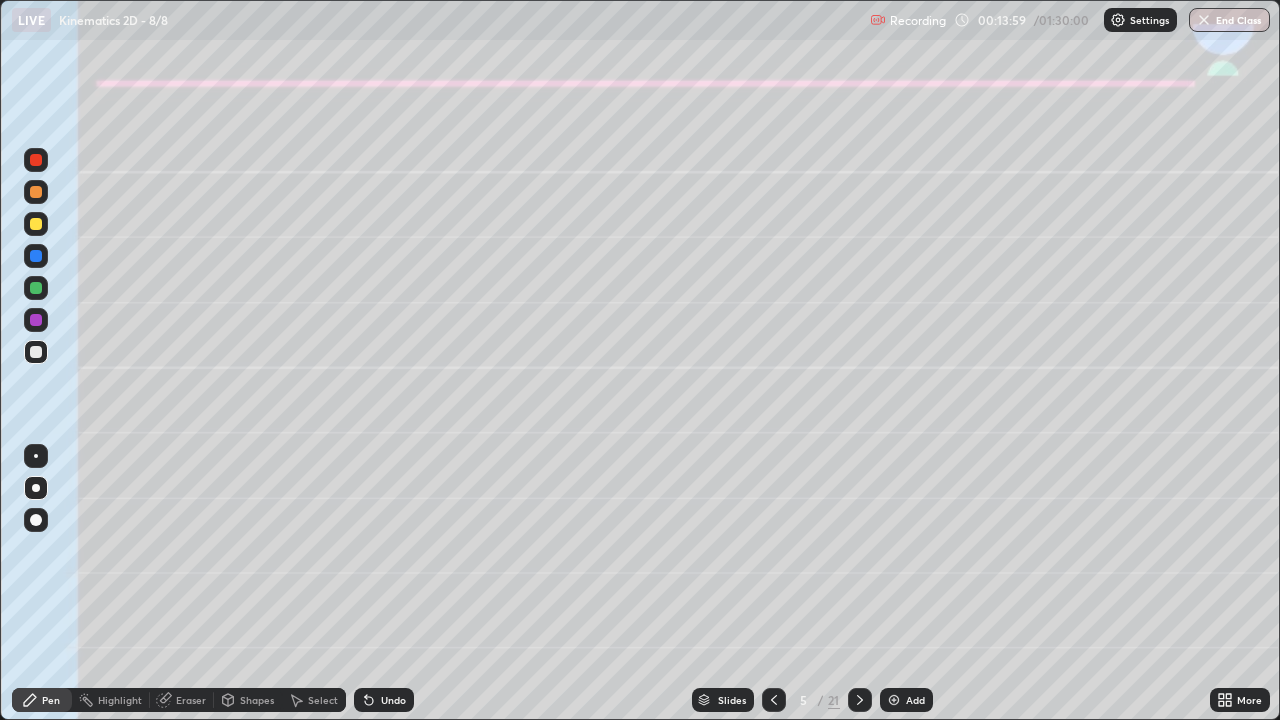 click at bounding box center [36, 320] 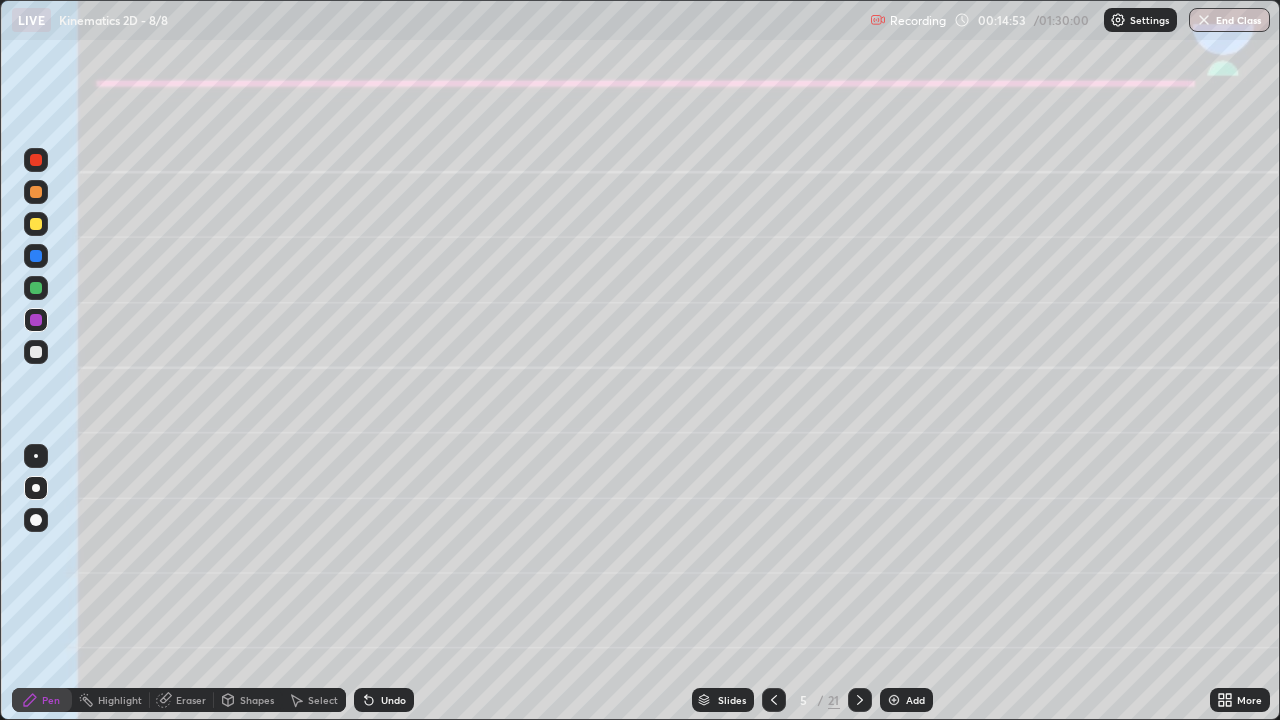 click at bounding box center (36, 352) 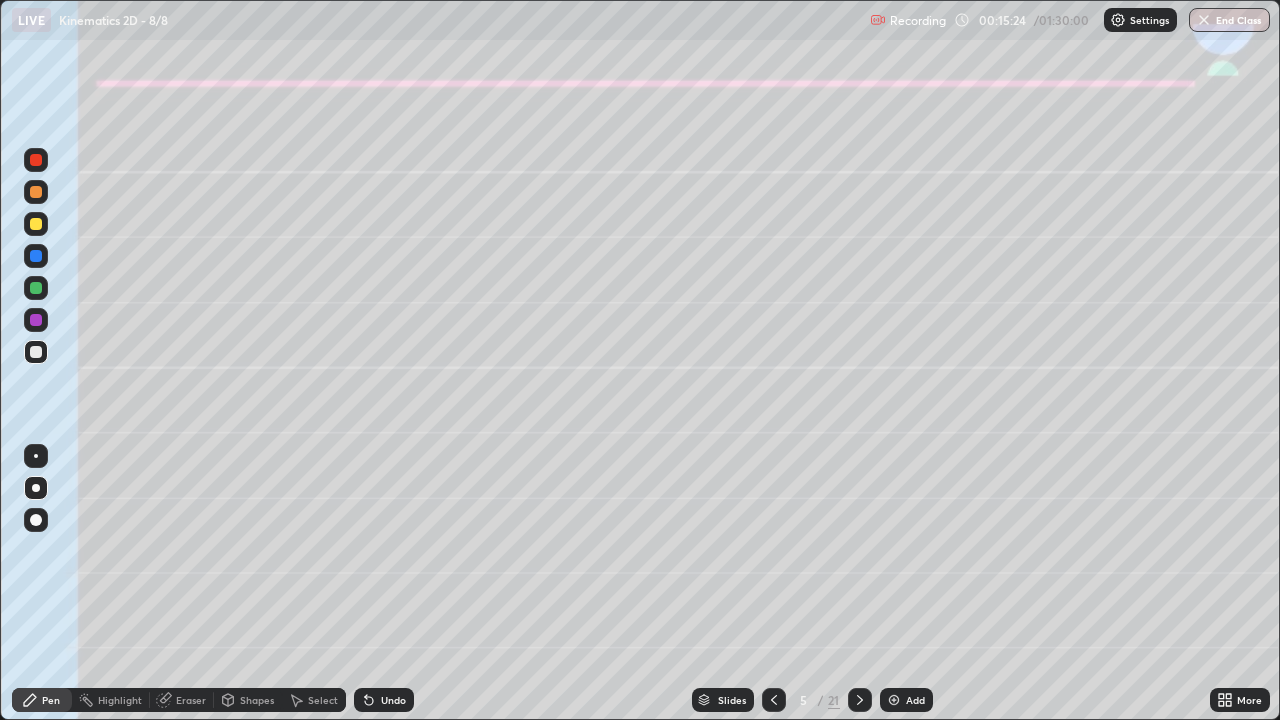 click 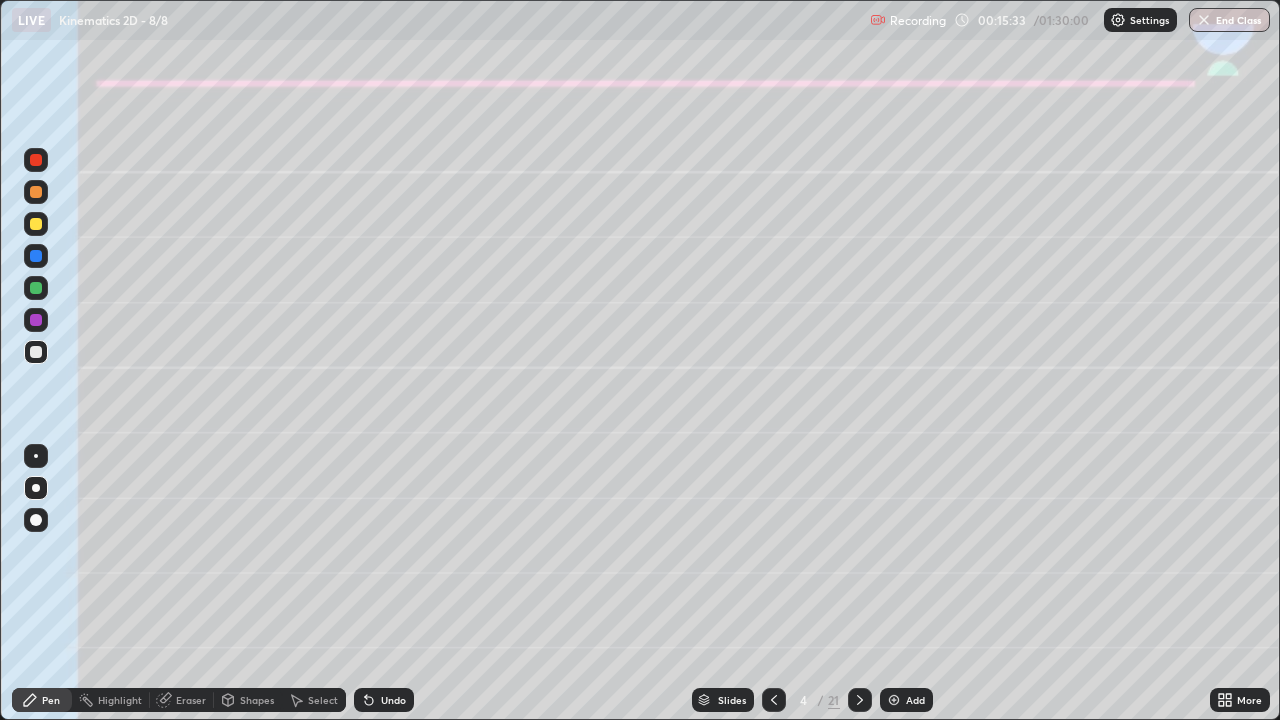 click 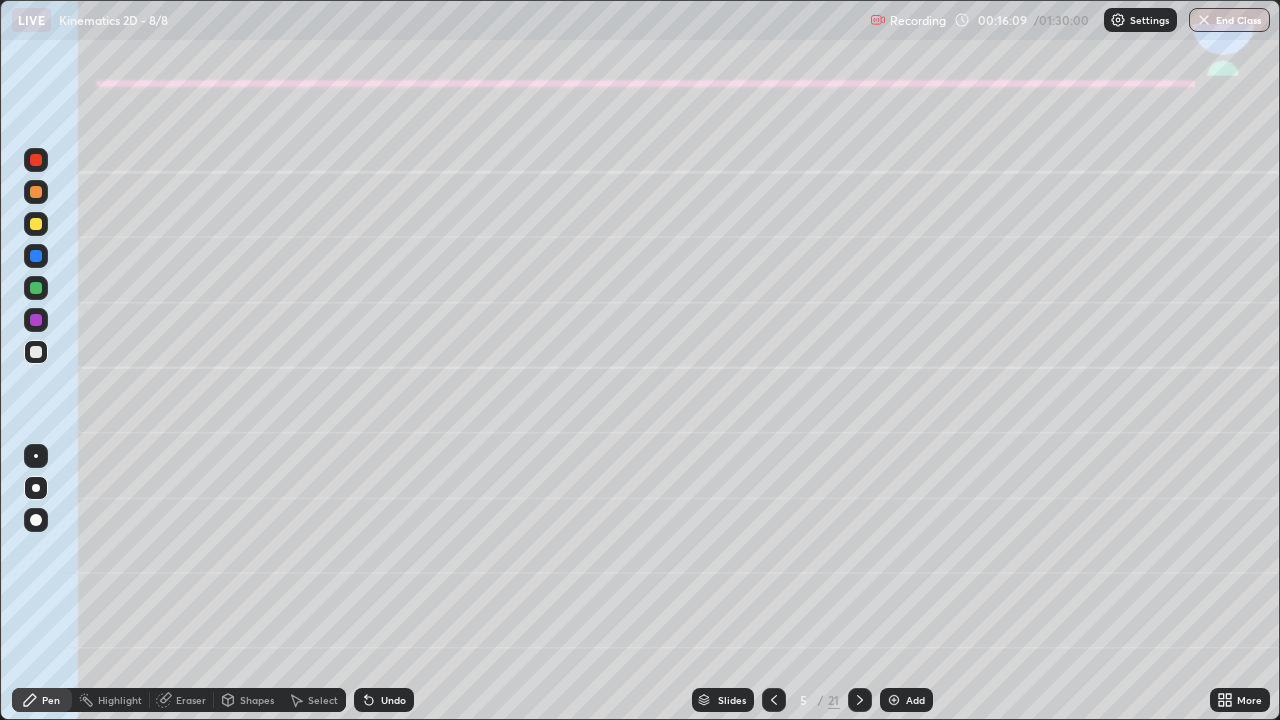 click on "Shapes" at bounding box center (257, 700) 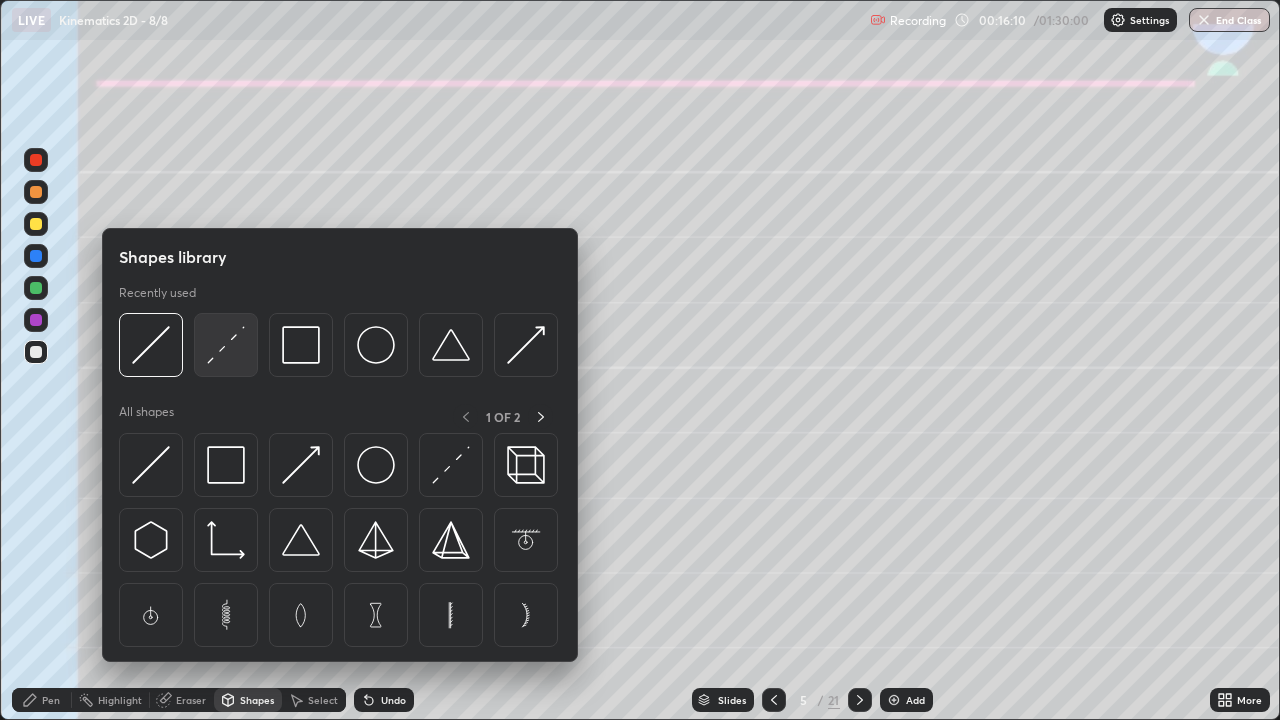 click at bounding box center (226, 345) 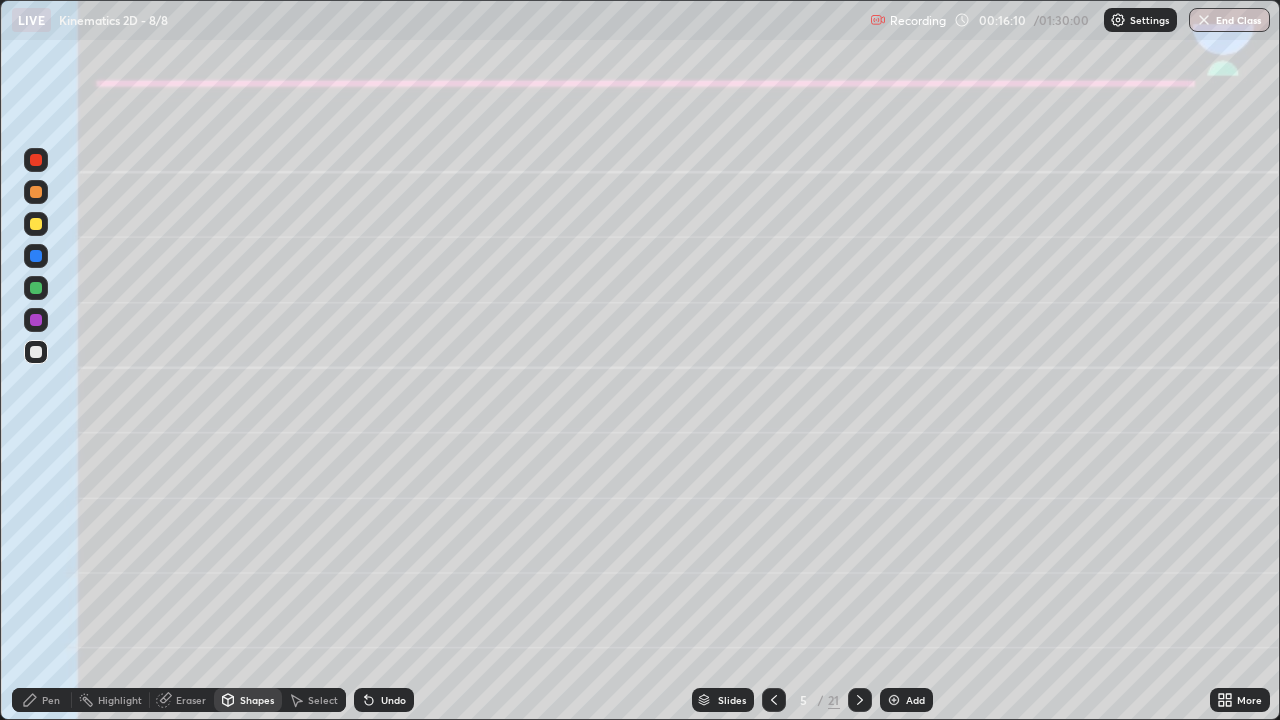 click at bounding box center (36, 320) 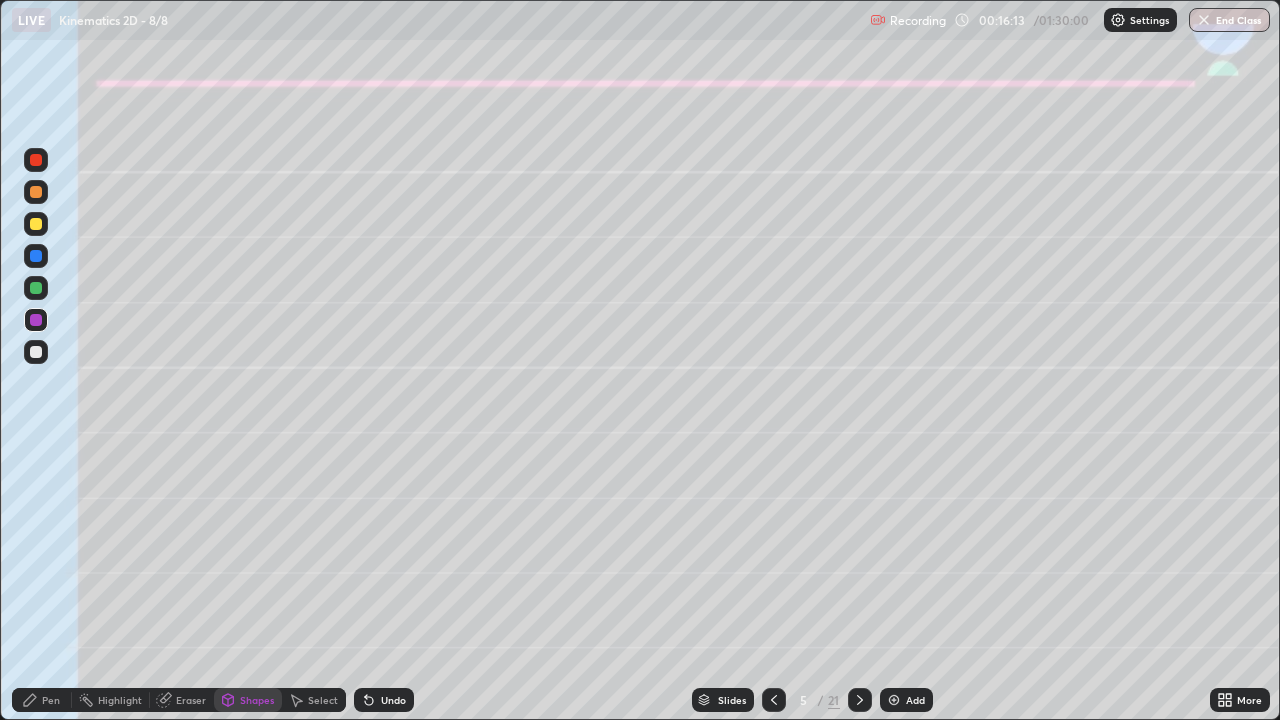 click on "Pen" at bounding box center (51, 700) 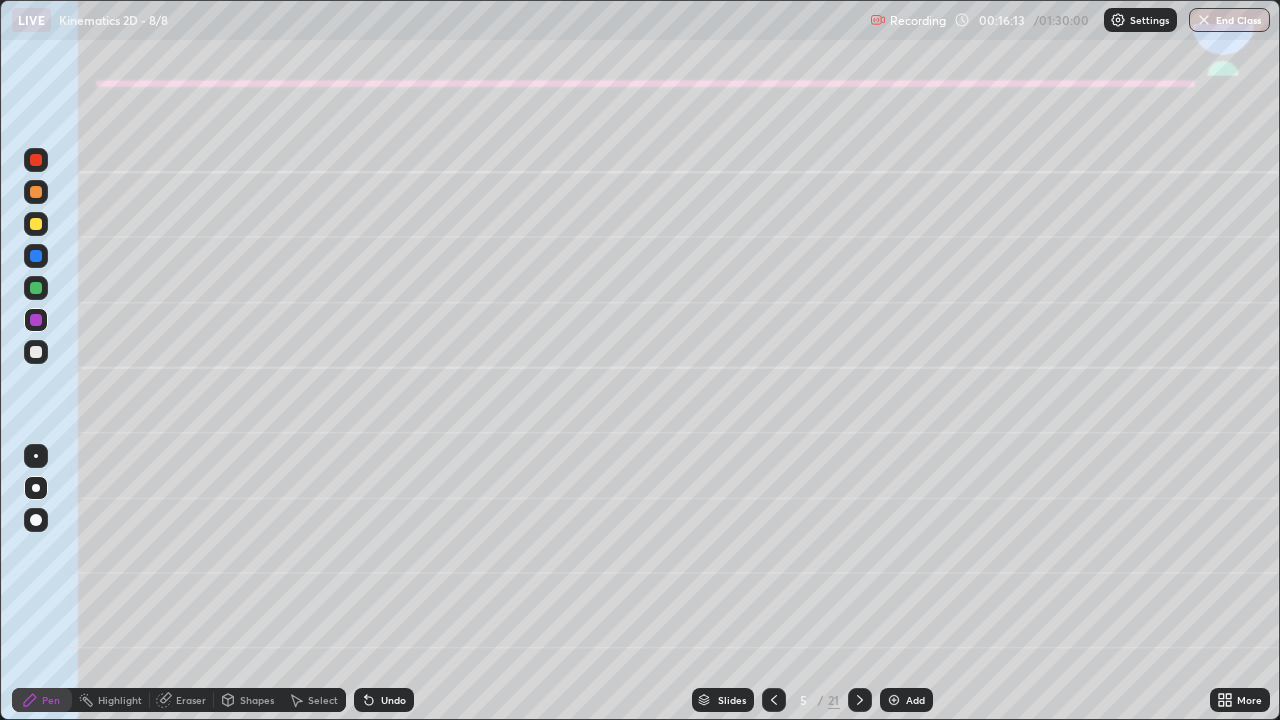click at bounding box center (36, 192) 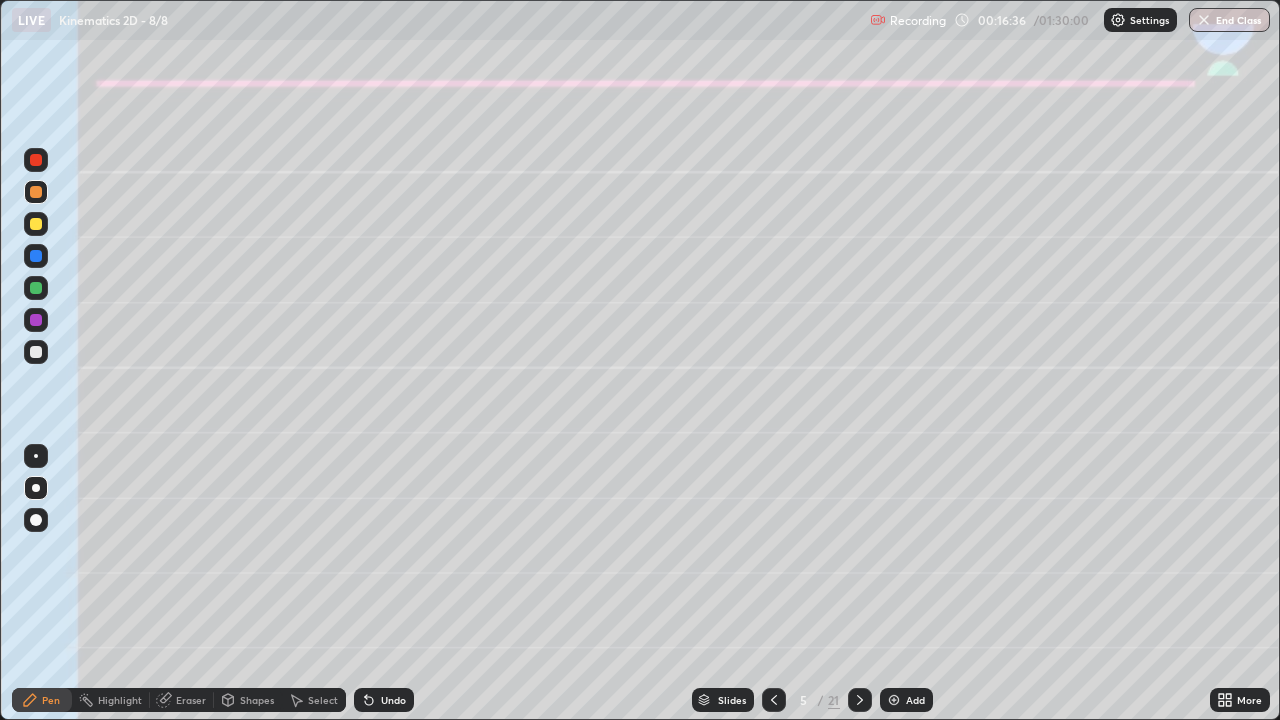 click at bounding box center [36, 224] 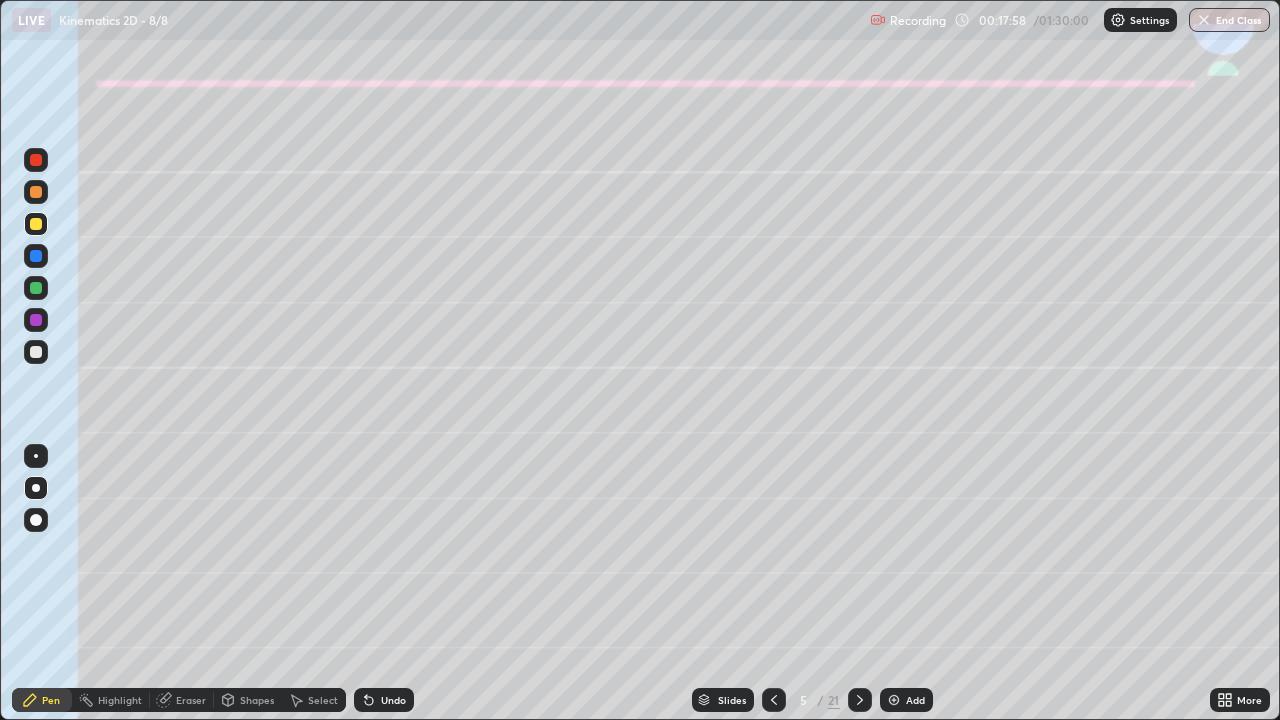 click on "Undo" at bounding box center [393, 700] 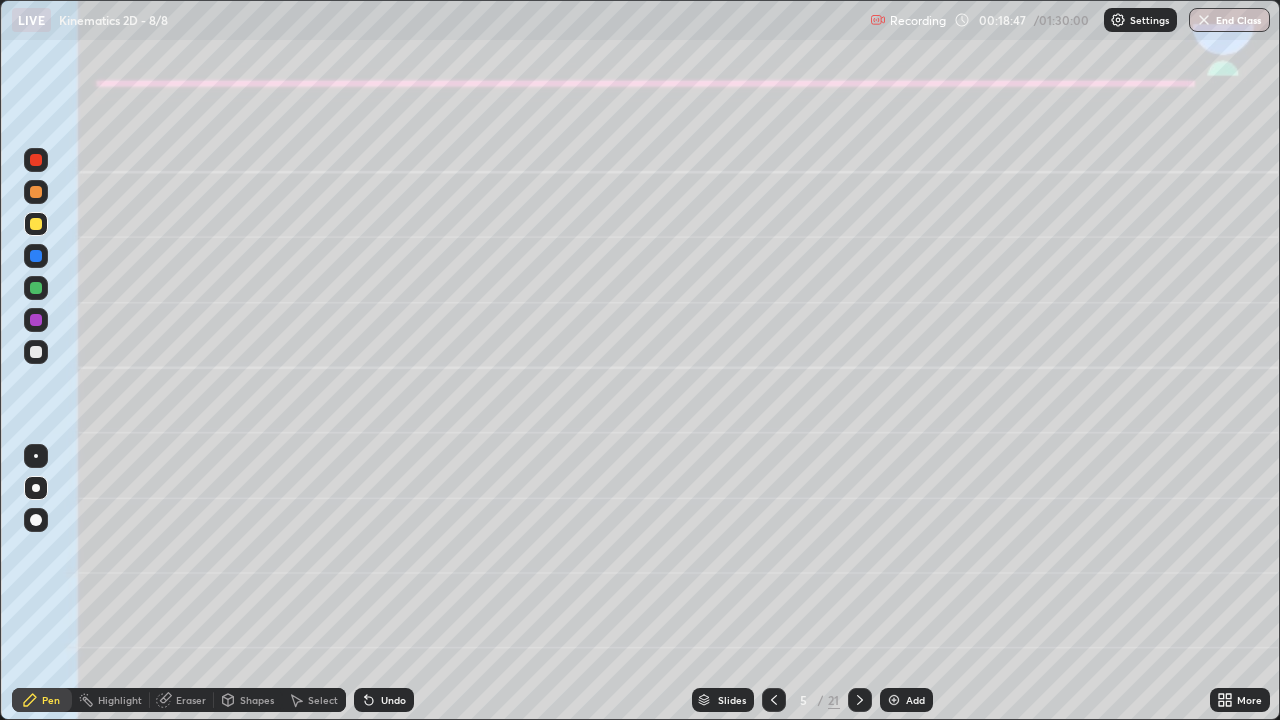 click at bounding box center [36, 352] 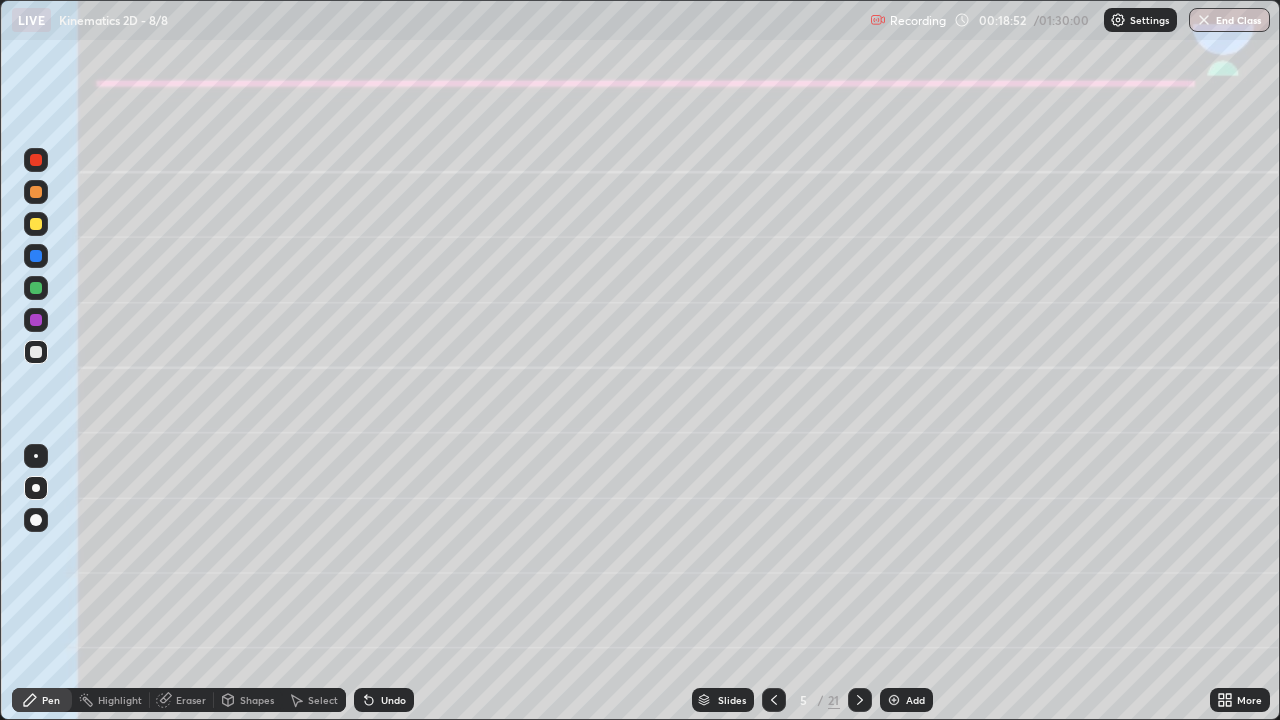 click on "Undo" at bounding box center (393, 700) 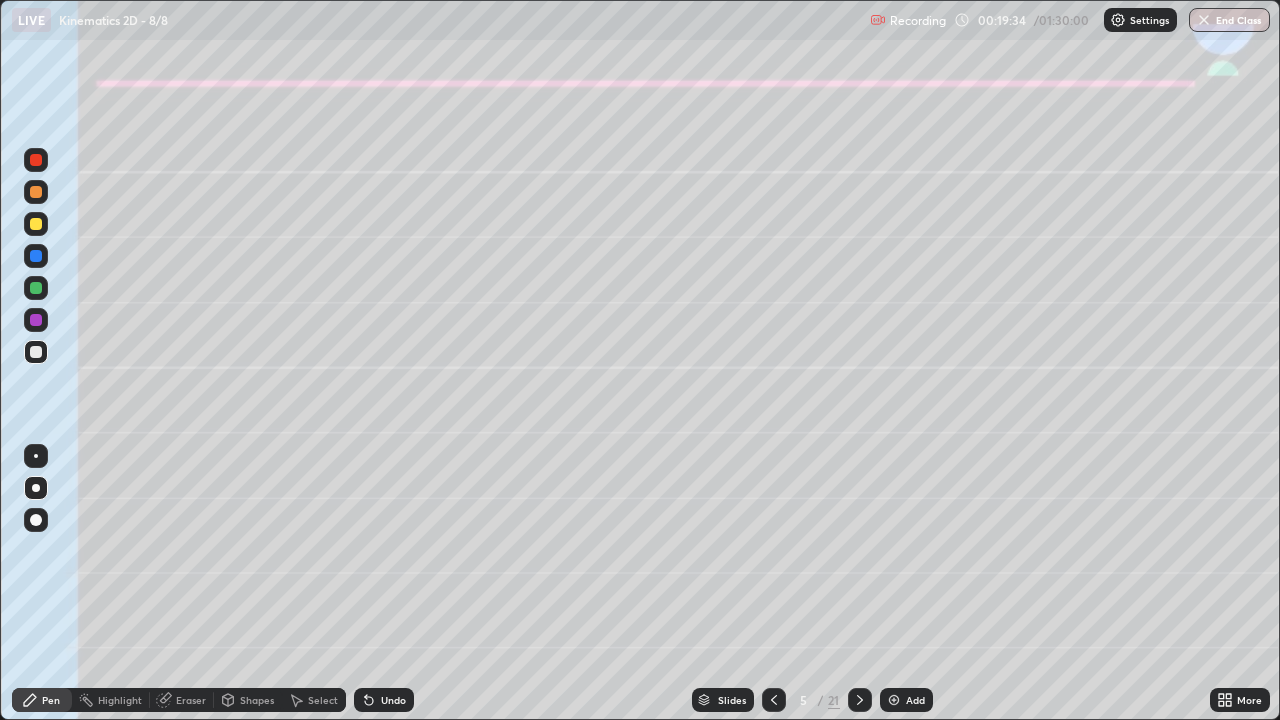 click on "Eraser" at bounding box center [191, 700] 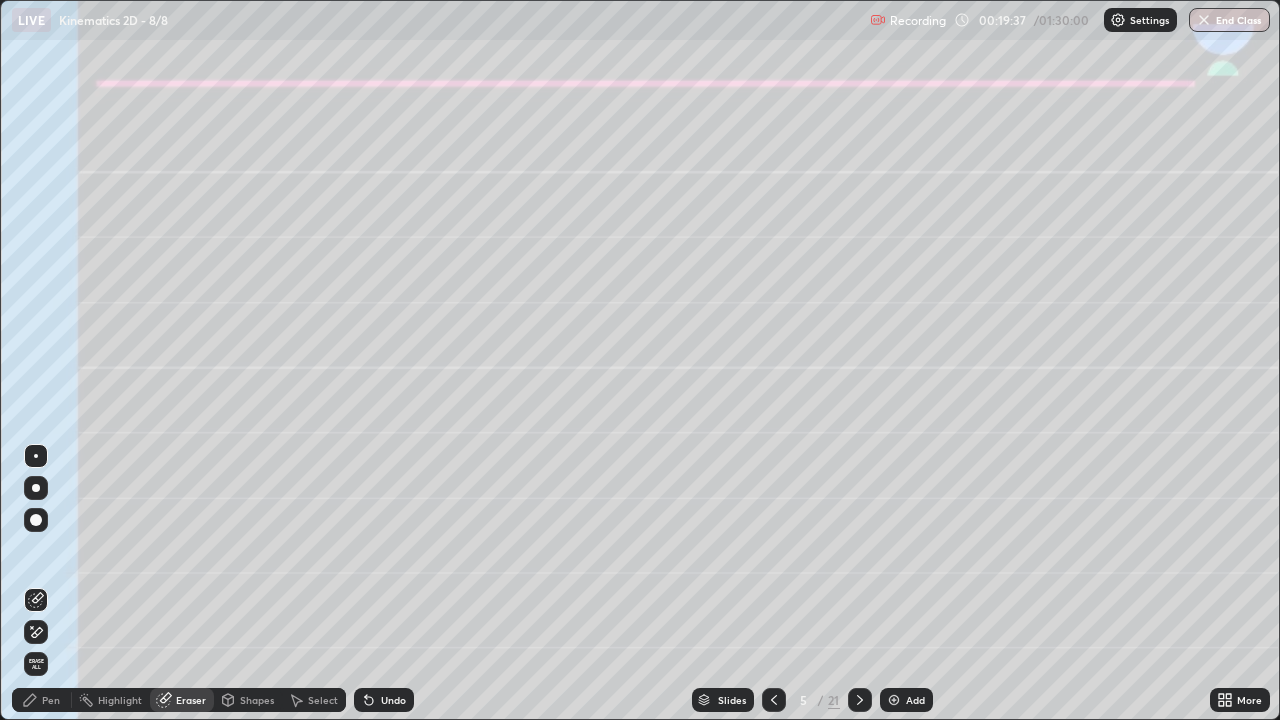 click on "Pen" at bounding box center [42, 700] 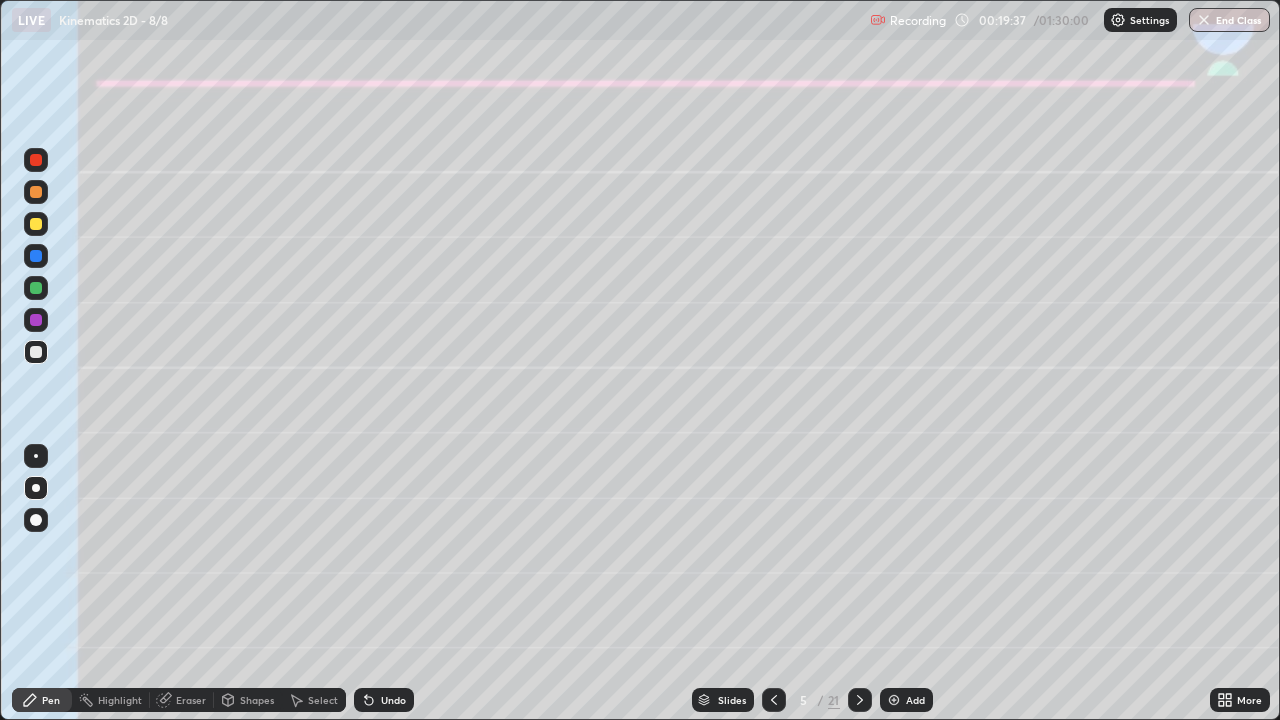click at bounding box center (36, 224) 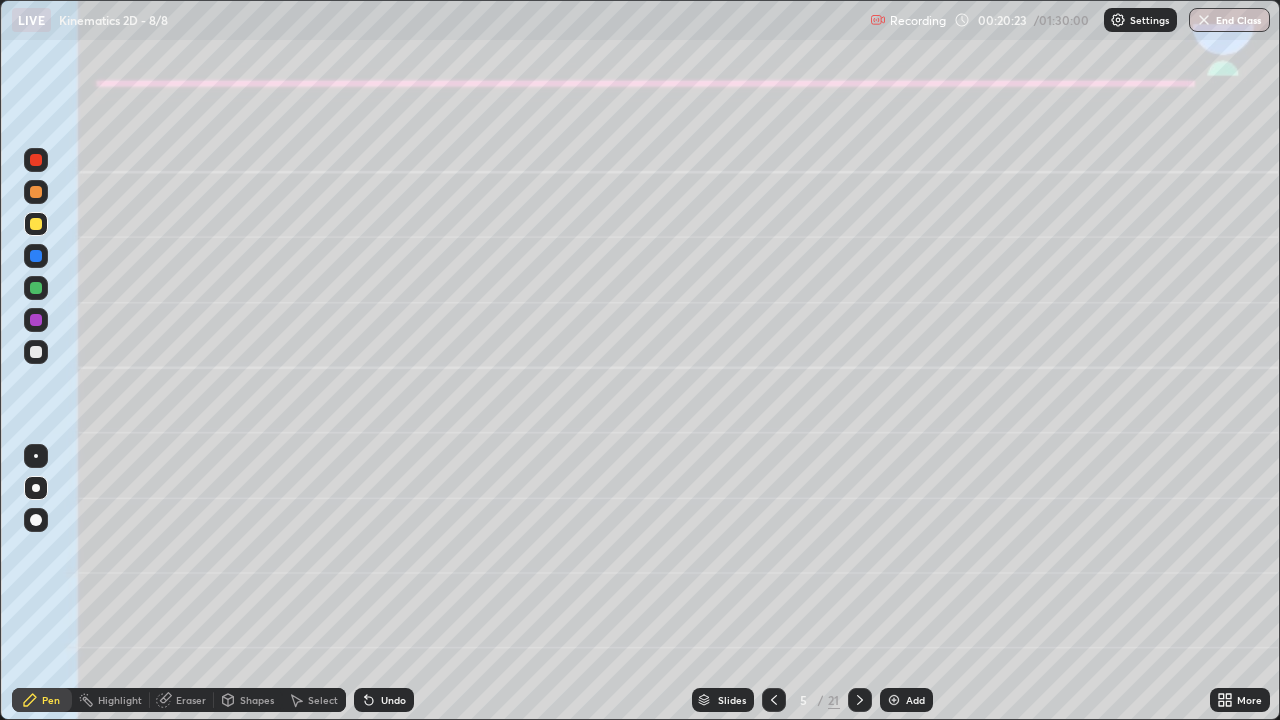 click at bounding box center [36, 288] 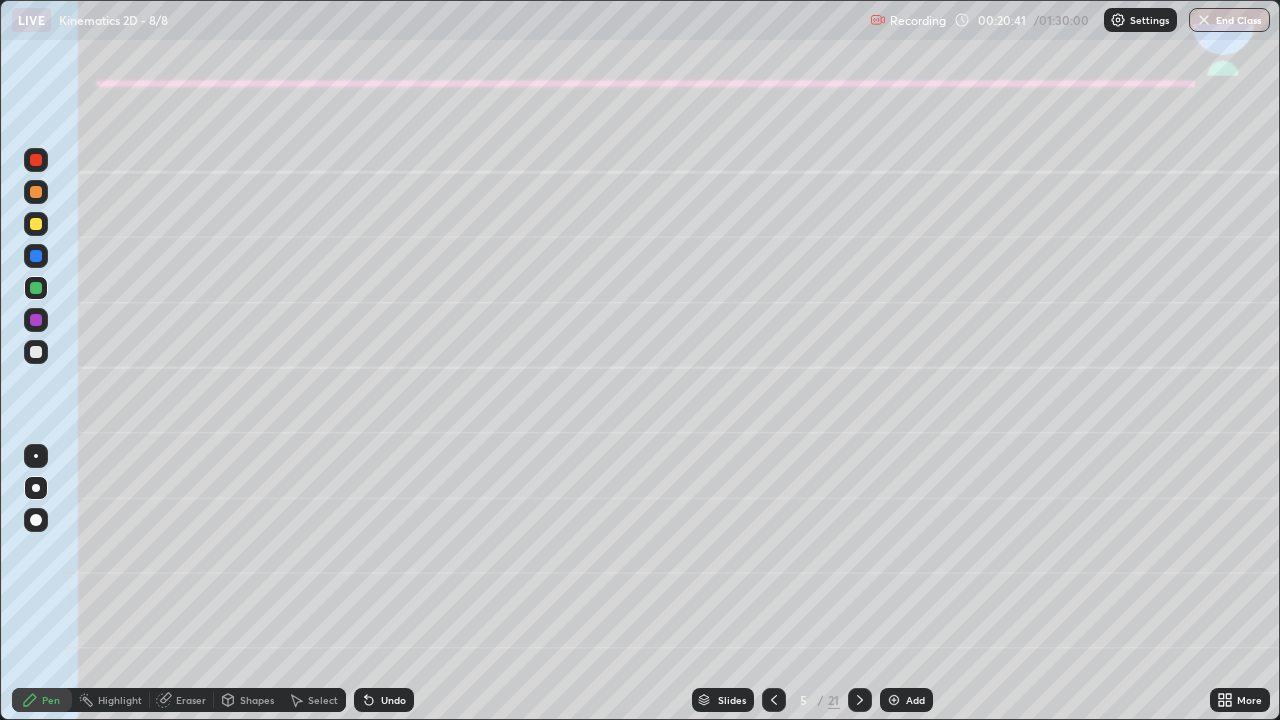 click 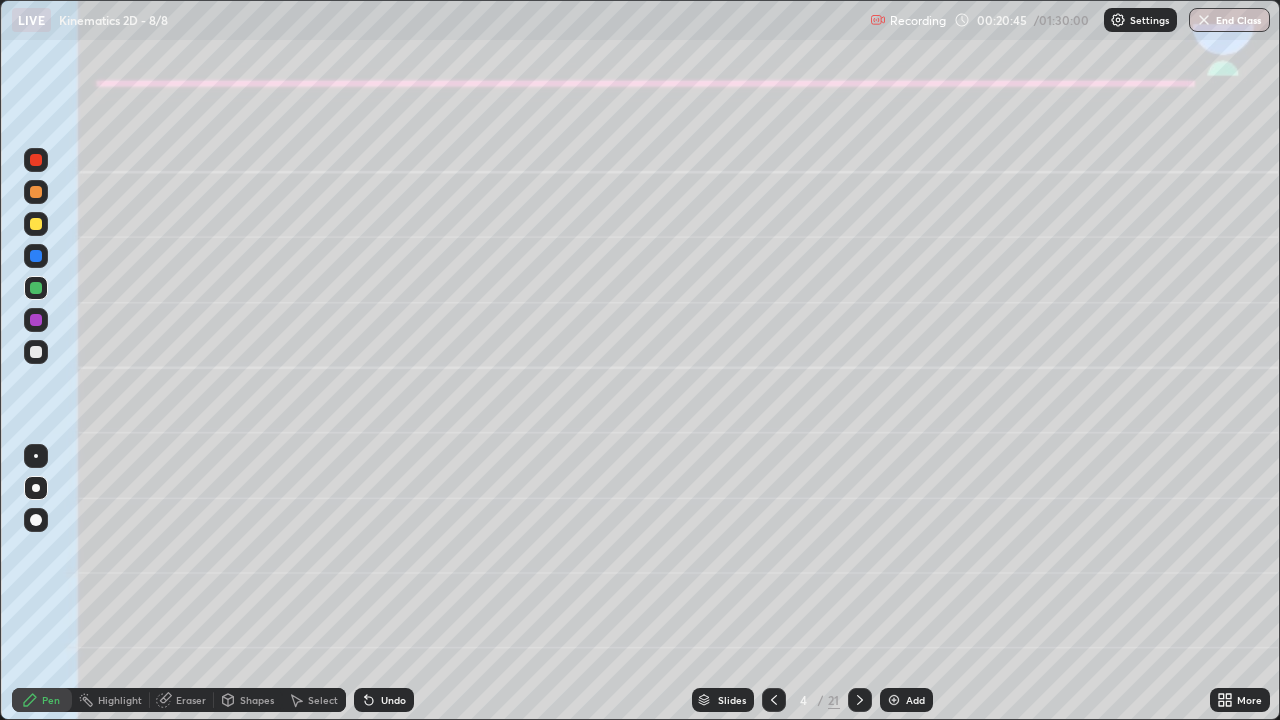 click 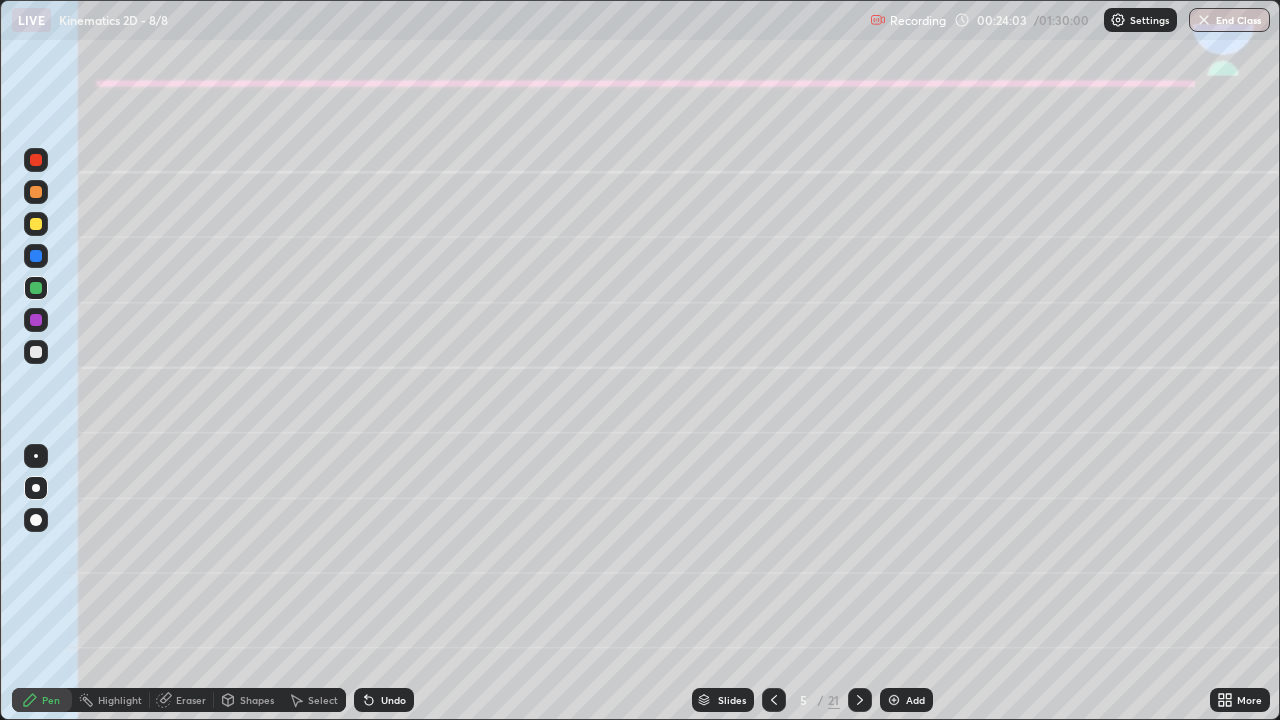 click 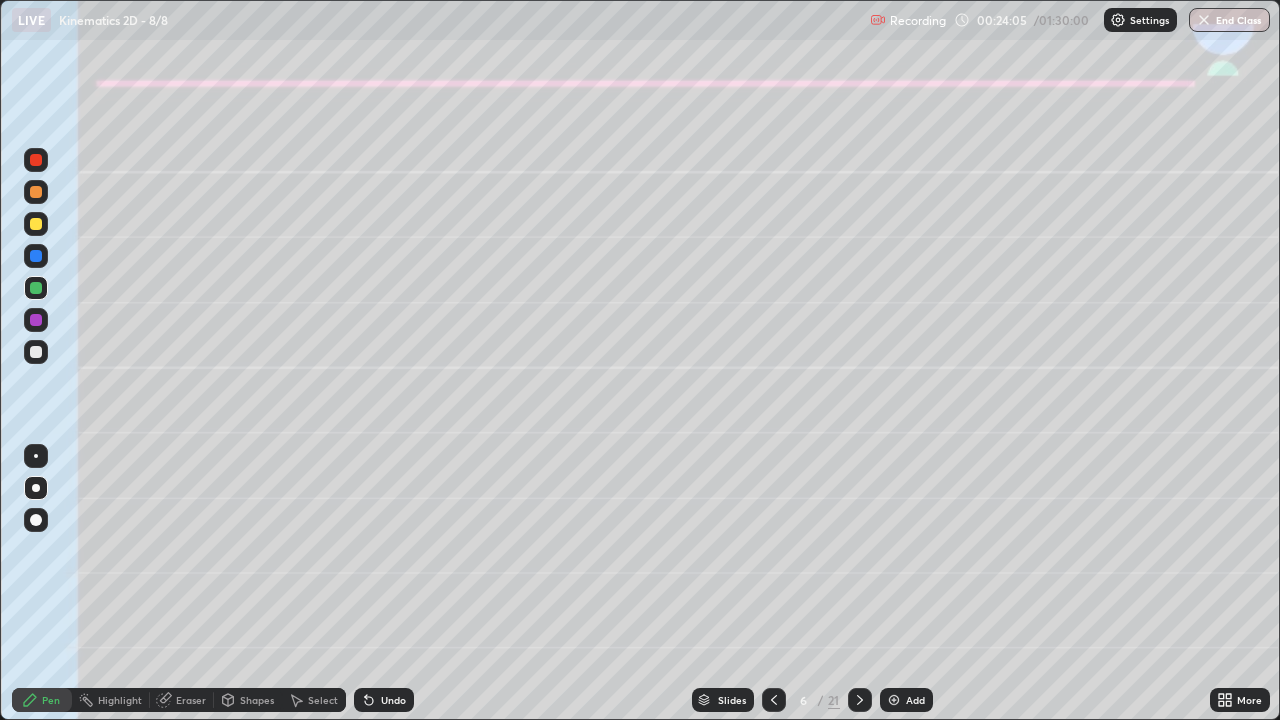 click at bounding box center [36, 224] 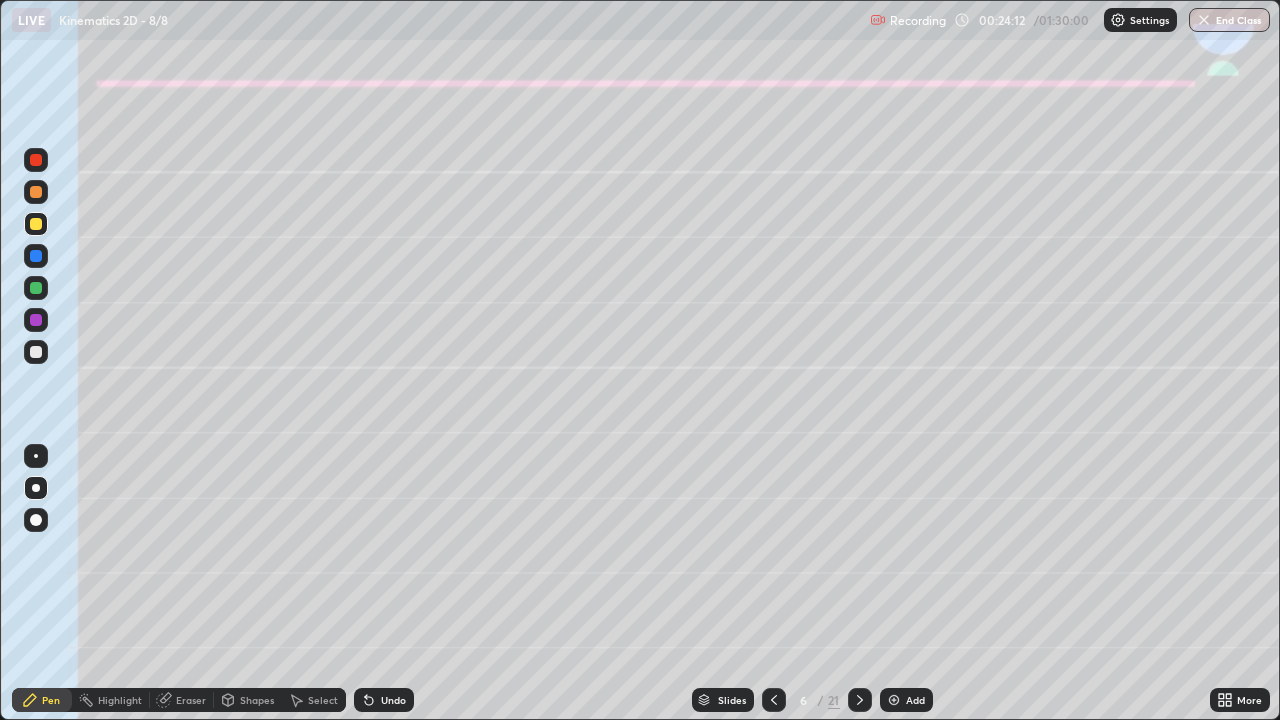 click on "Undo" at bounding box center [384, 700] 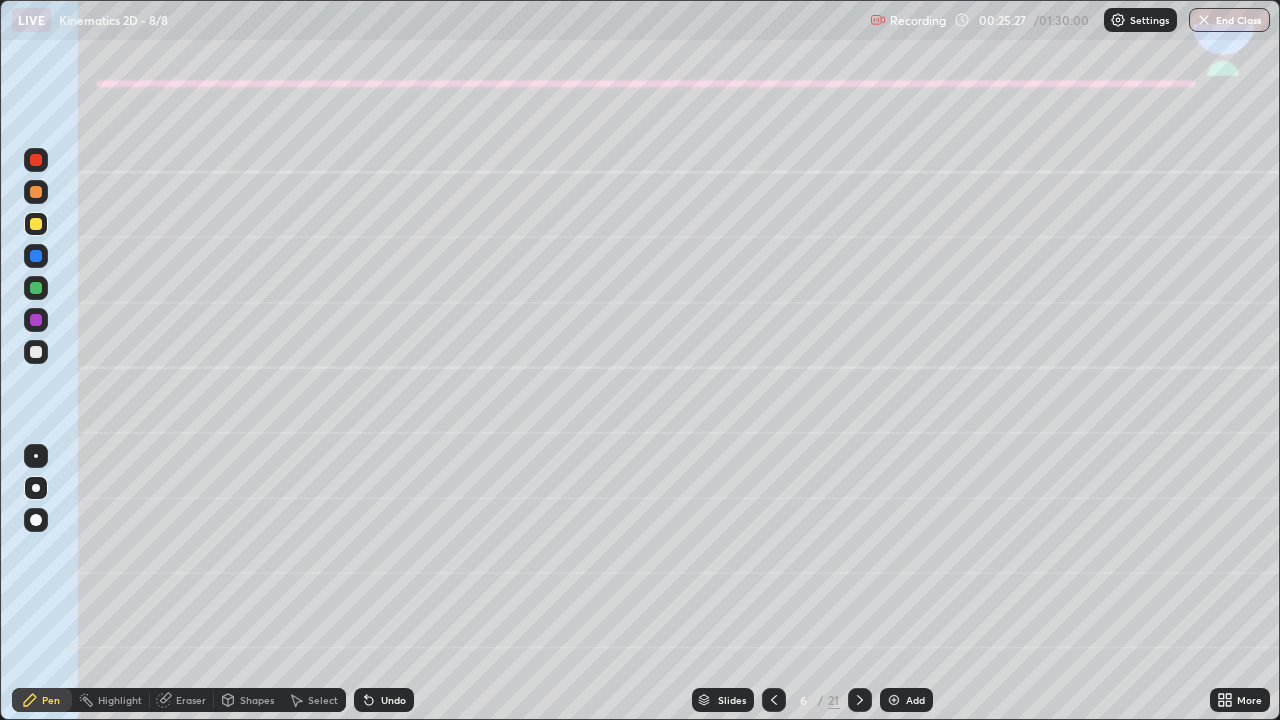 click on "Shapes" at bounding box center [257, 700] 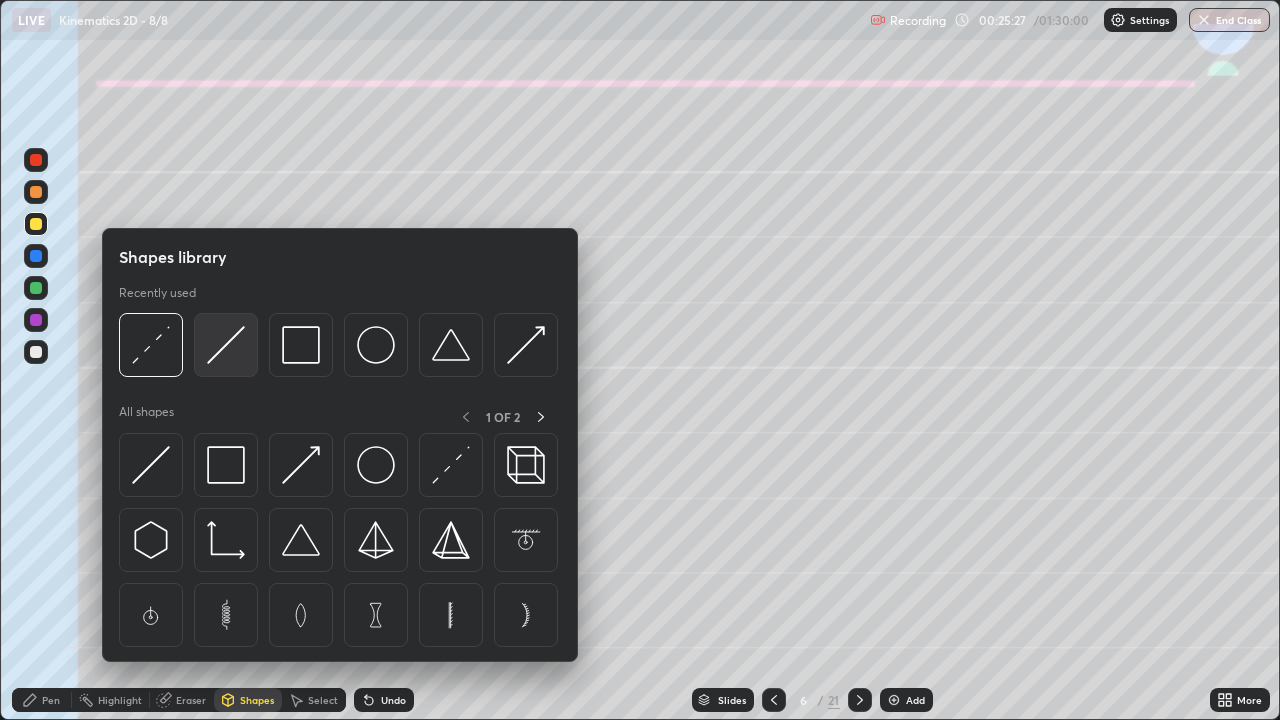 click at bounding box center (226, 345) 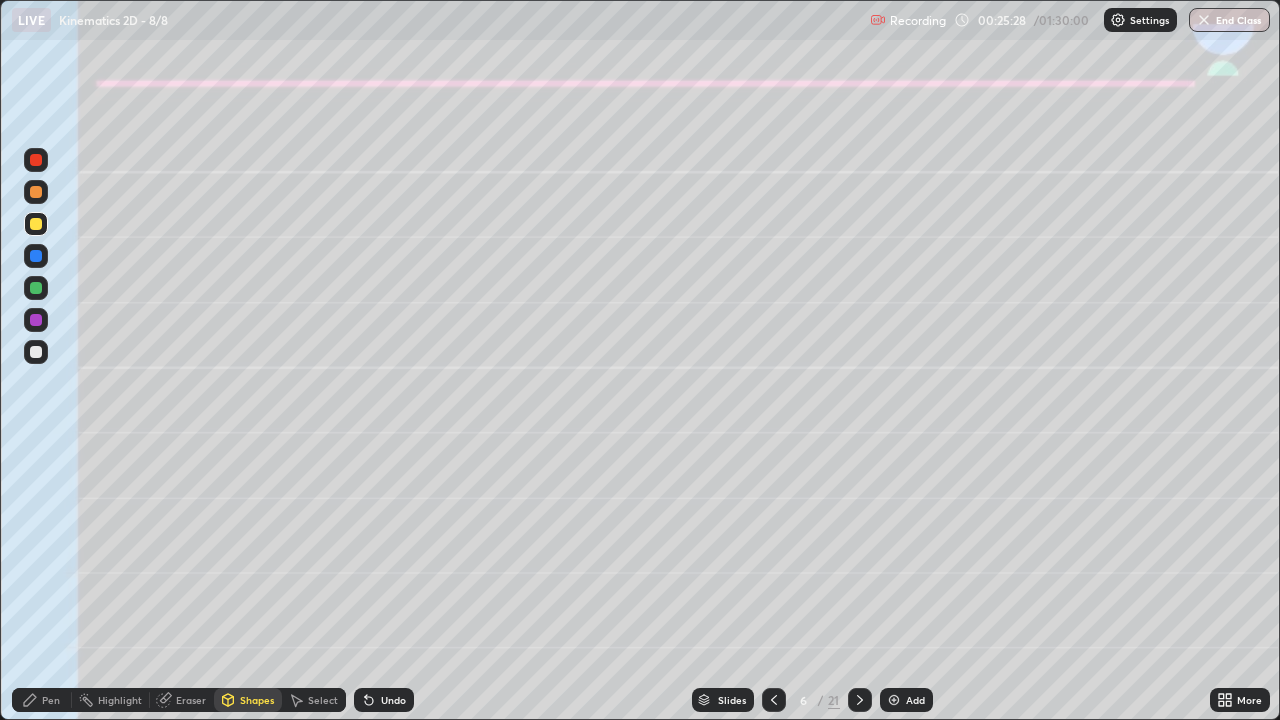 click at bounding box center (36, 352) 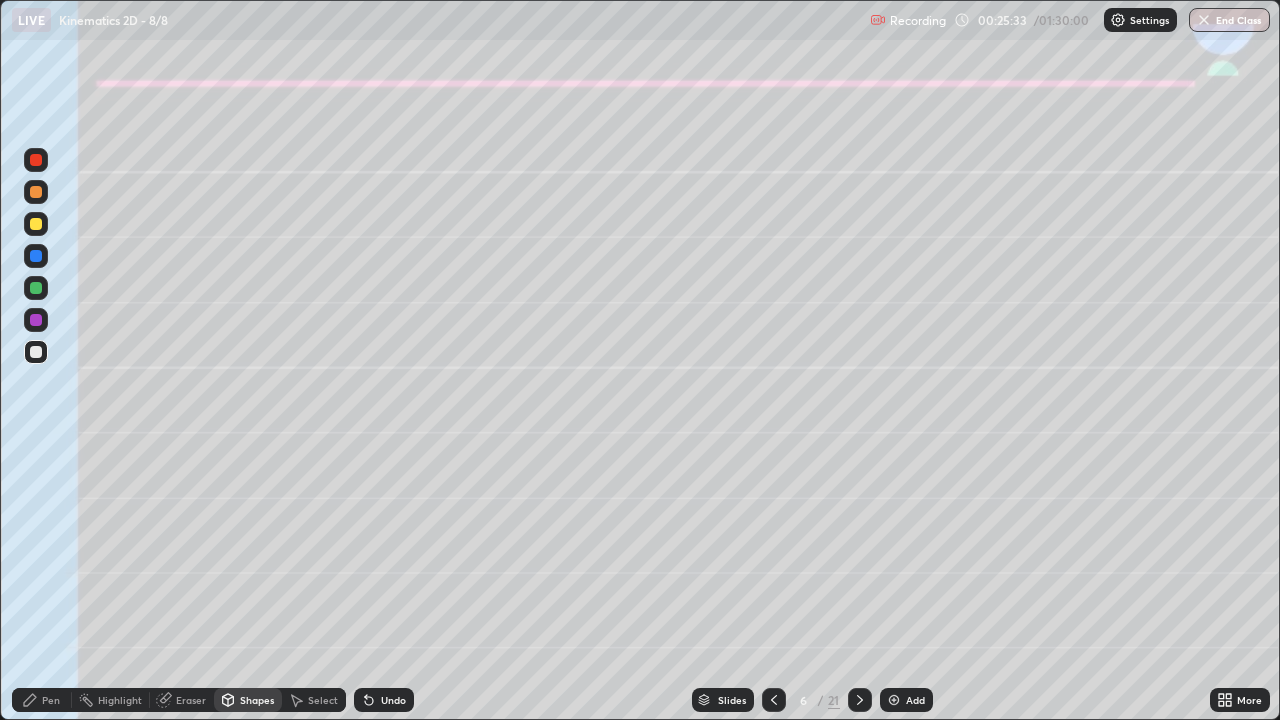 click at bounding box center [36, 352] 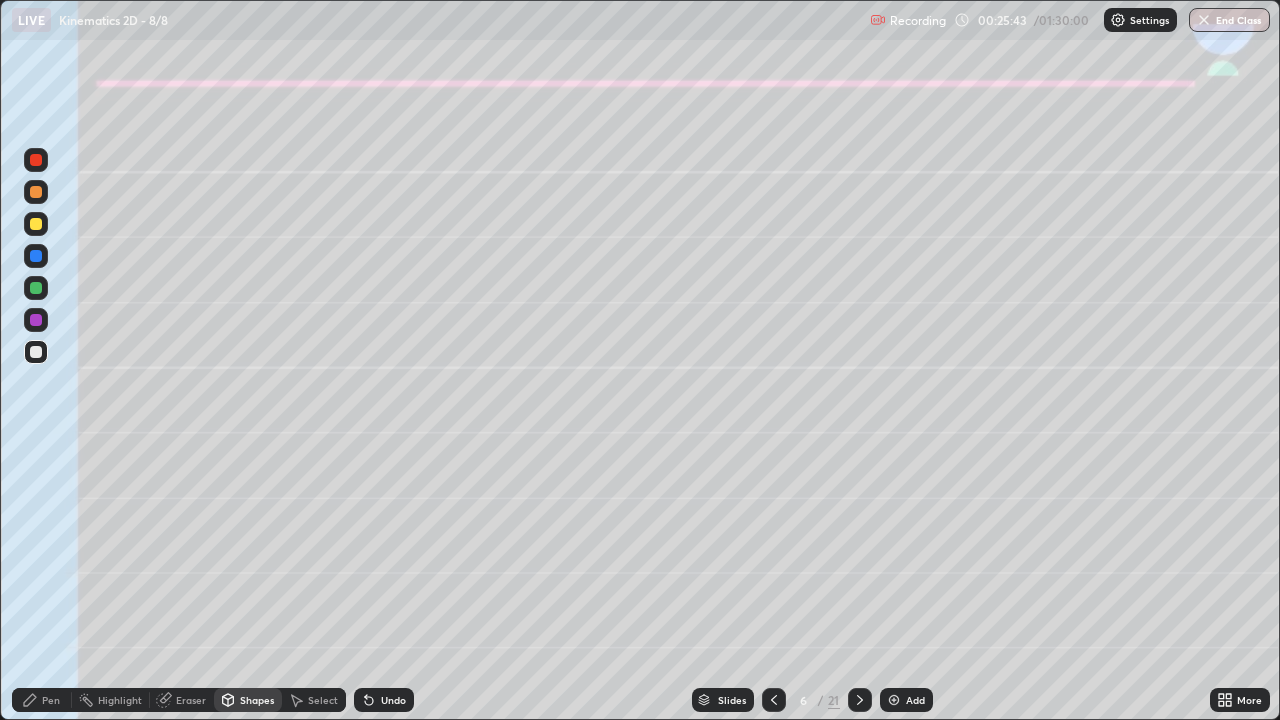 click on "Pen" at bounding box center (42, 700) 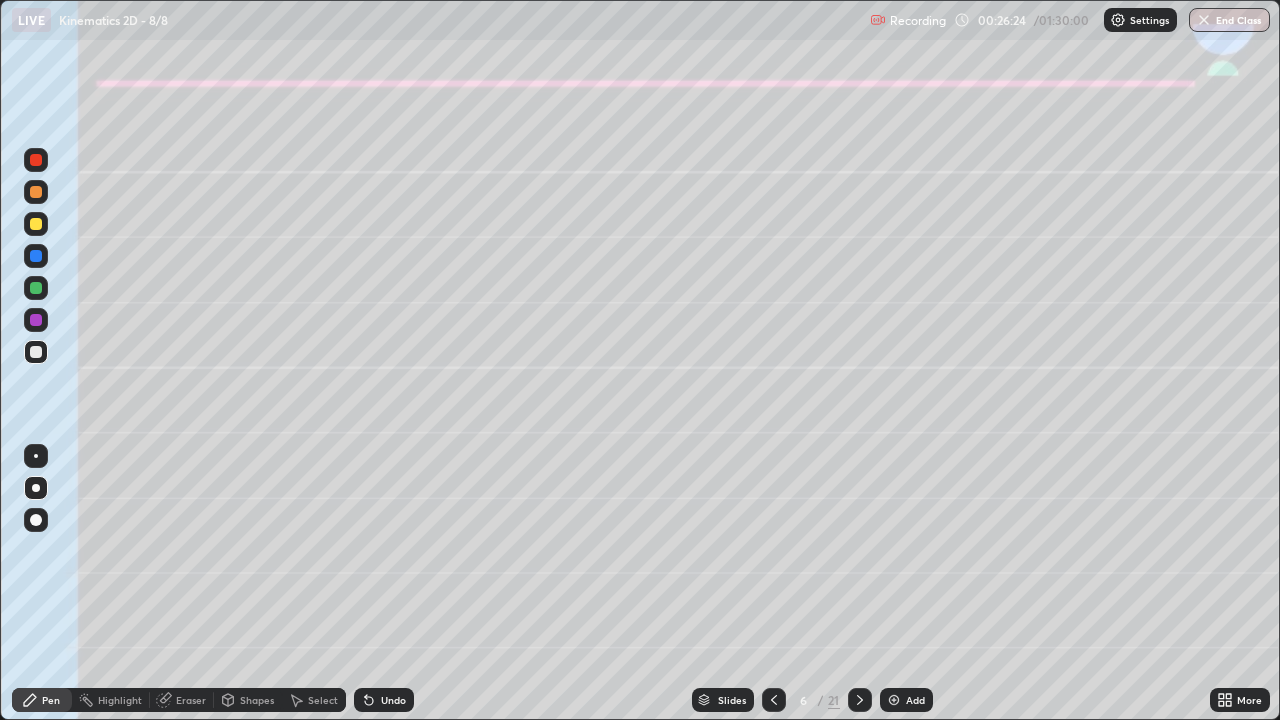 click at bounding box center [36, 288] 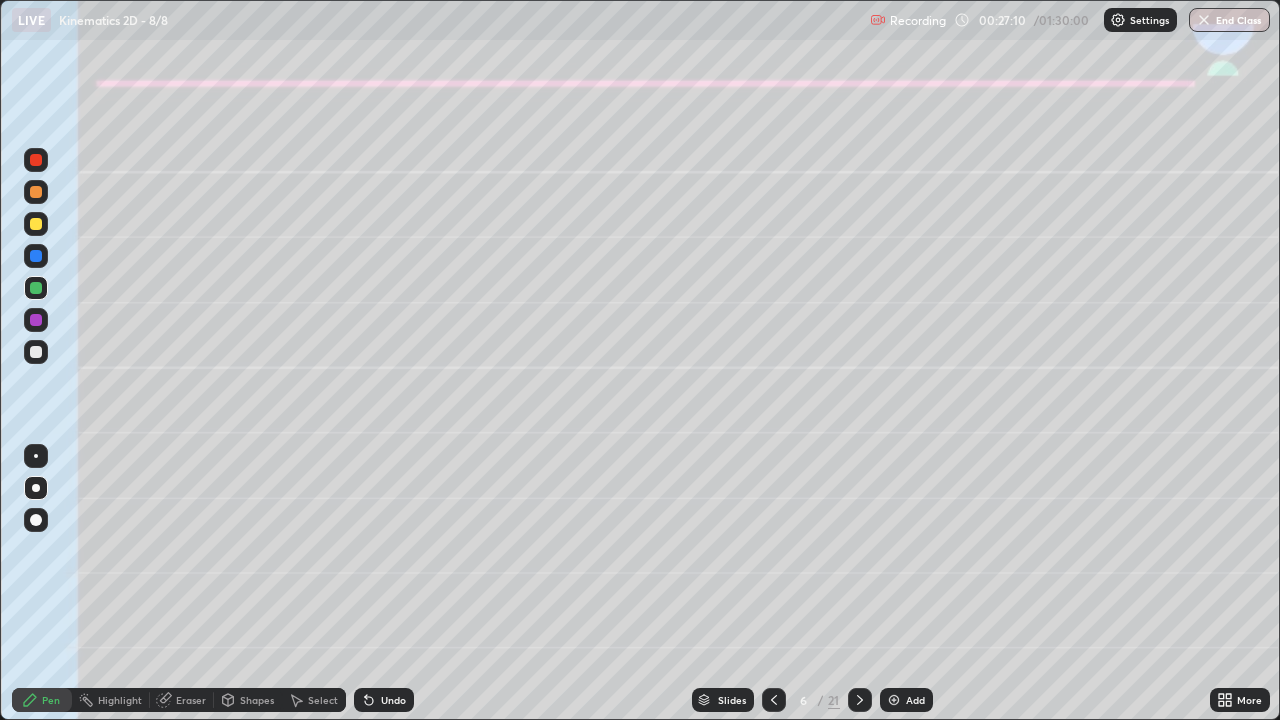 click on "Shapes" at bounding box center (257, 700) 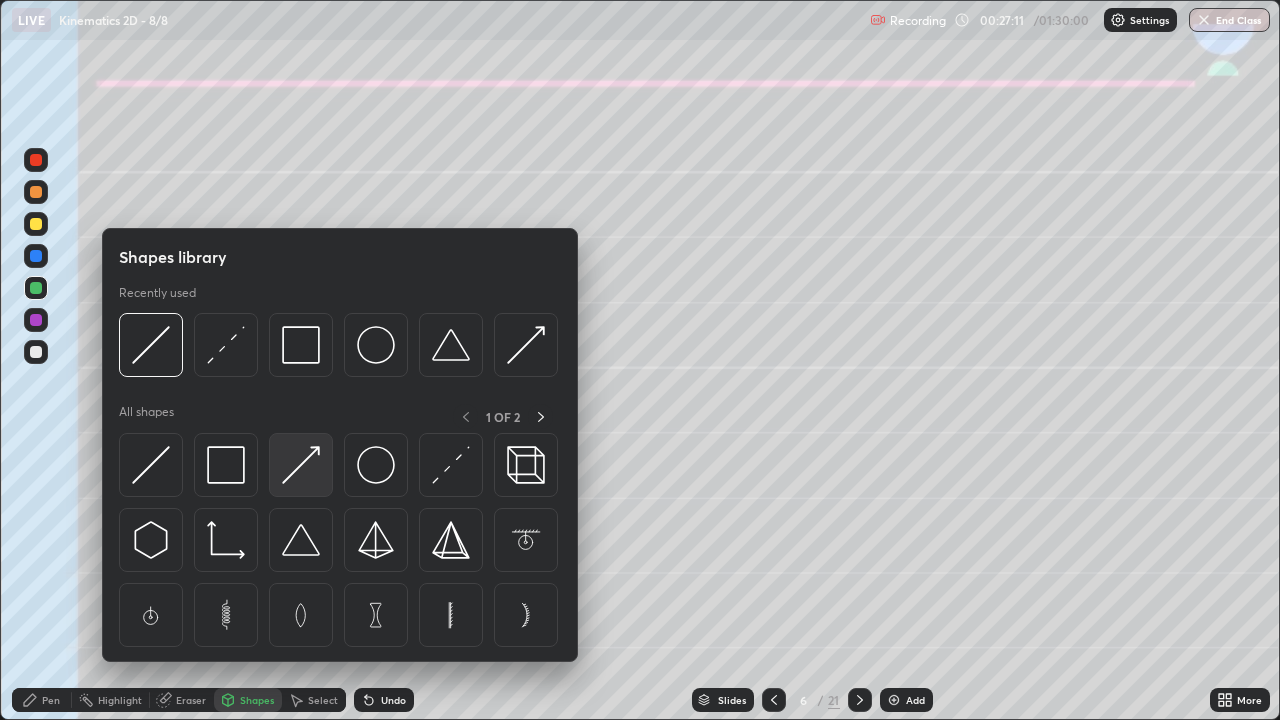 click at bounding box center [301, 465] 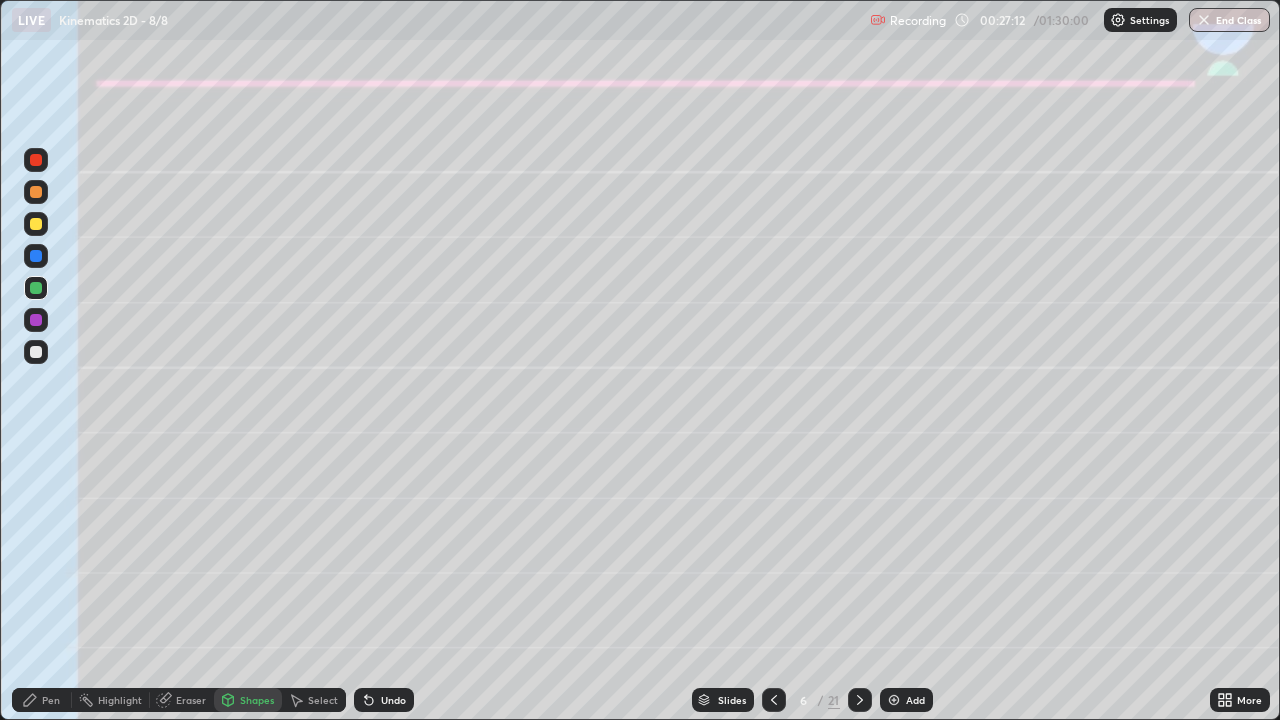 click at bounding box center [36, 224] 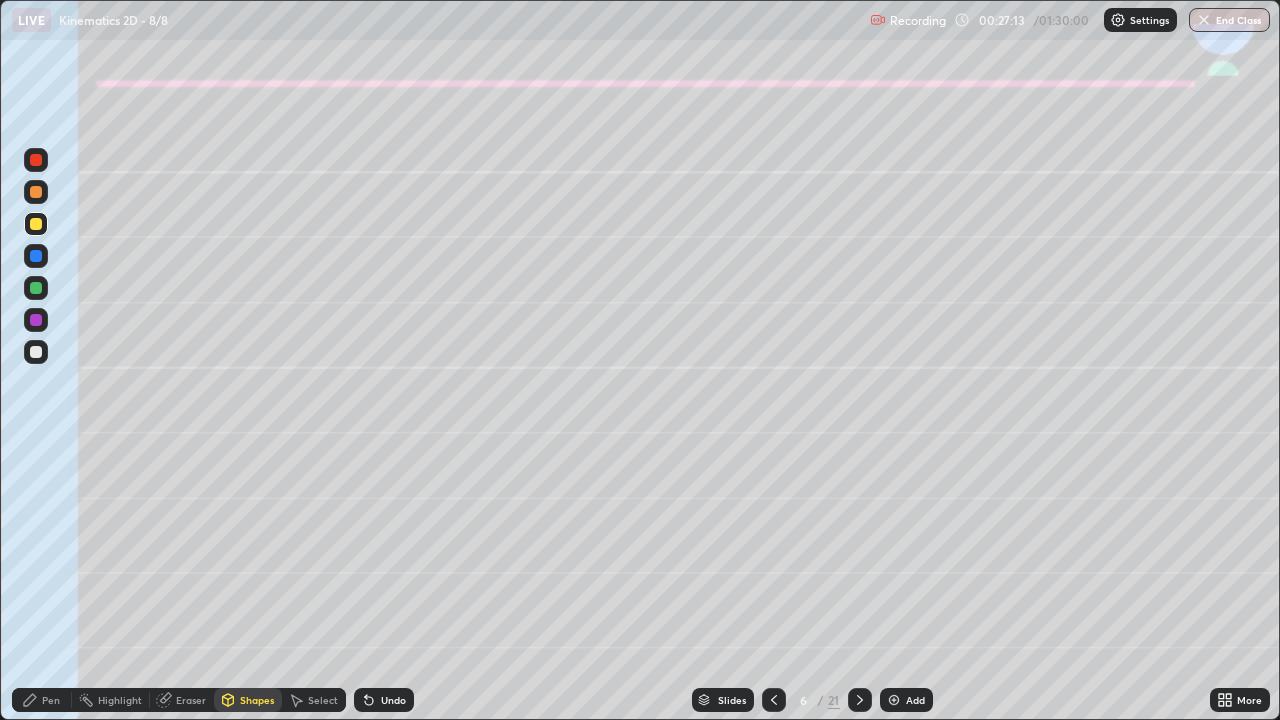 click at bounding box center (36, 192) 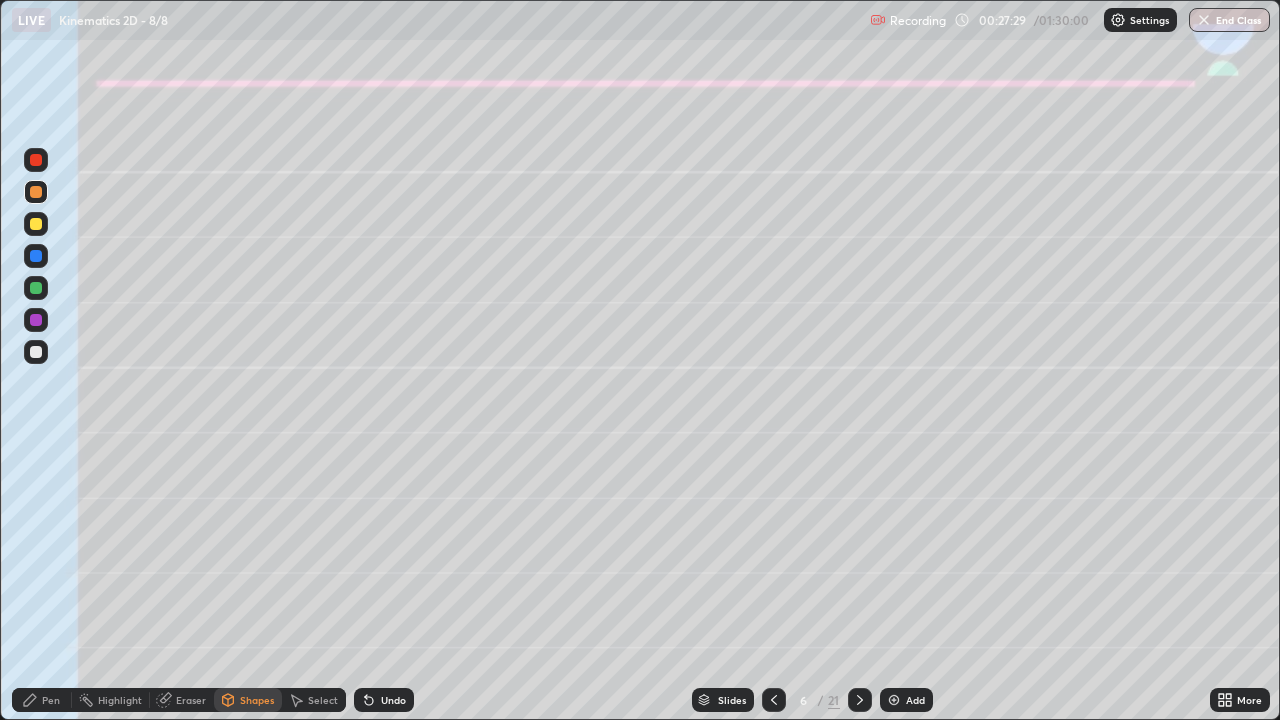 click on "Undo" at bounding box center [384, 700] 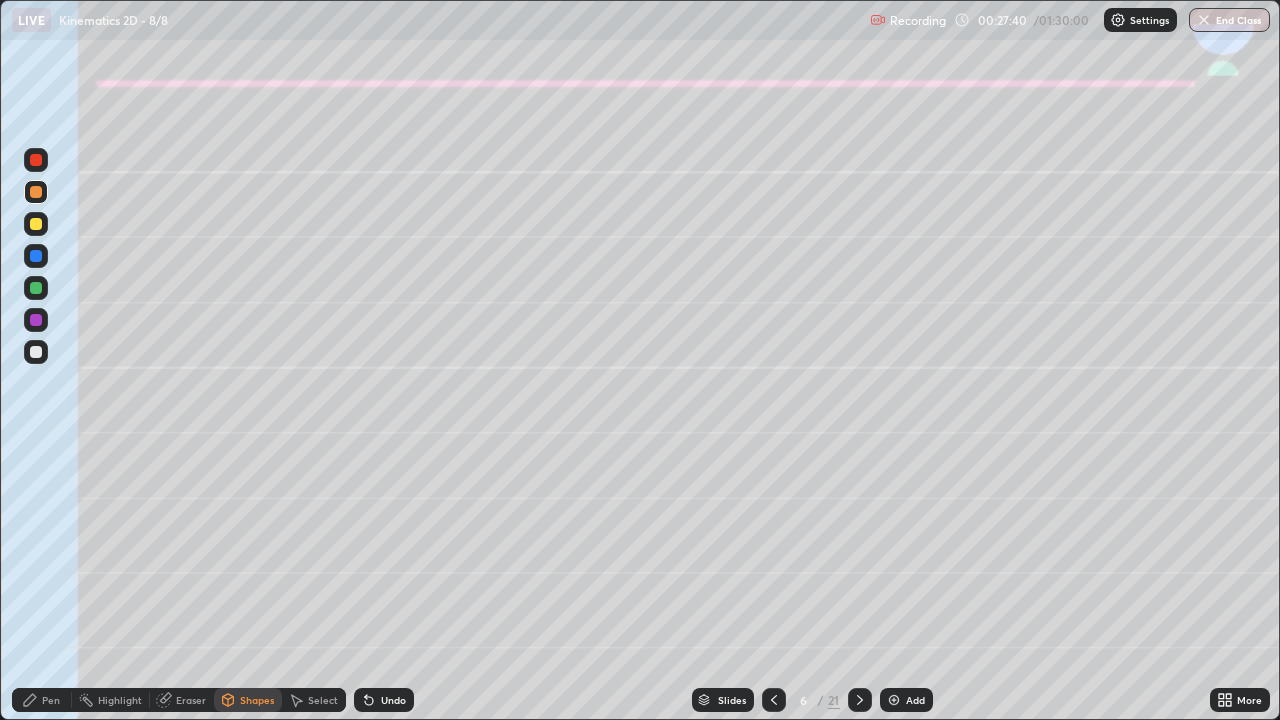 click at bounding box center (36, 288) 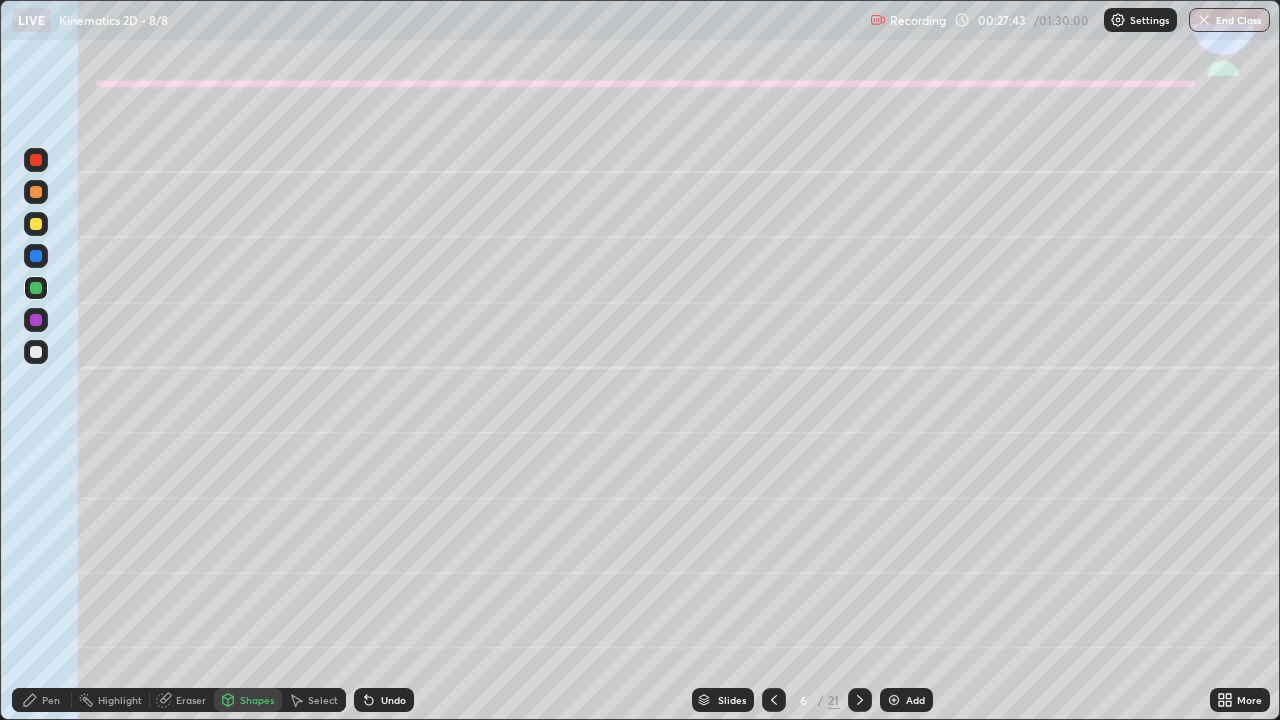 click on "Undo" at bounding box center (393, 700) 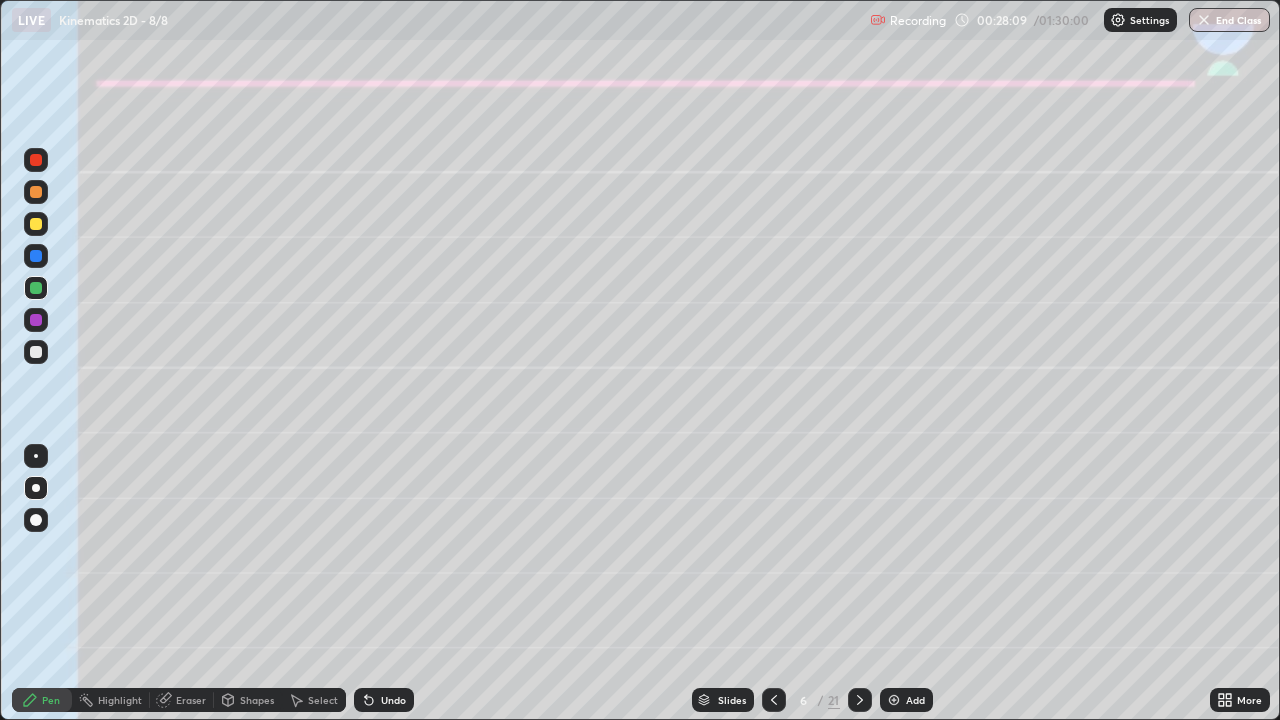 click at bounding box center (36, 352) 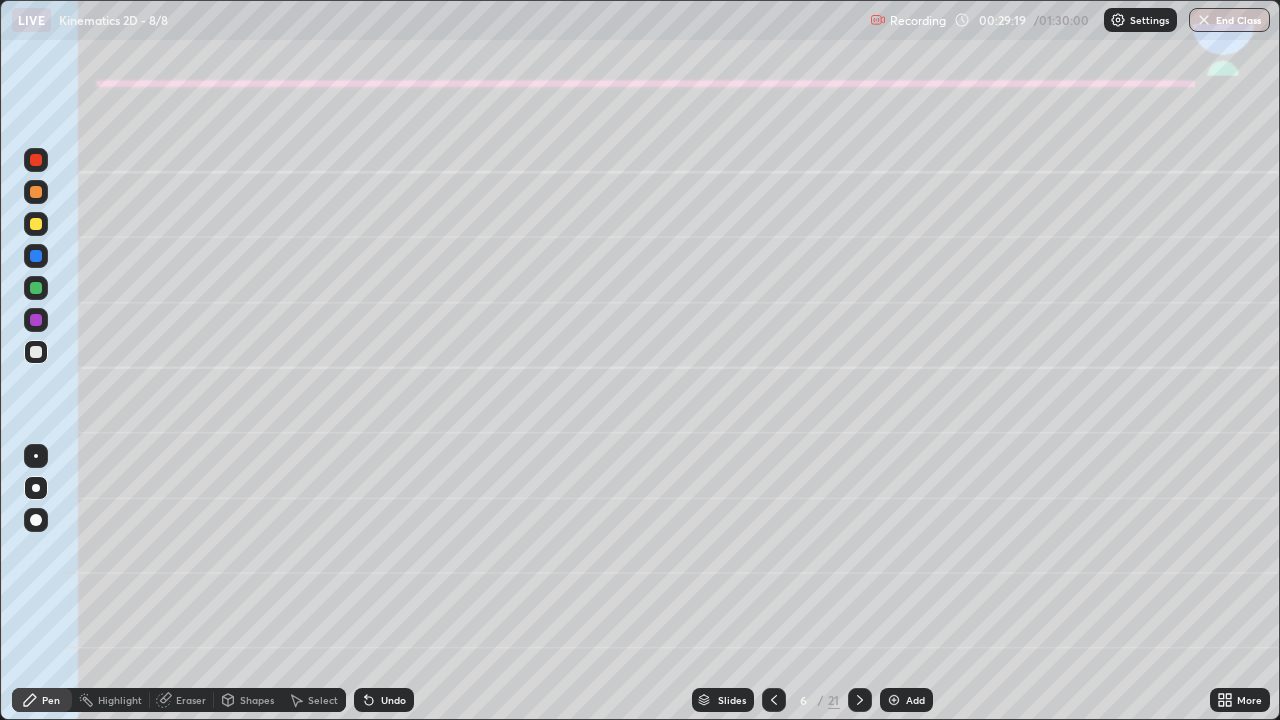 click at bounding box center (36, 224) 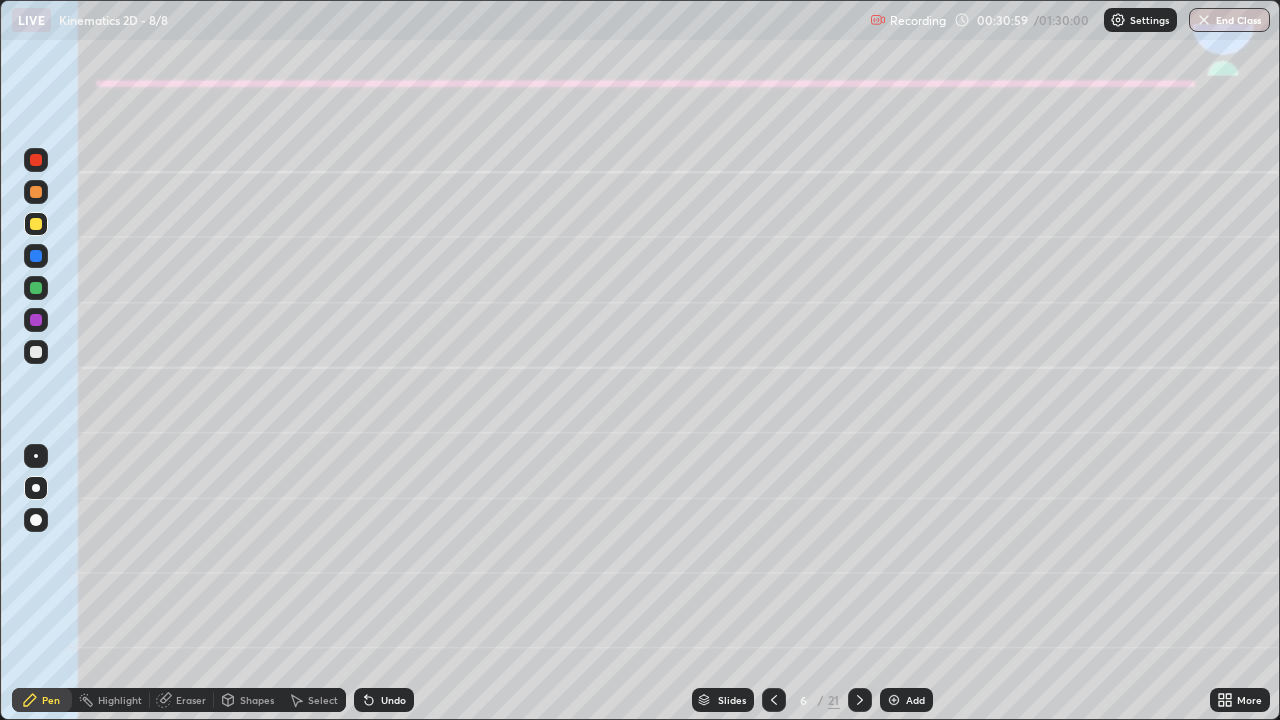 click 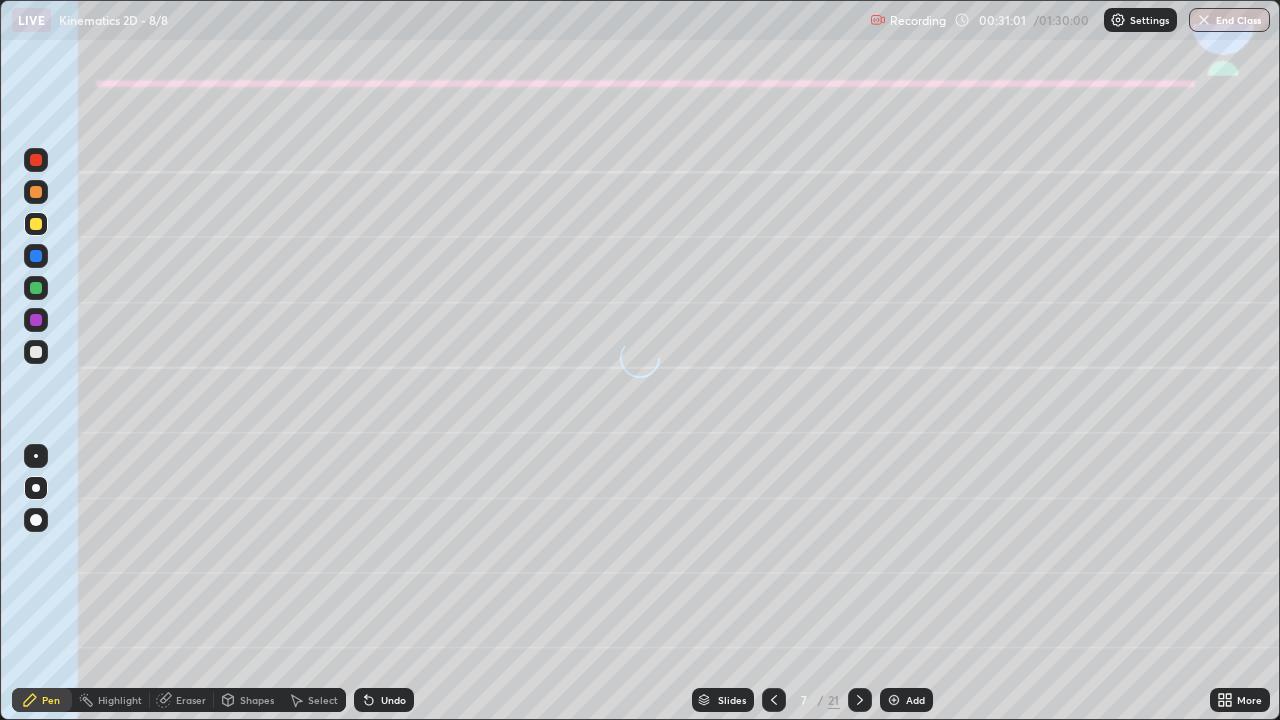 click at bounding box center (36, 192) 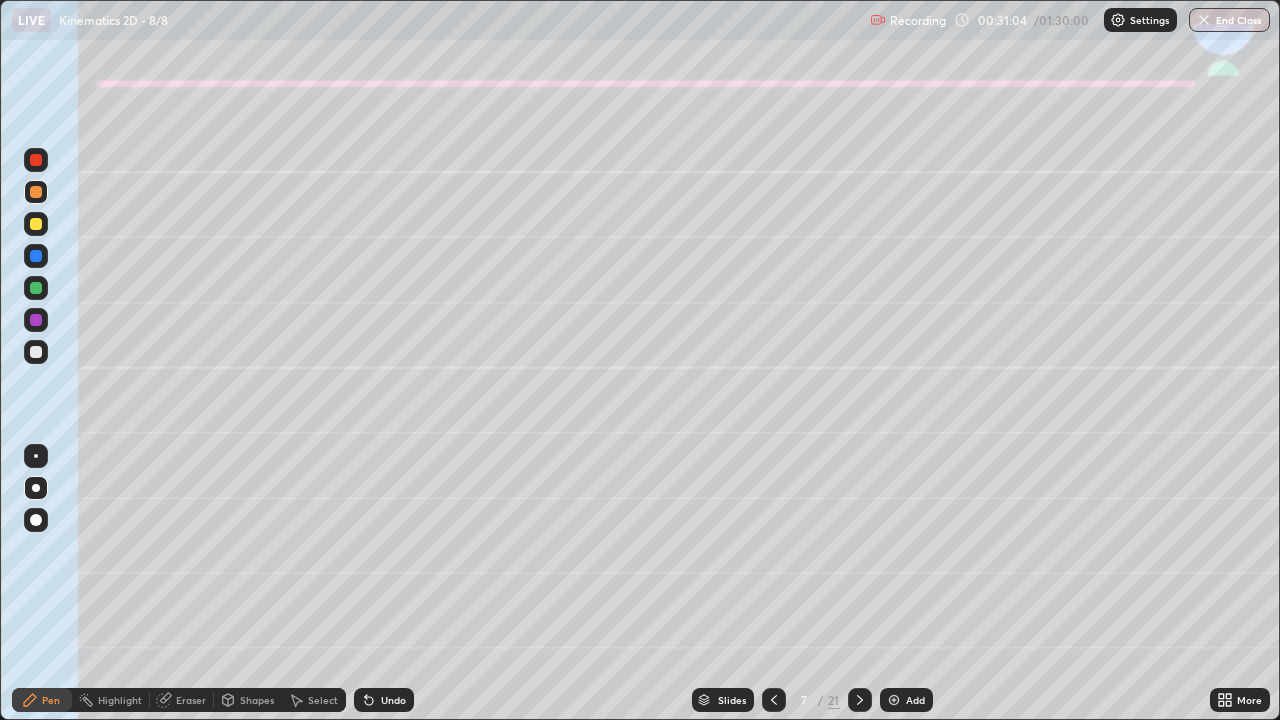 click on "Undo" at bounding box center (384, 700) 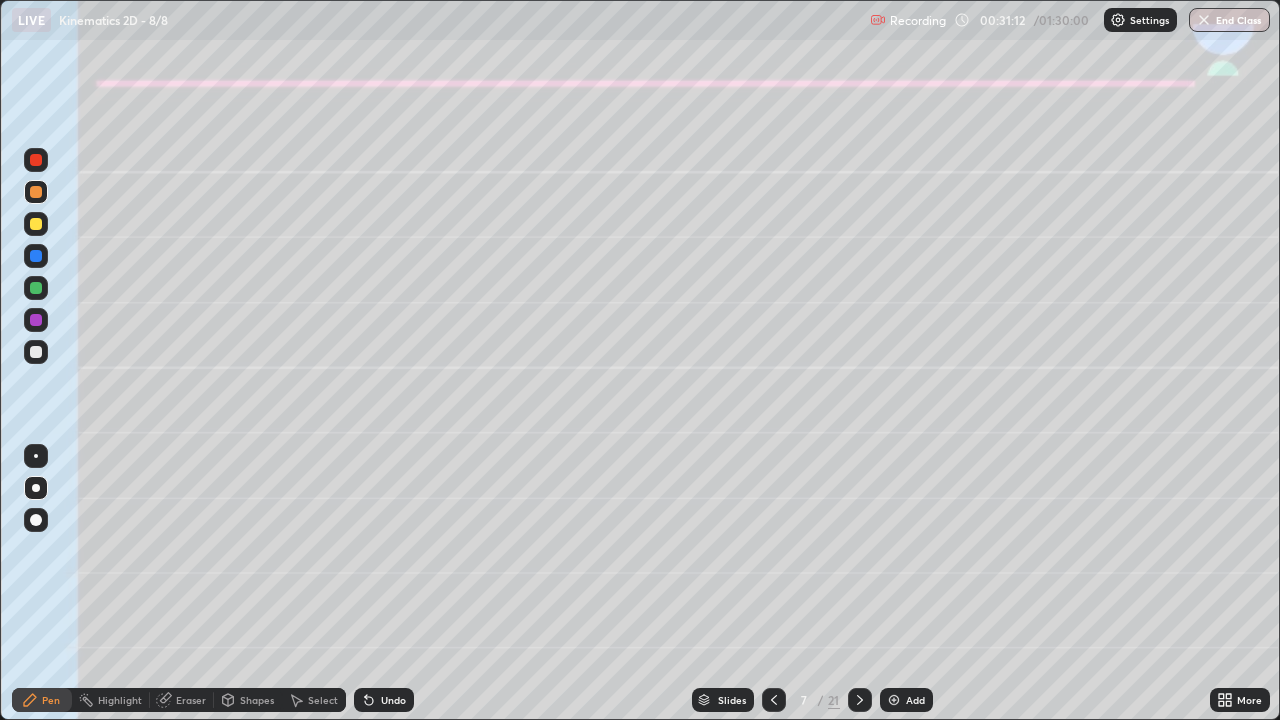 click 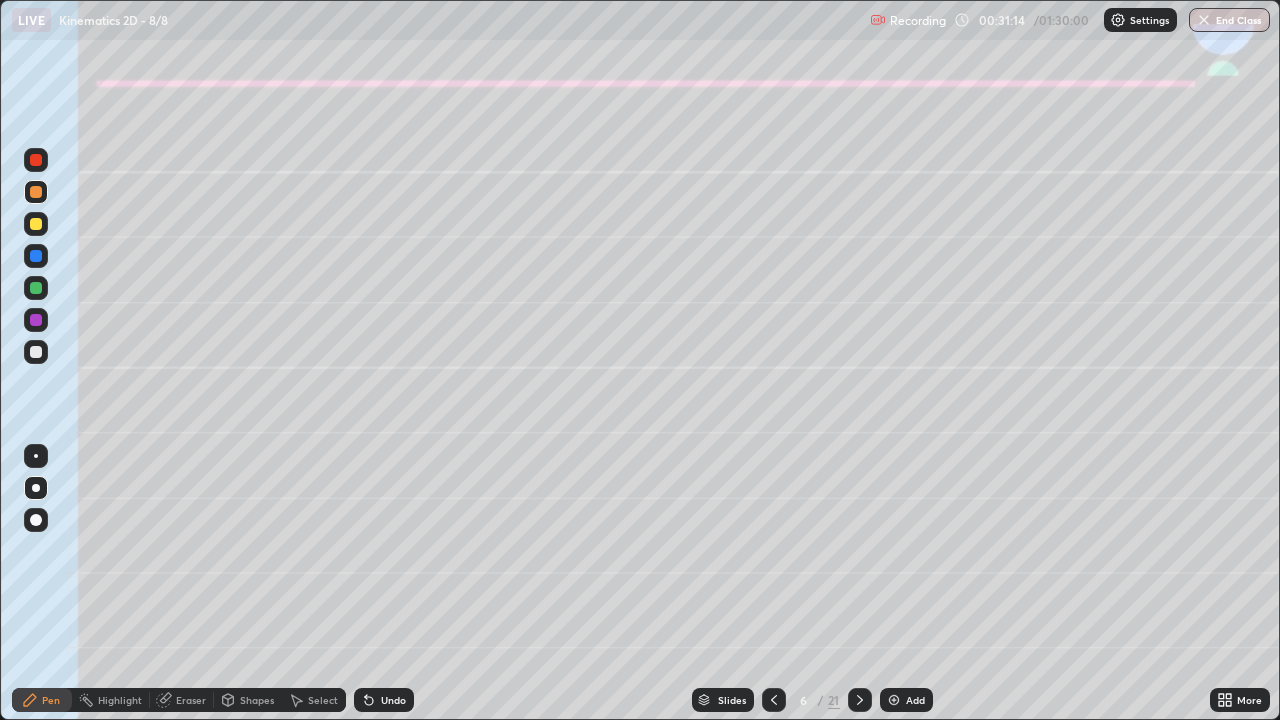 click at bounding box center [36, 256] 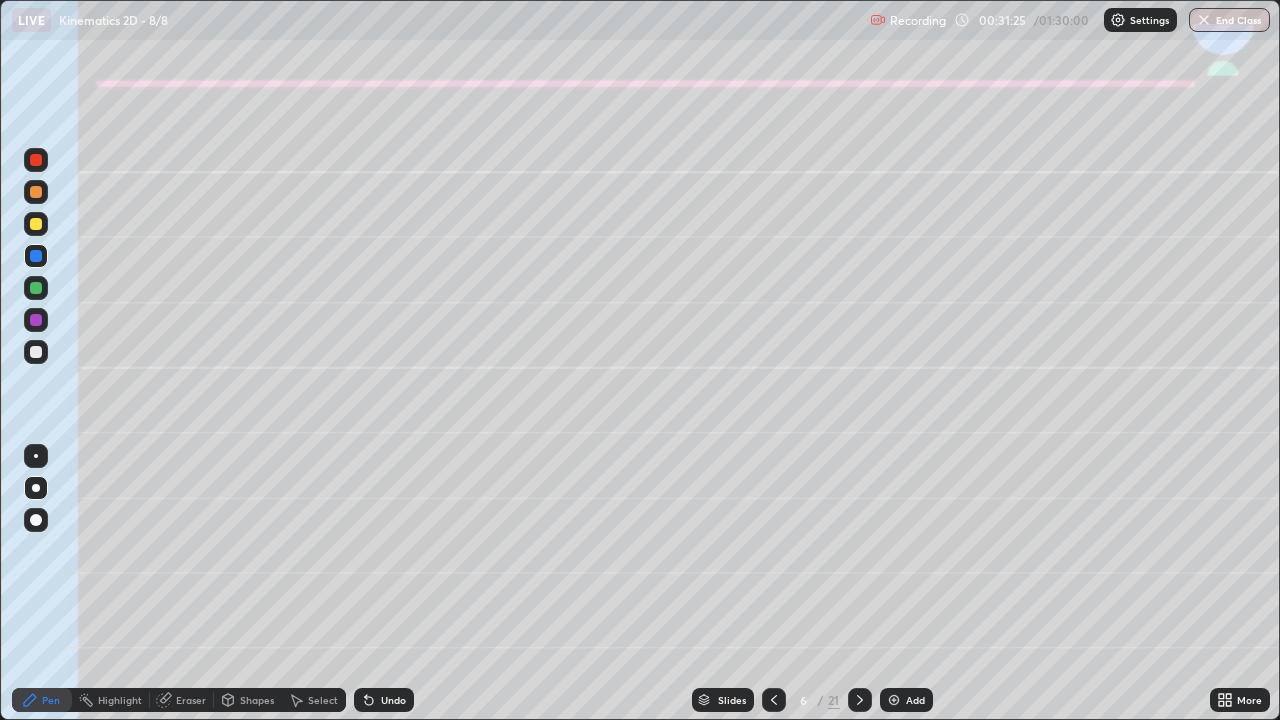 click 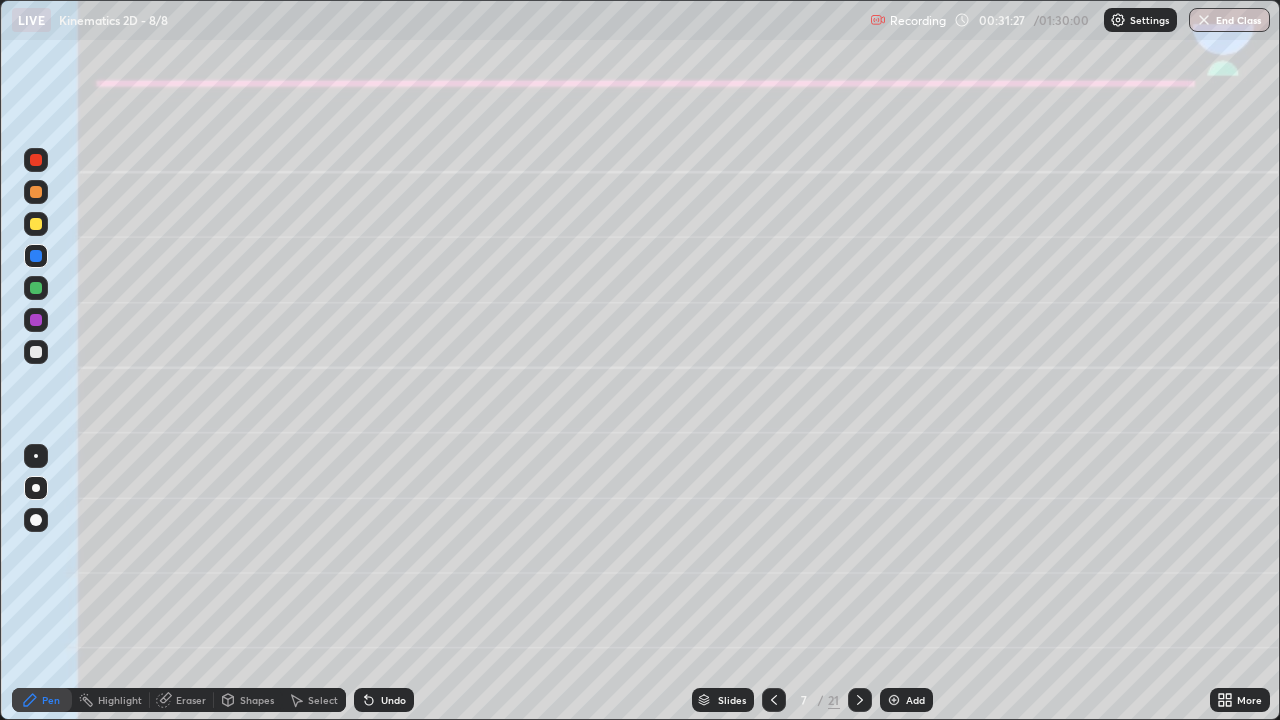 click at bounding box center [36, 352] 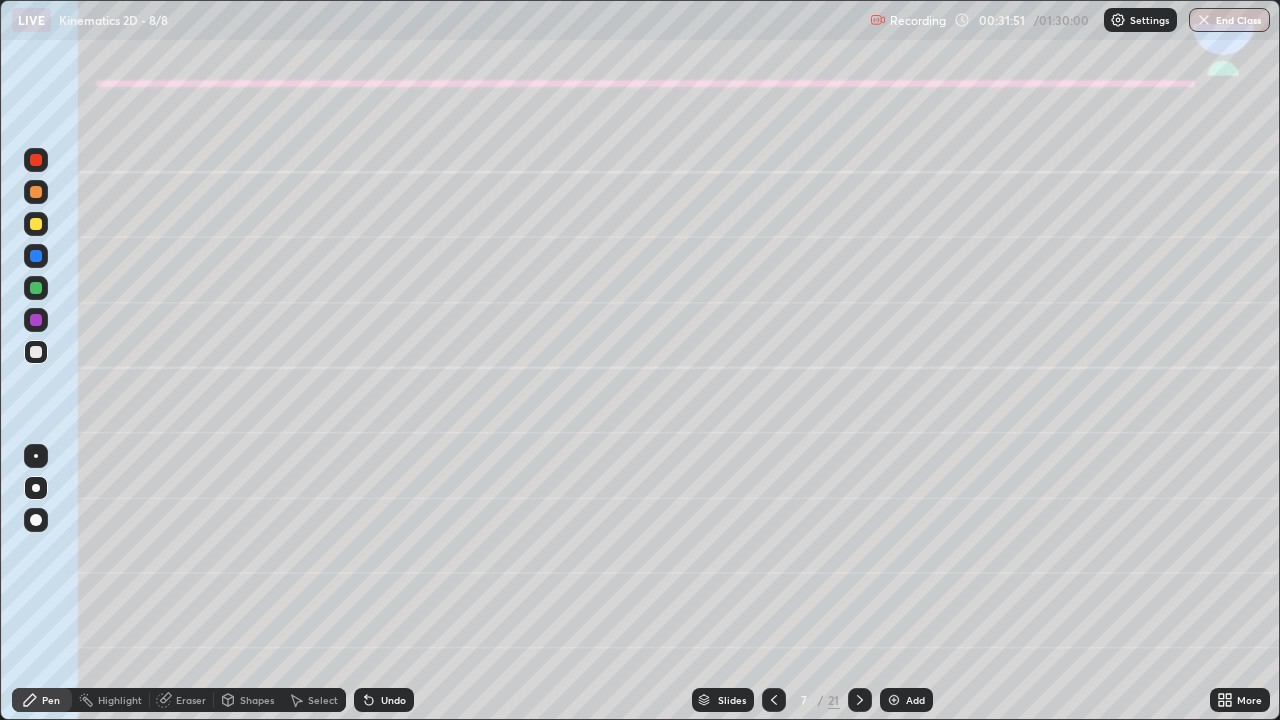 click 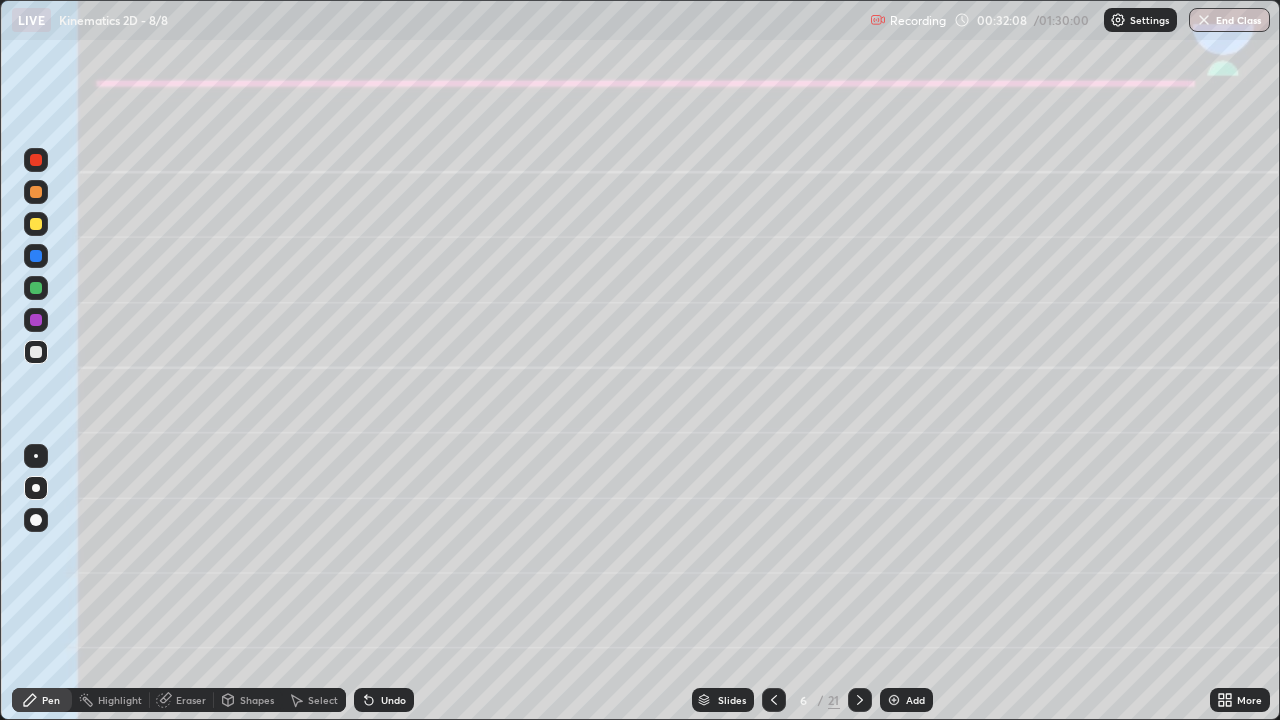 click 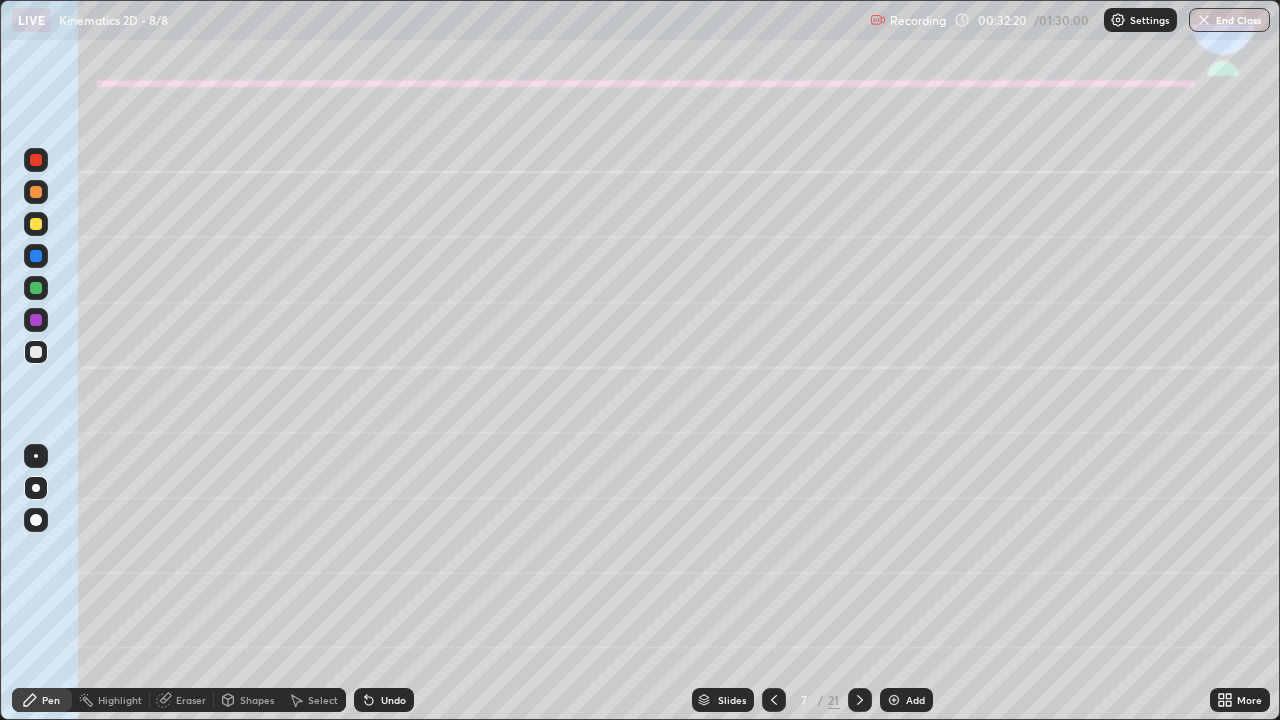 click at bounding box center [36, 320] 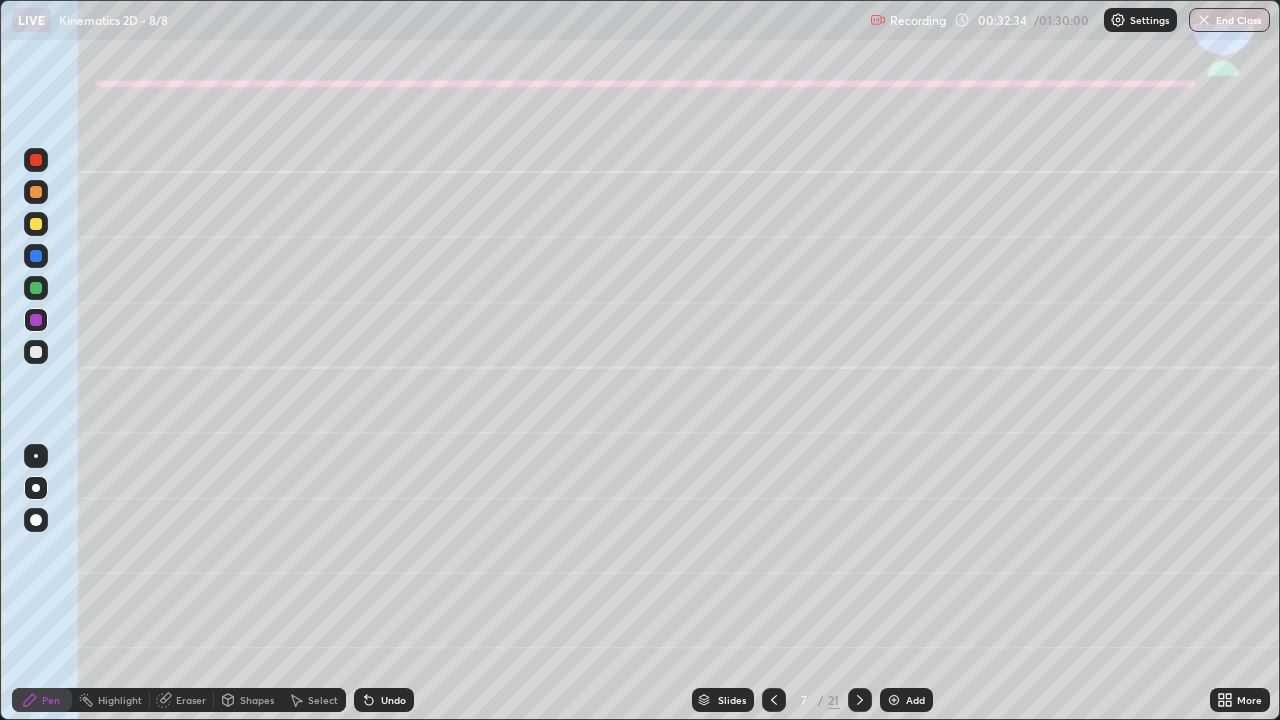 click on "Eraser" at bounding box center (191, 700) 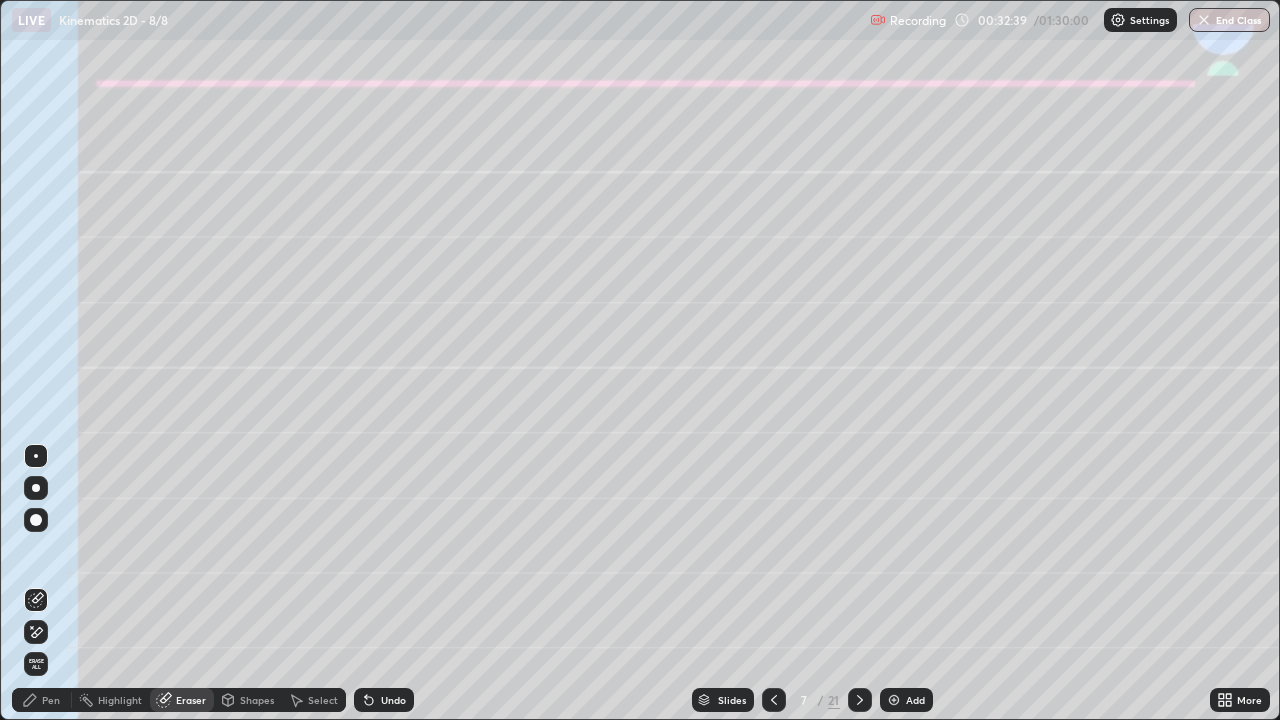 click 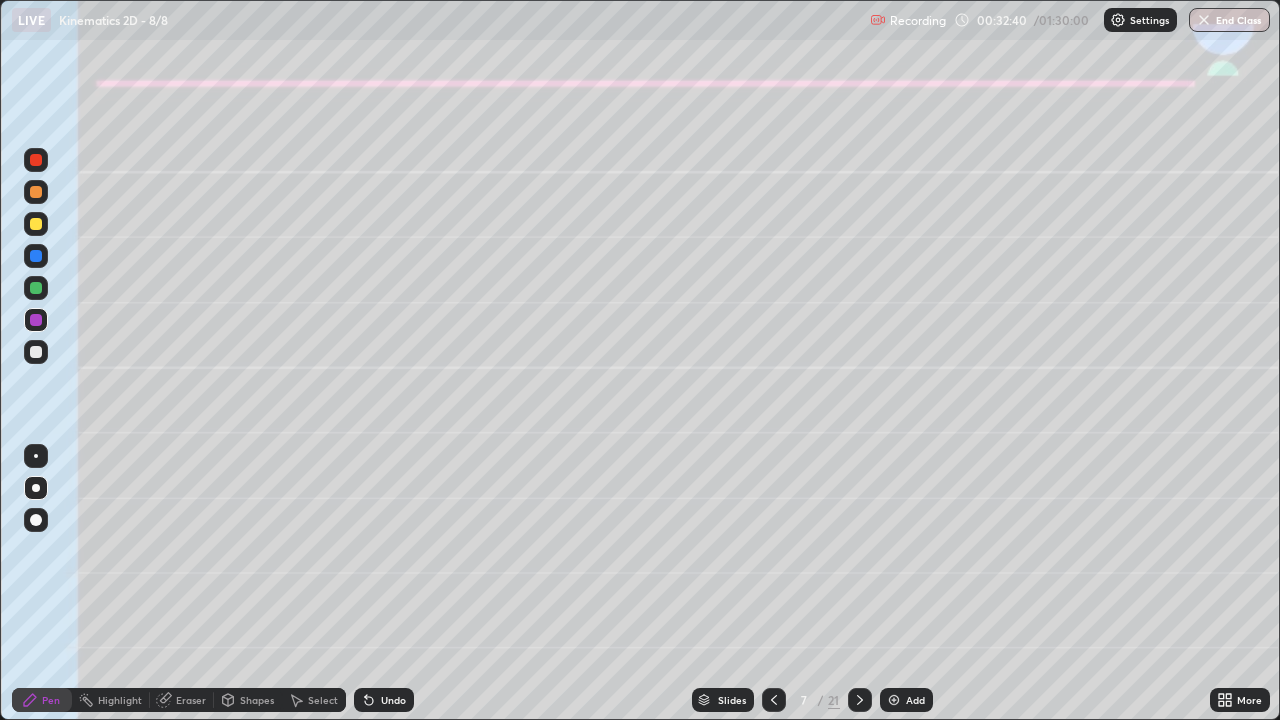click at bounding box center [36, 352] 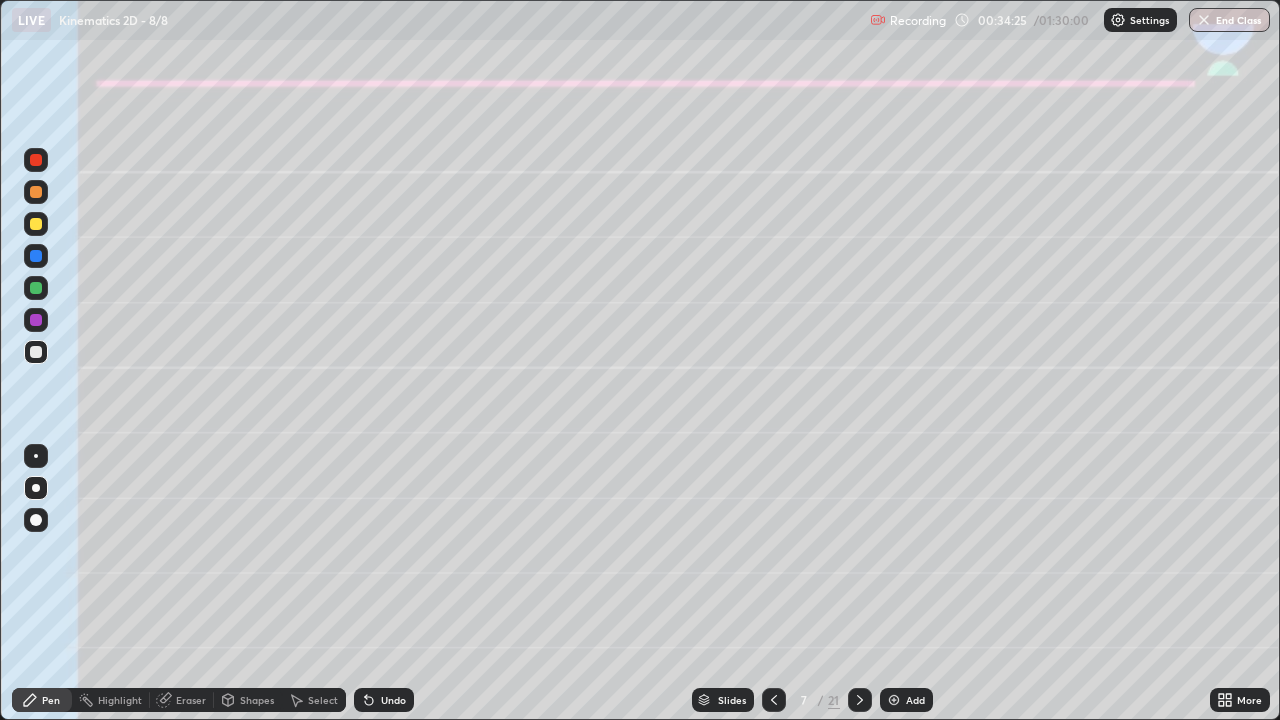 click 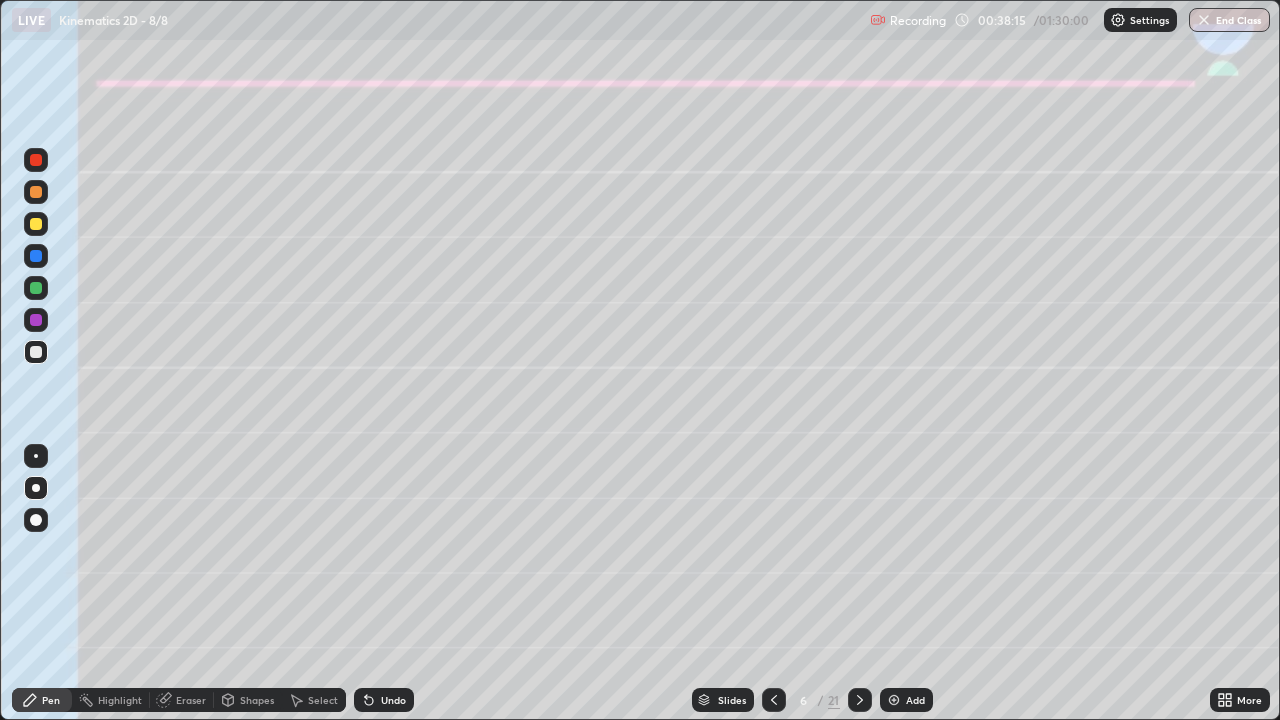 click 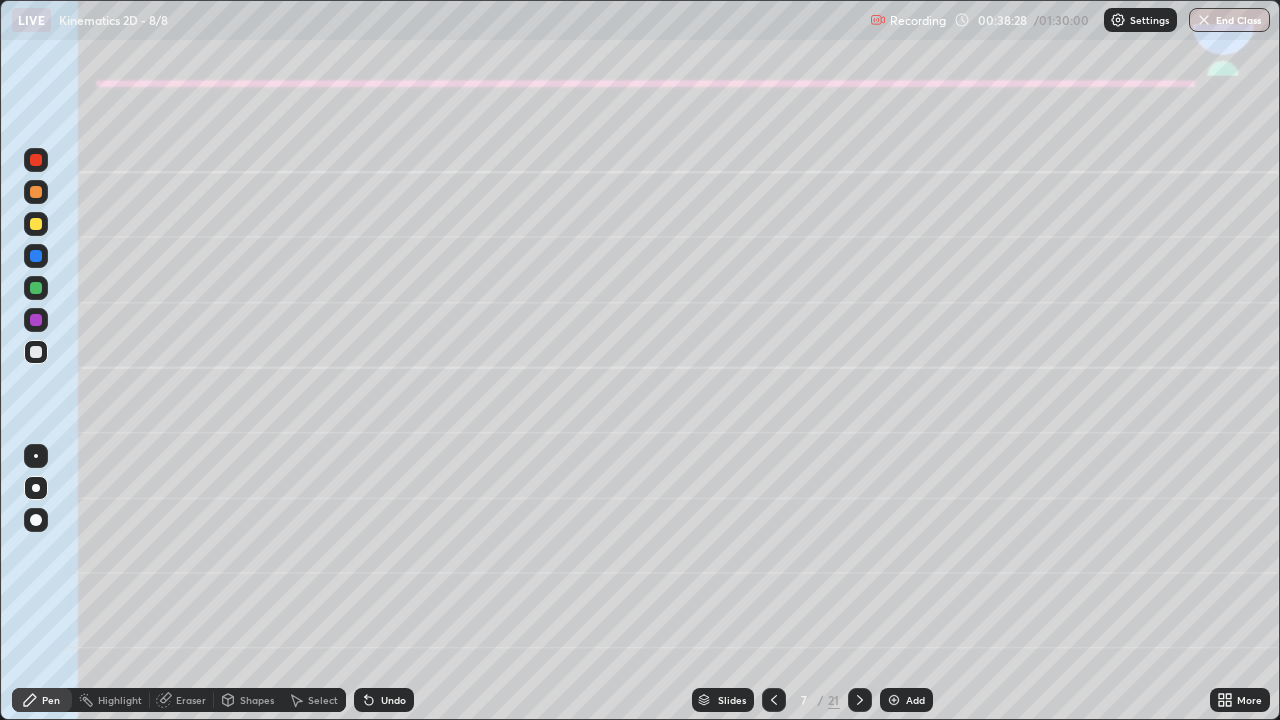 click on "Shapes" at bounding box center (248, 700) 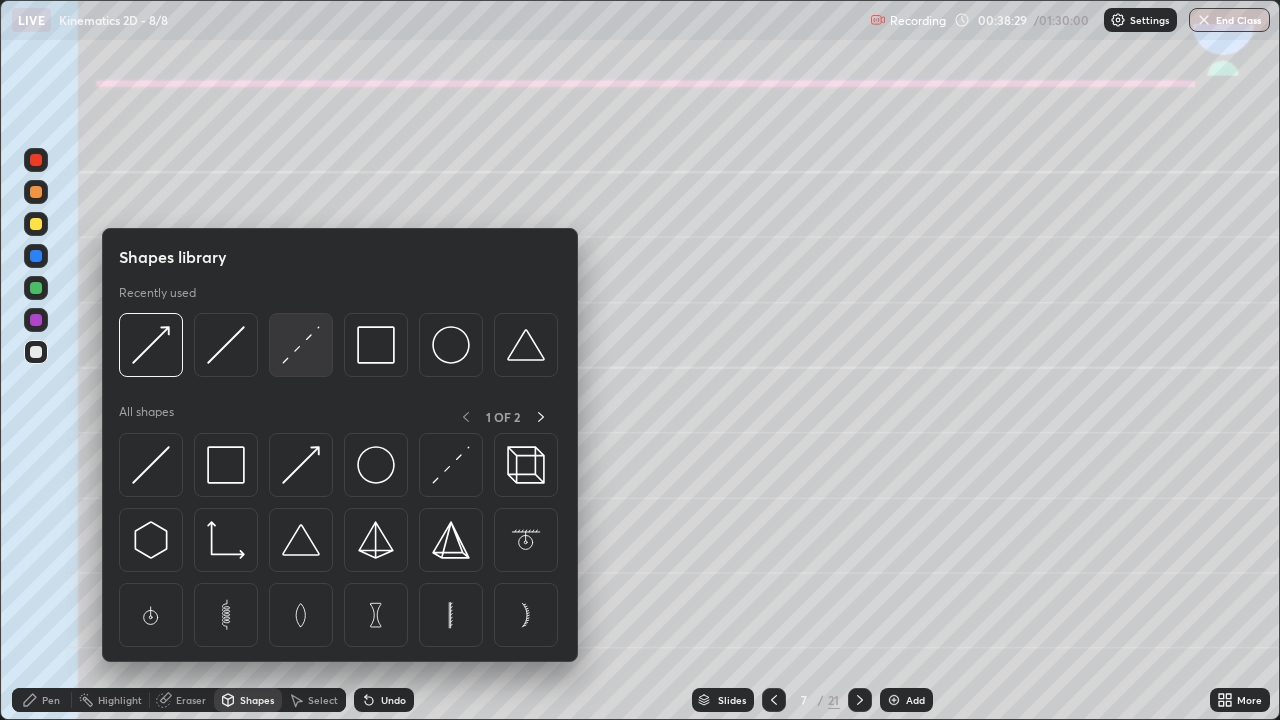 click at bounding box center [301, 345] 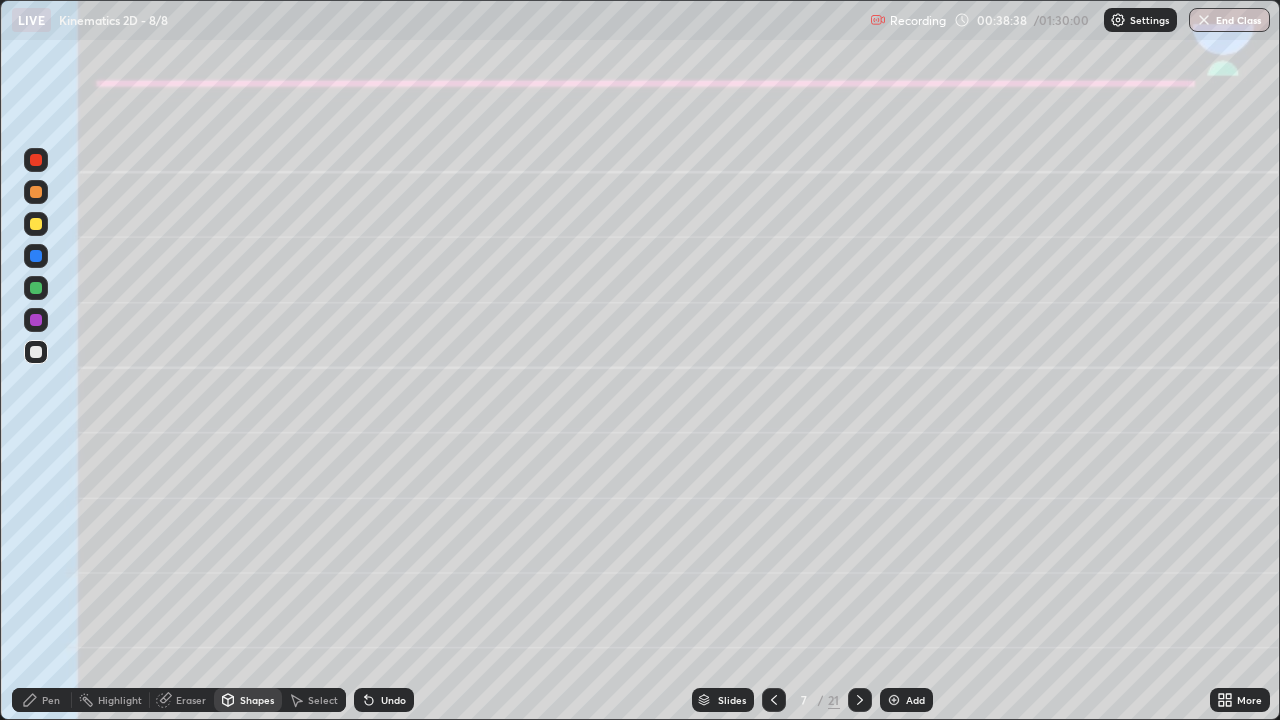 click 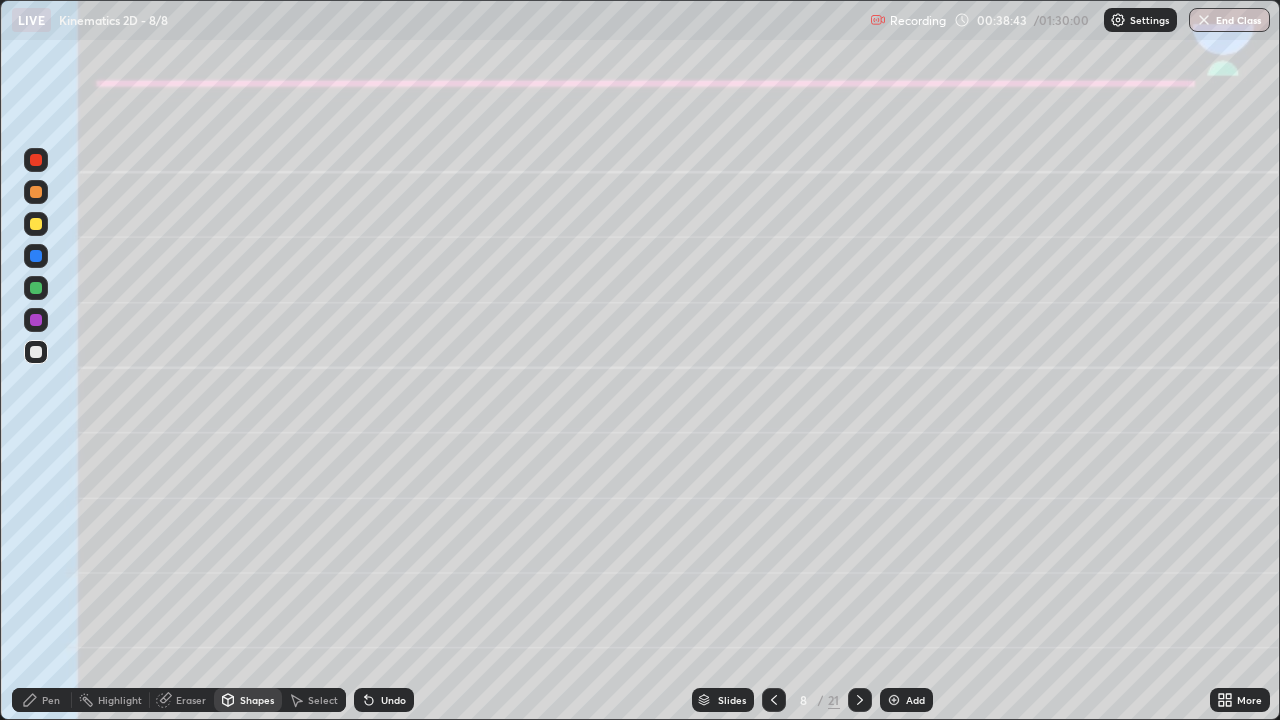 click at bounding box center [36, 224] 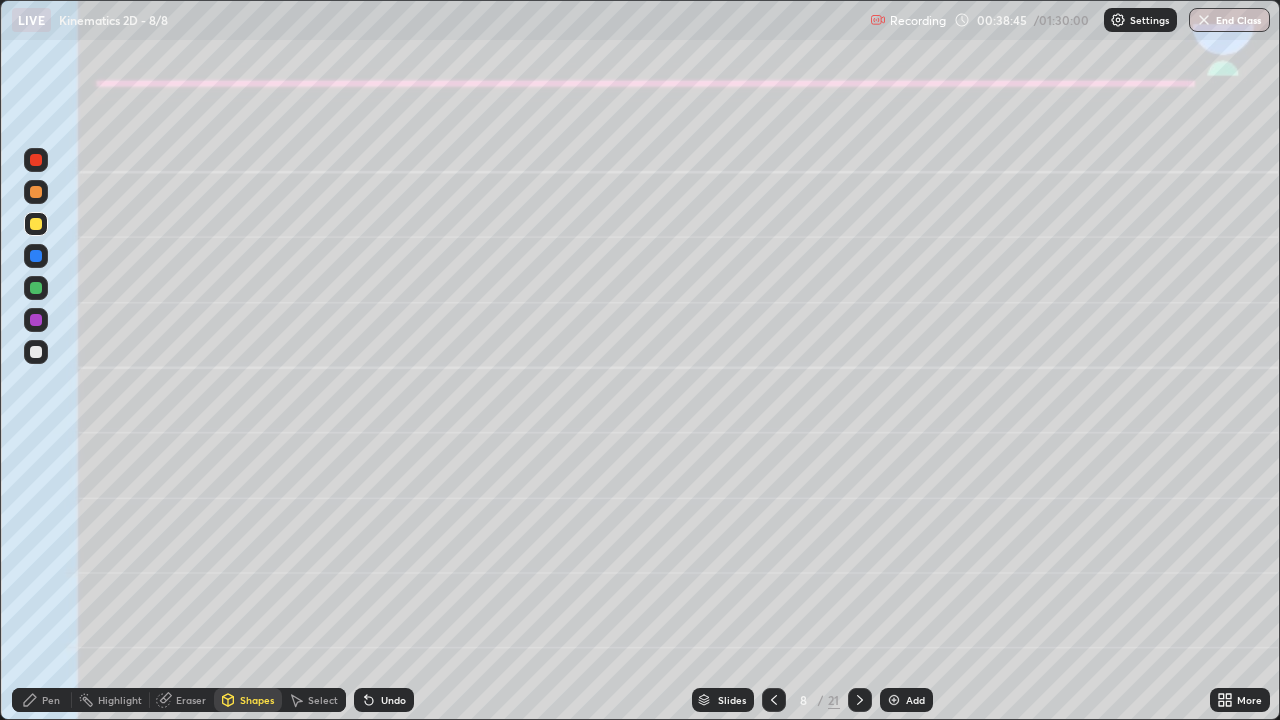 click on "Pen" at bounding box center (51, 700) 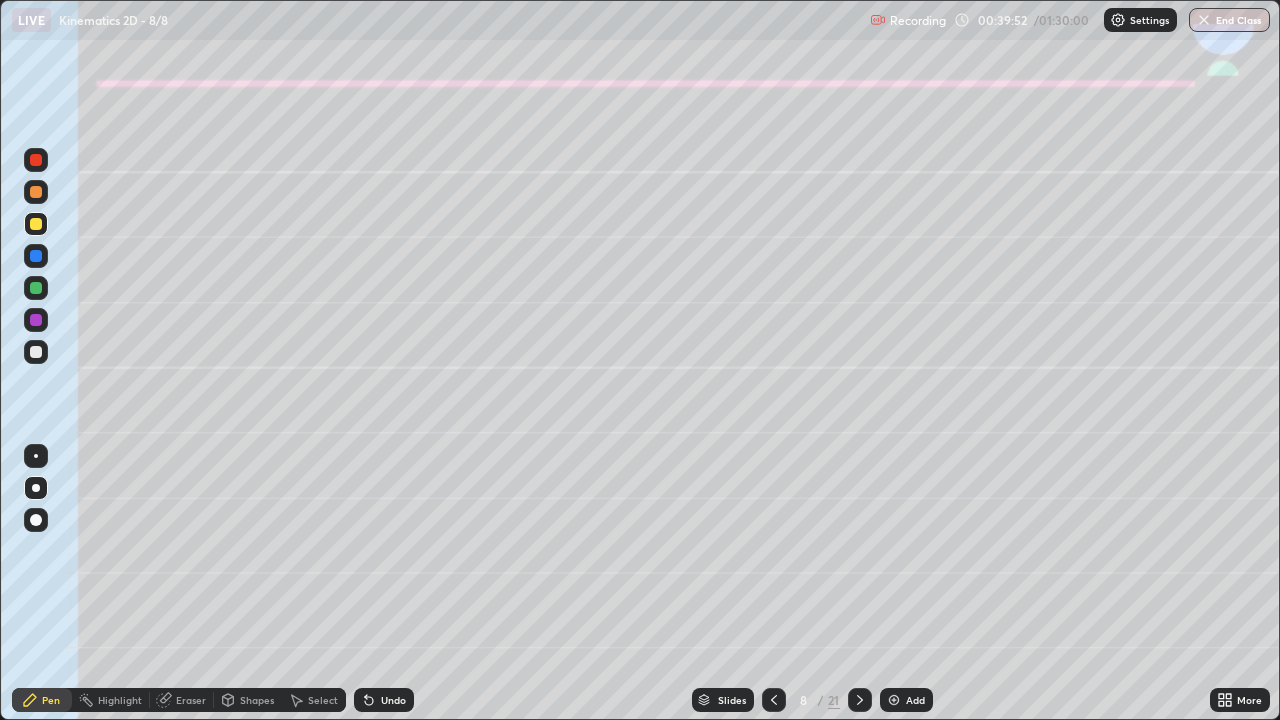 click at bounding box center [36, 352] 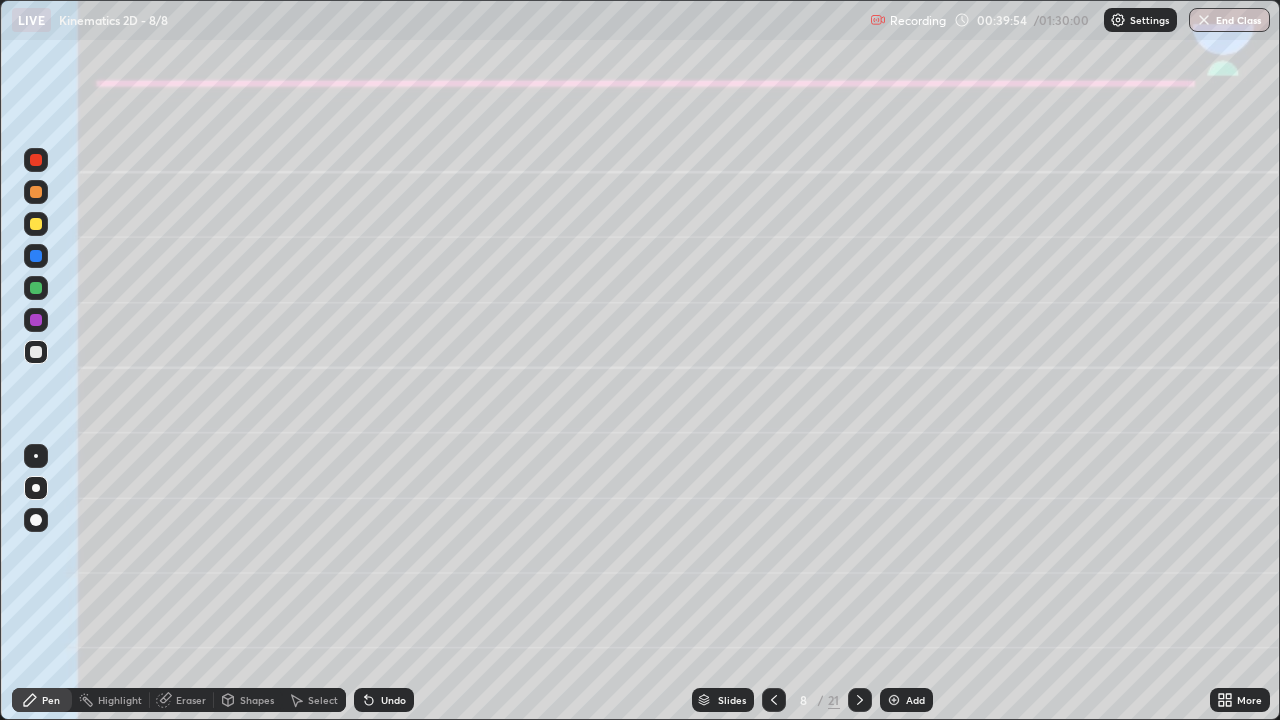 click at bounding box center [36, 224] 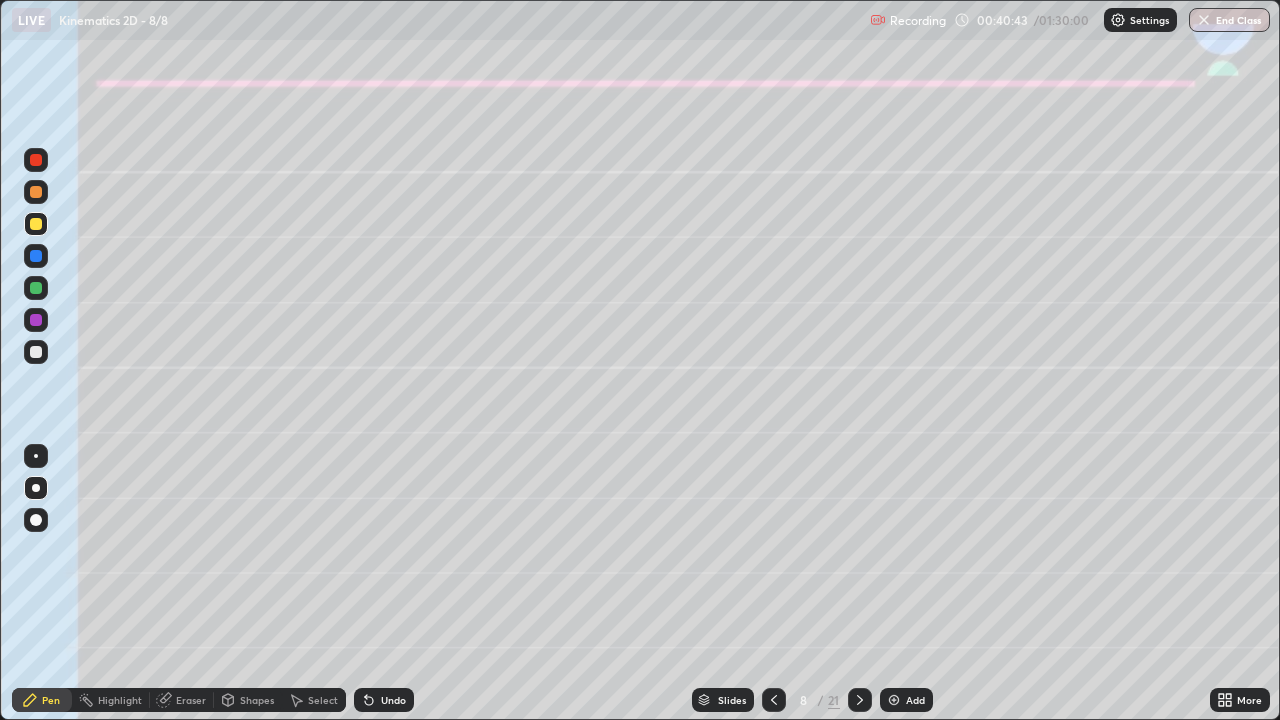 click on "Undo" at bounding box center [384, 700] 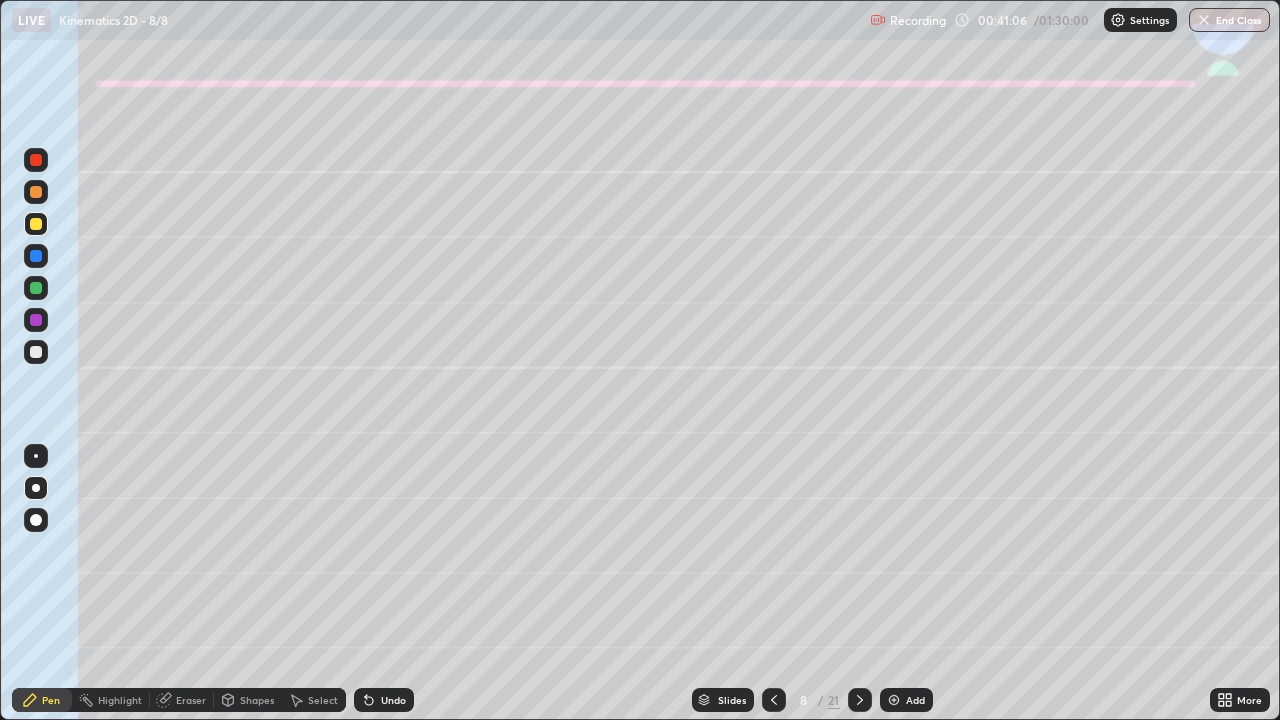 click on "Shapes" at bounding box center (257, 700) 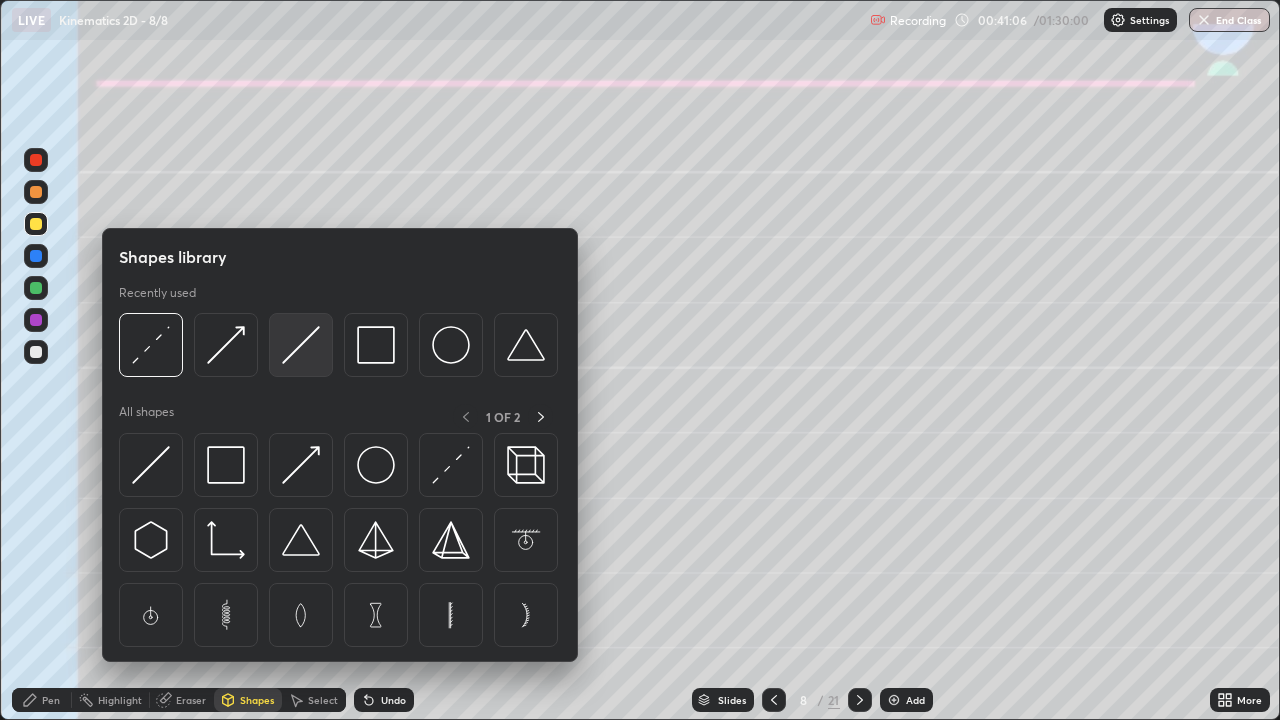 click at bounding box center [301, 345] 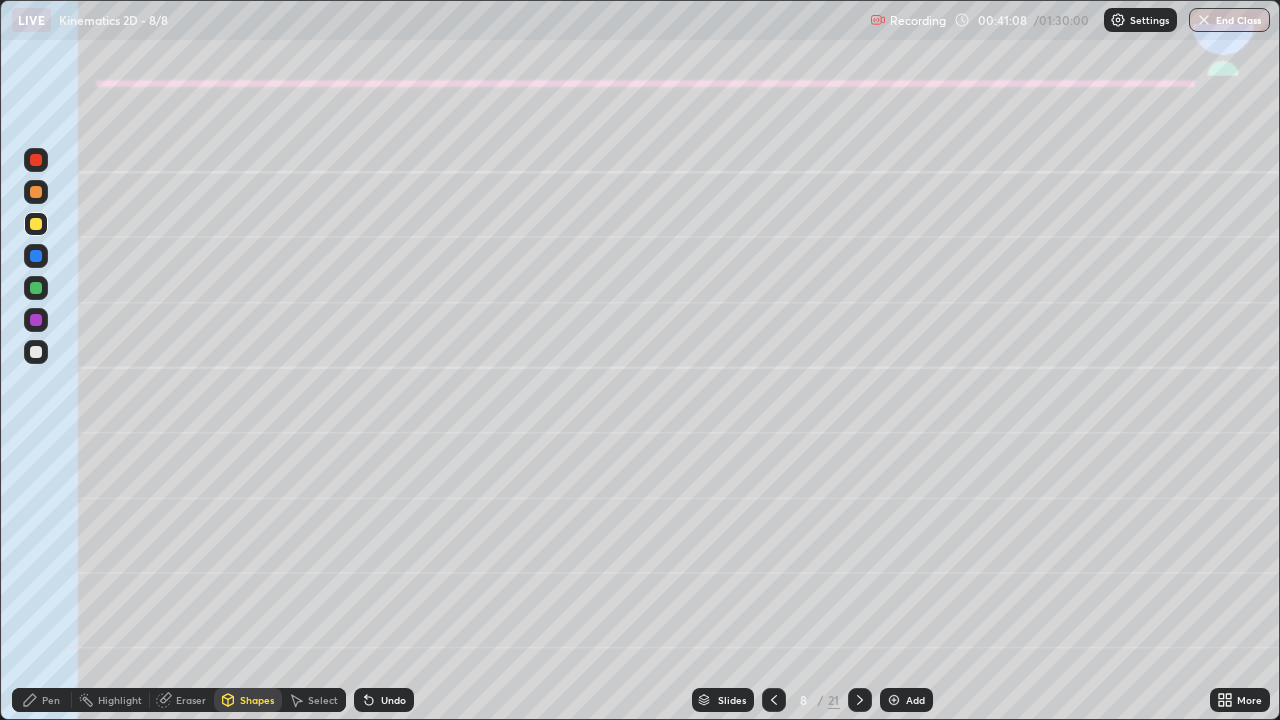 click at bounding box center (36, 352) 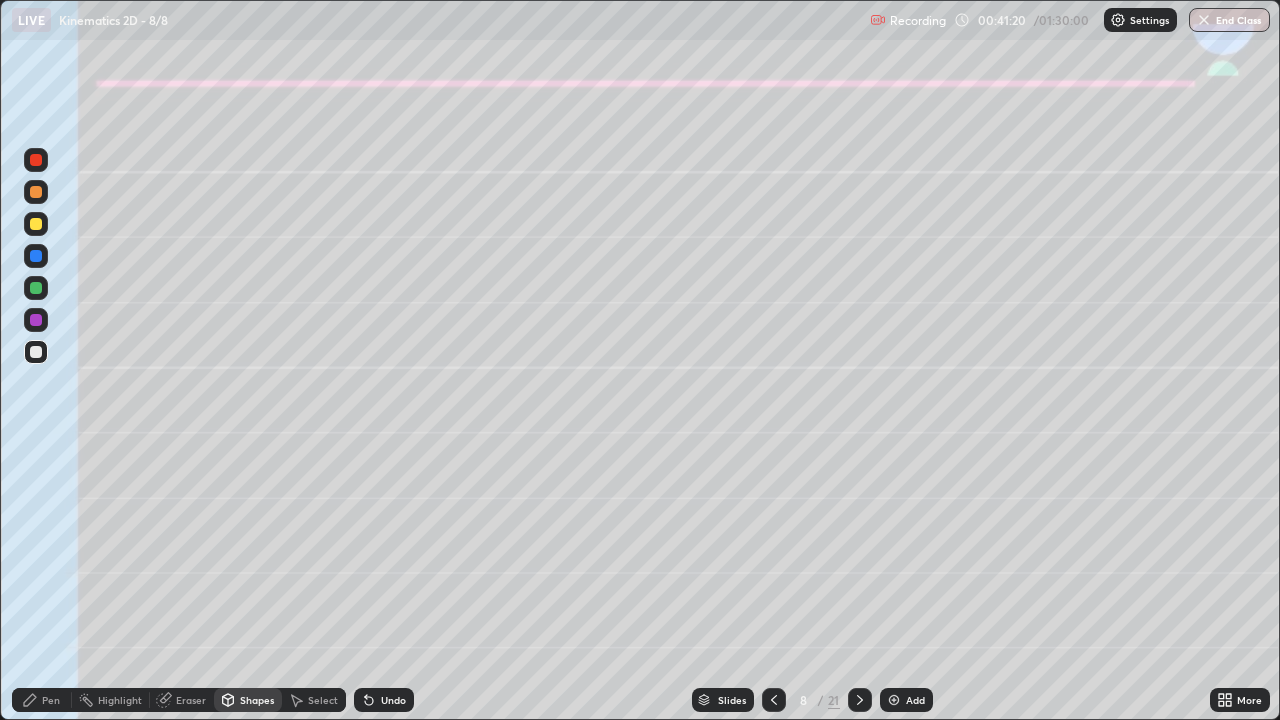 click on "Pen" at bounding box center (51, 700) 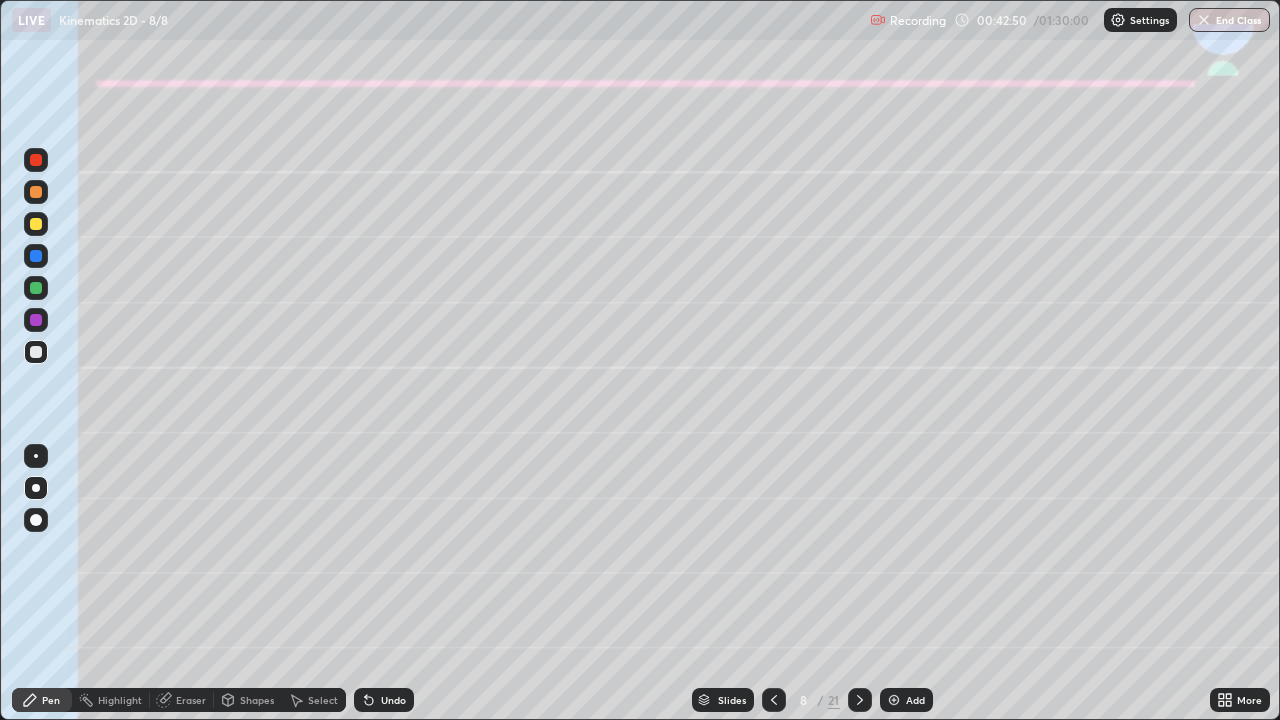 click at bounding box center (36, 288) 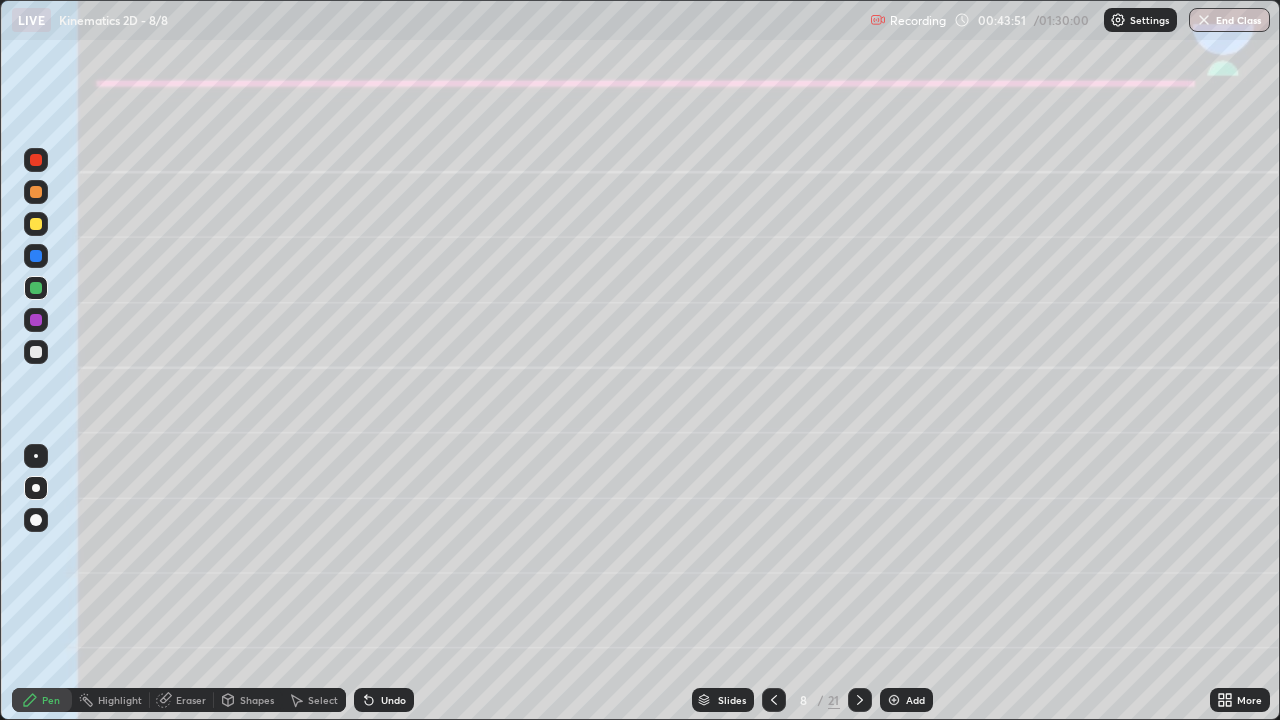 click 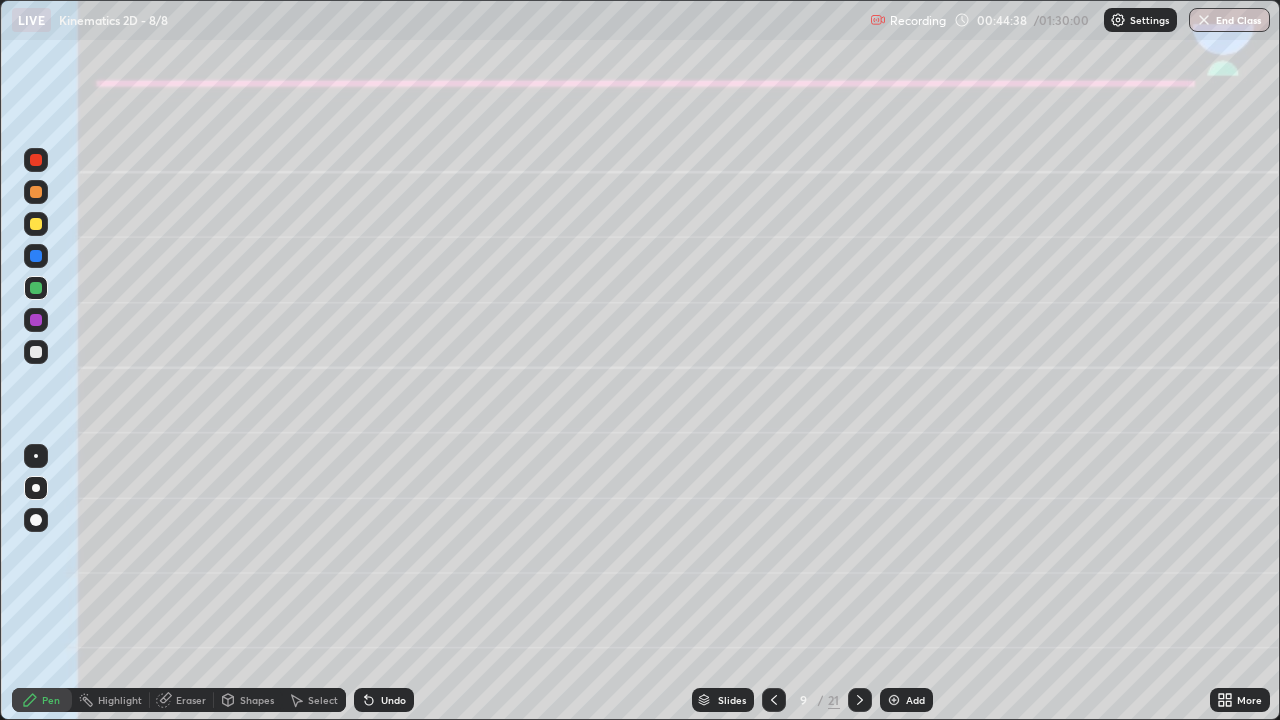 click 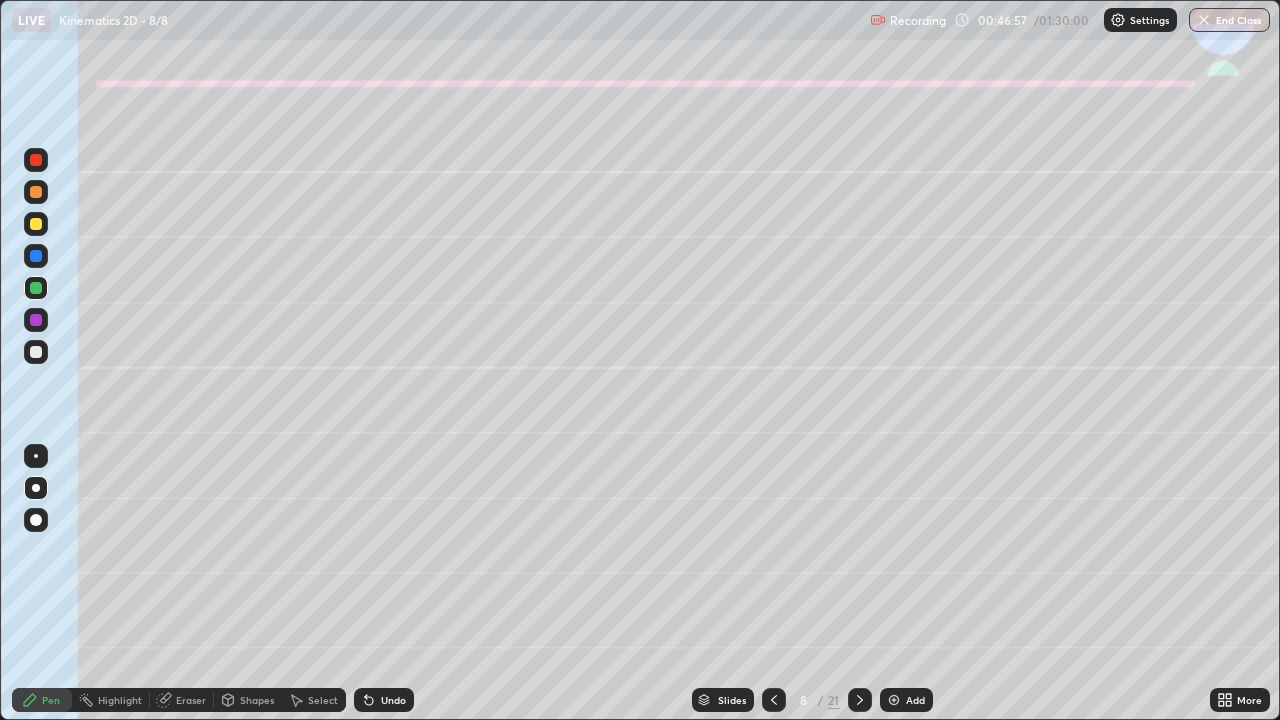 click 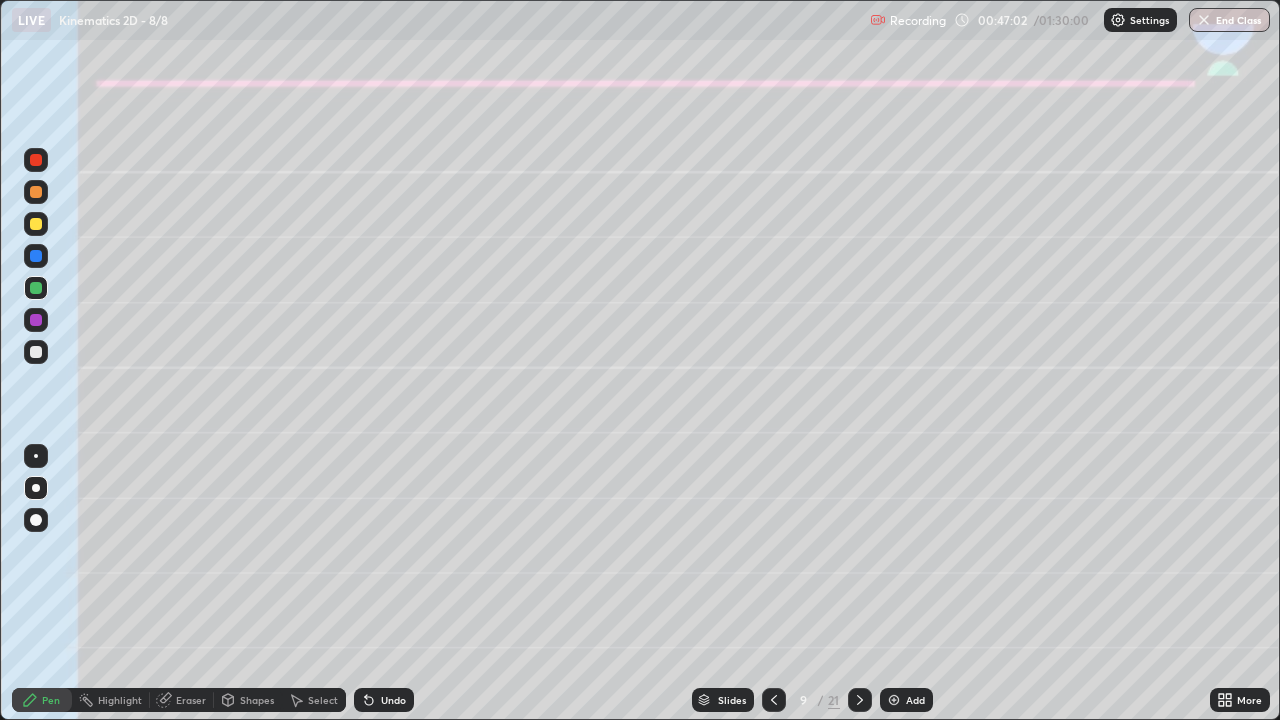 click 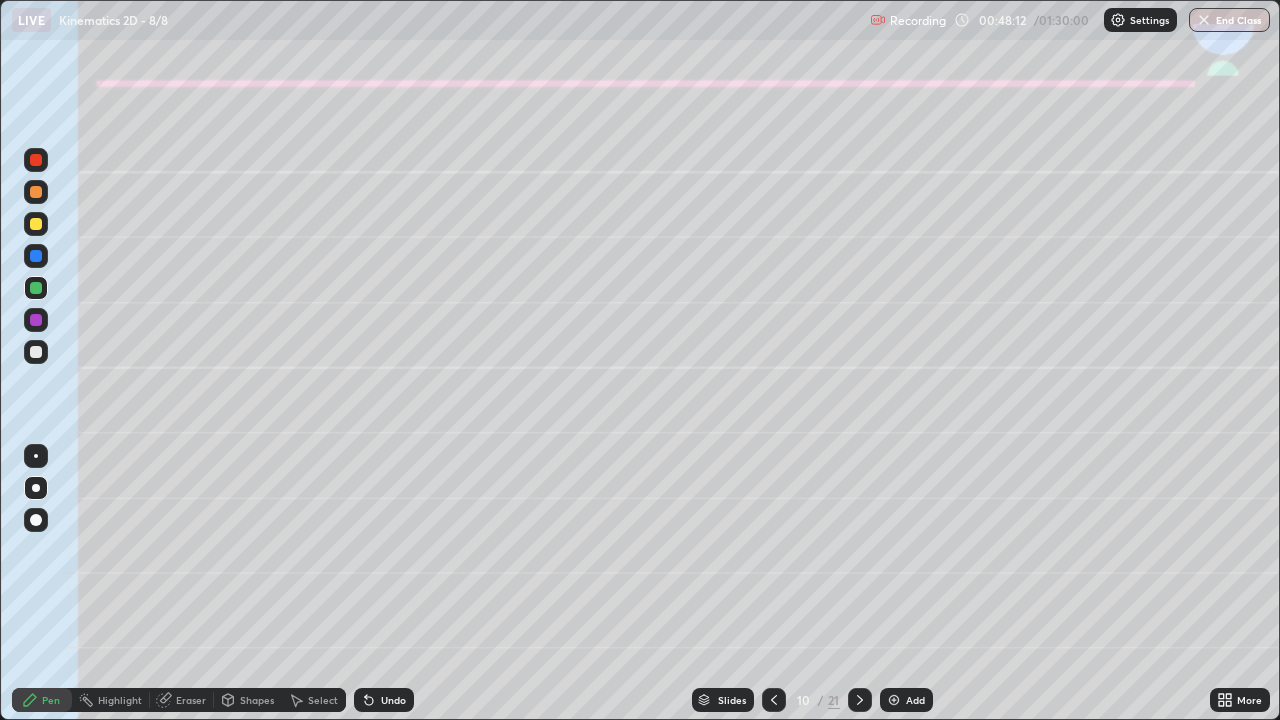 click at bounding box center [36, 224] 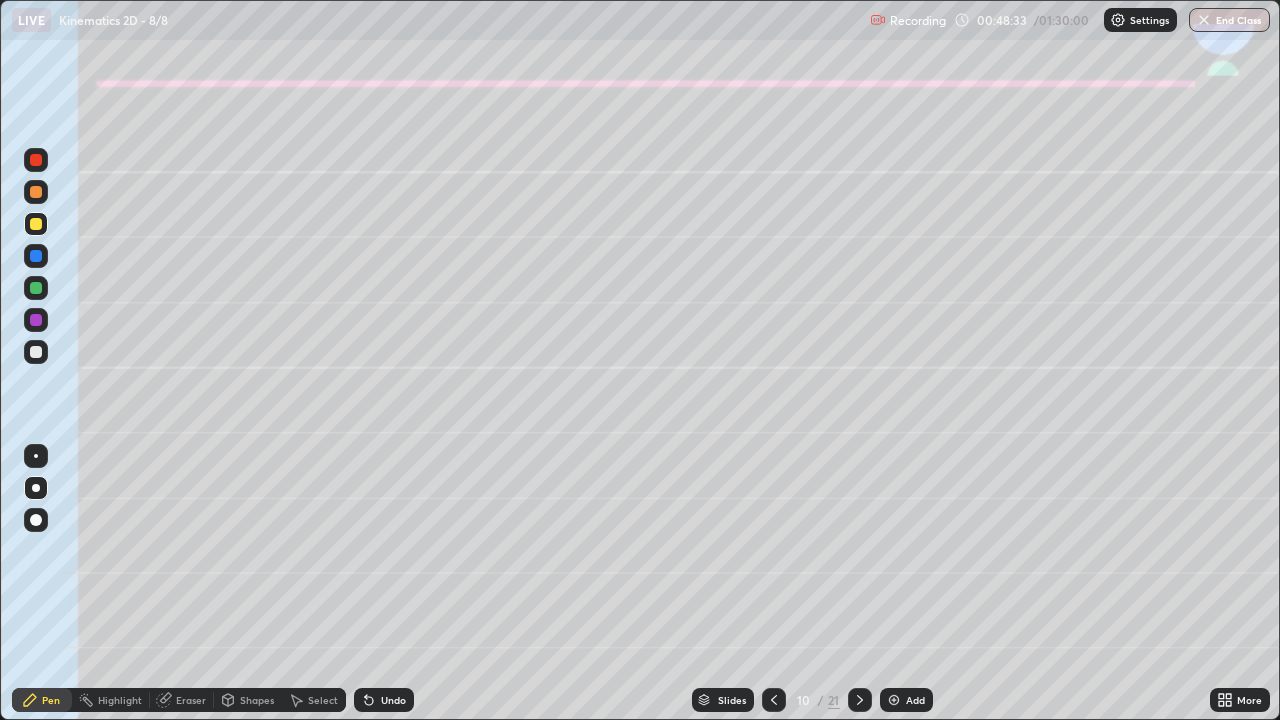 click at bounding box center [36, 224] 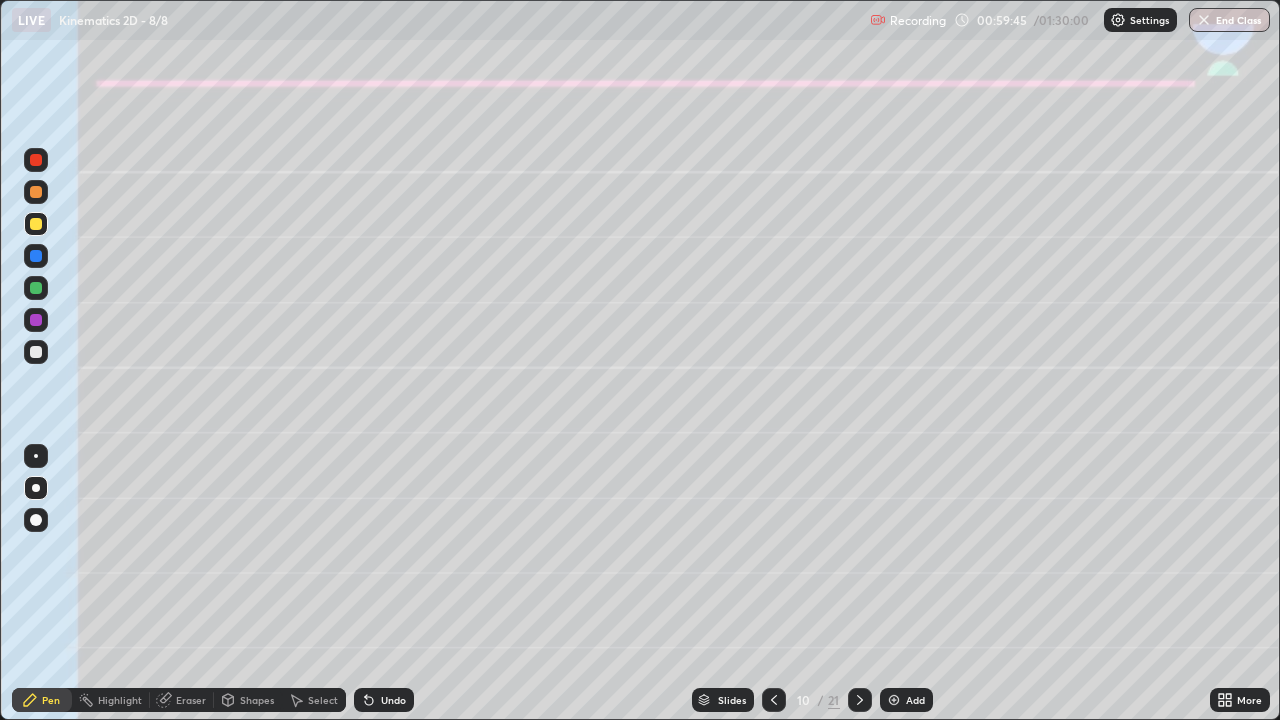 click on "End Class" at bounding box center (1229, 20) 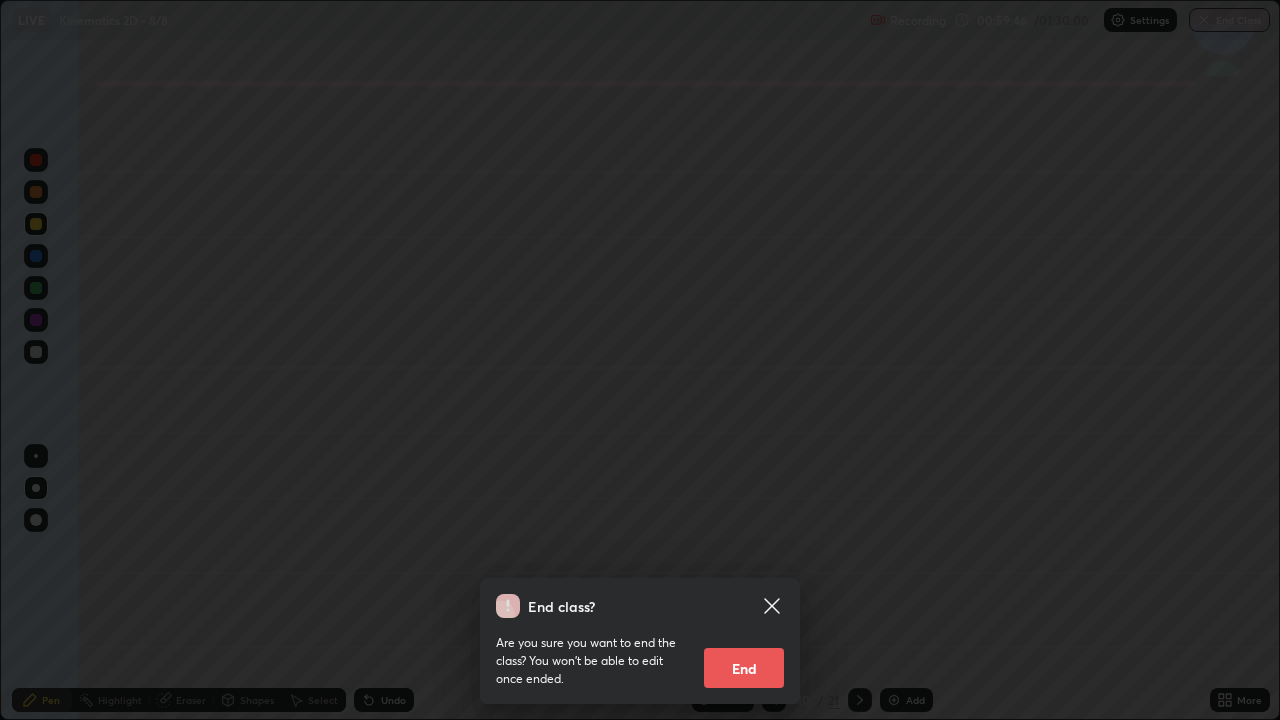 click on "End" at bounding box center (744, 668) 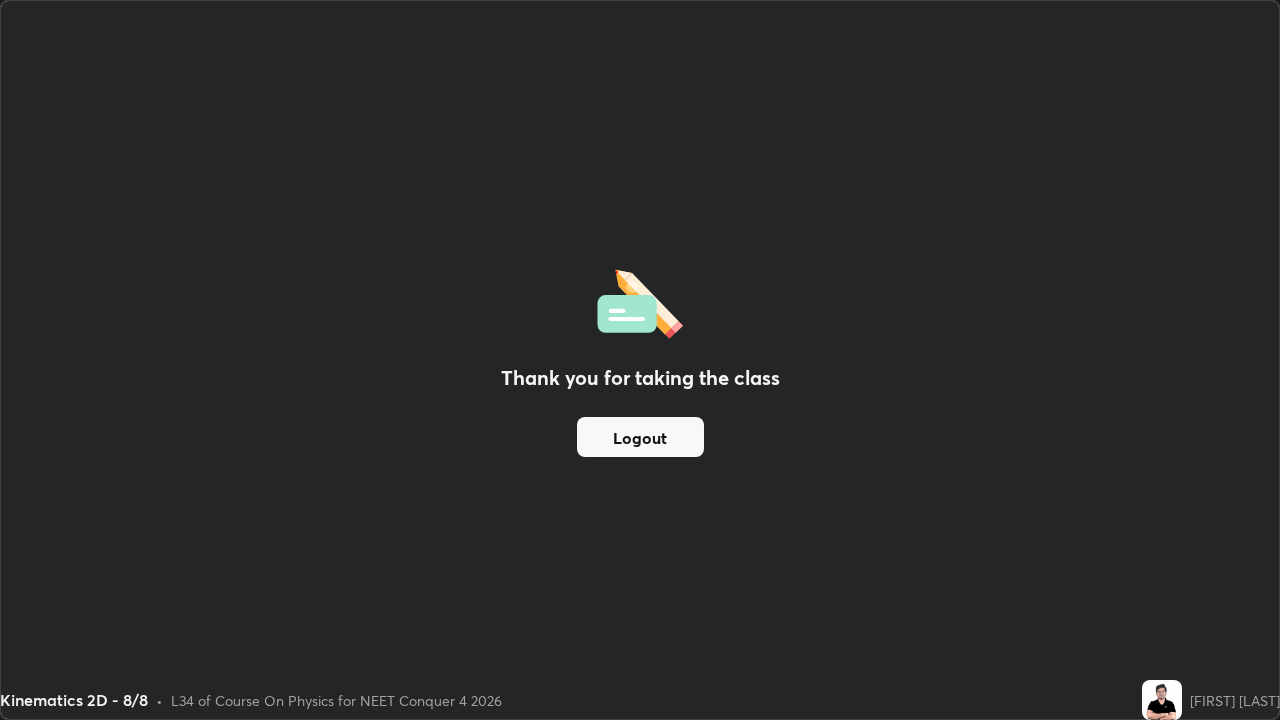 click on "Logout" at bounding box center [640, 437] 